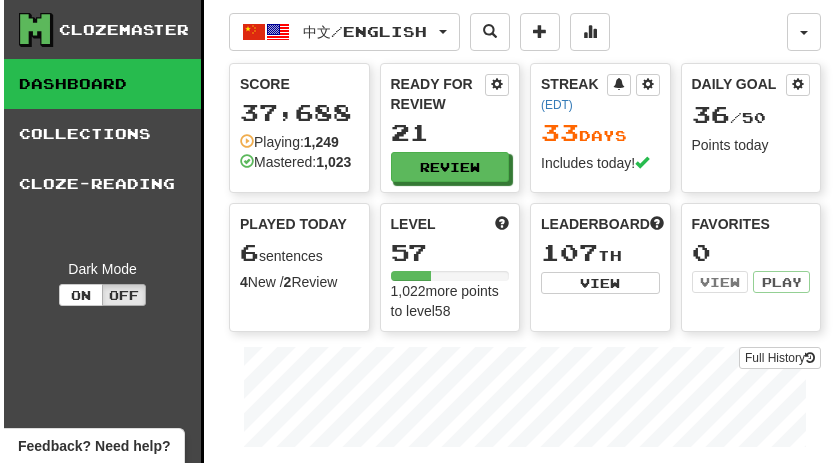 scroll, scrollTop: 0, scrollLeft: 0, axis: both 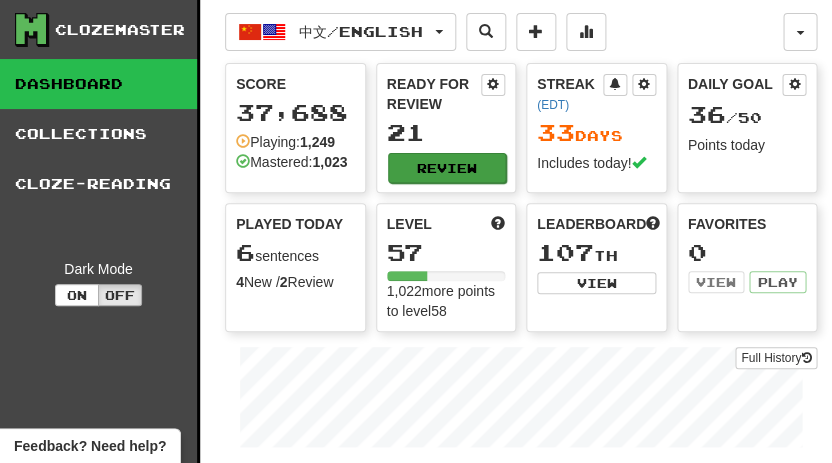 click on "Review" at bounding box center (447, 168) 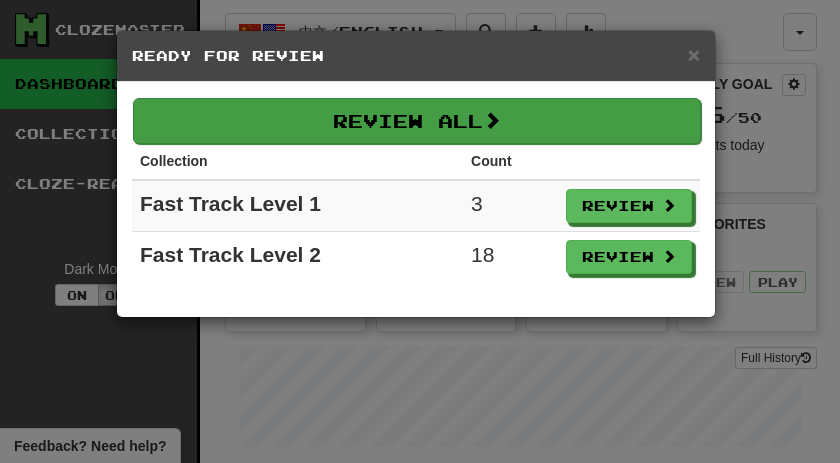 click on "Review All" at bounding box center (417, 121) 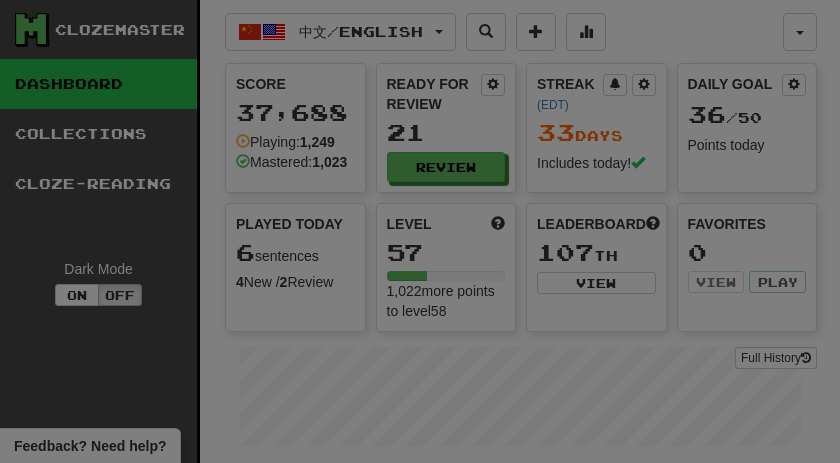 select on "**" 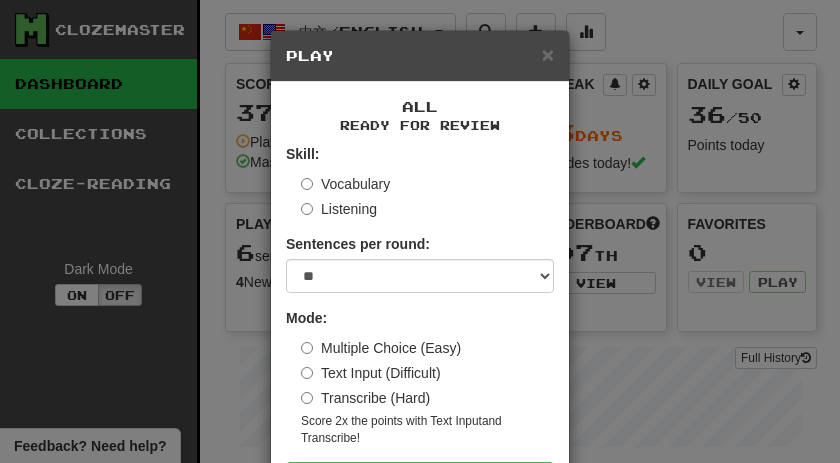 scroll, scrollTop: 79, scrollLeft: 0, axis: vertical 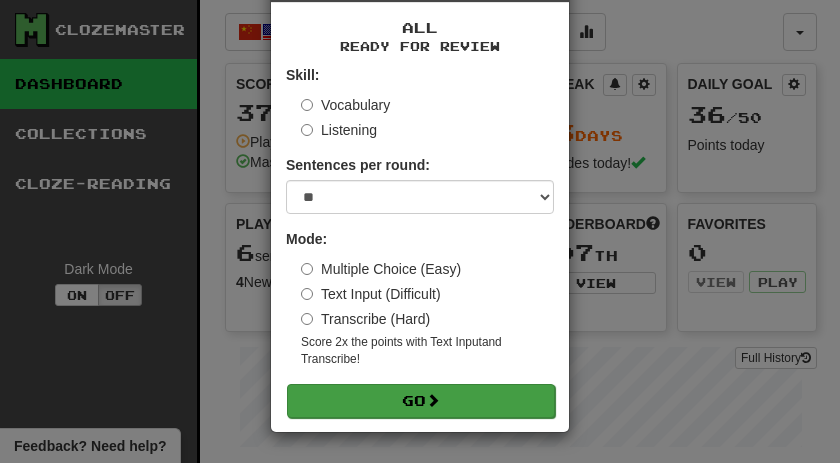 click on "Go" at bounding box center [421, 401] 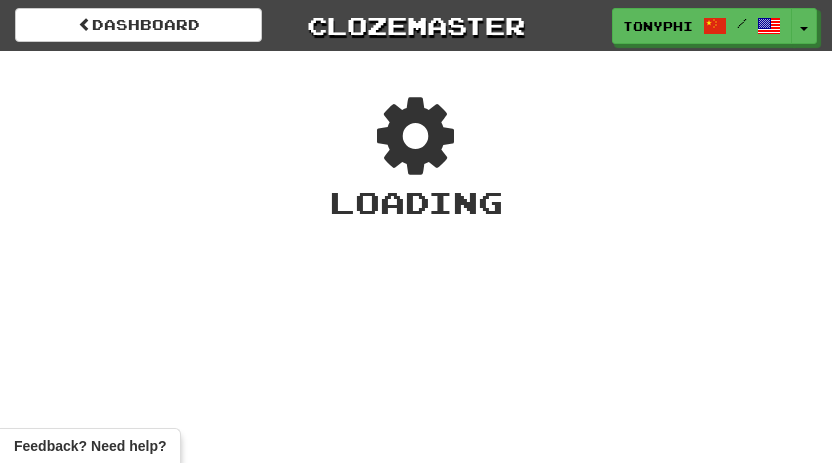 scroll, scrollTop: 0, scrollLeft: 0, axis: both 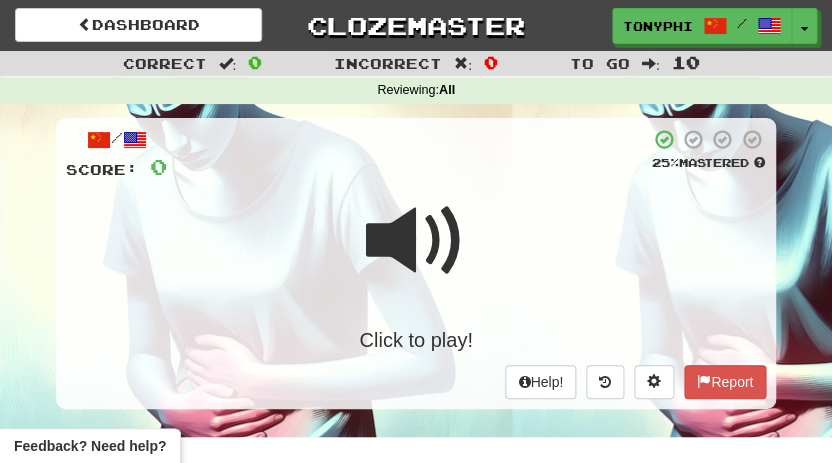 click at bounding box center (416, 241) 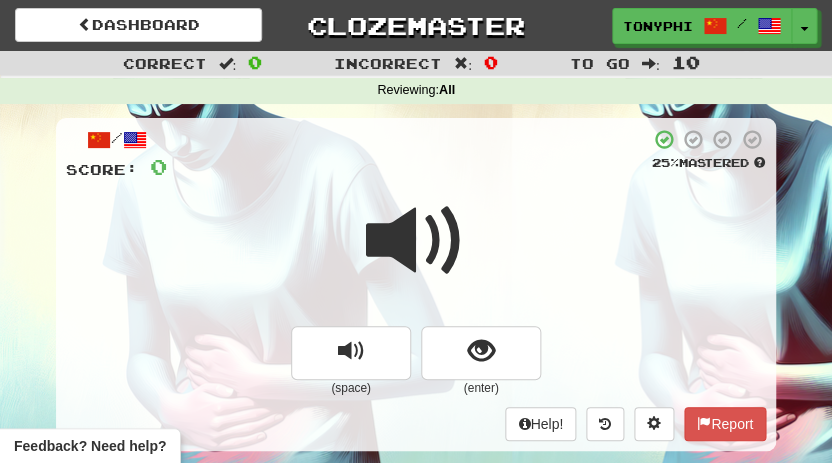 click at bounding box center [416, 241] 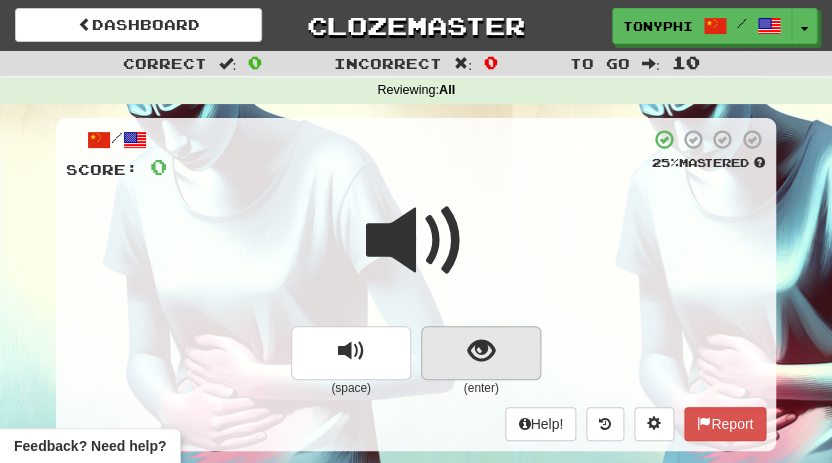 click at bounding box center [481, 351] 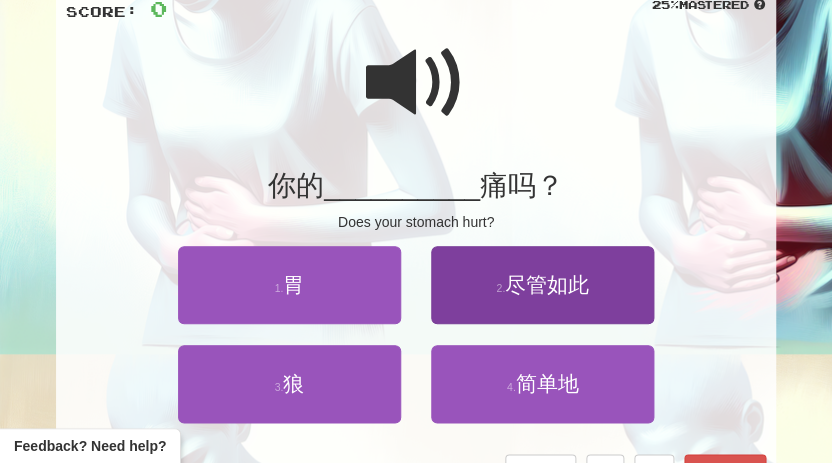 scroll, scrollTop: 160, scrollLeft: 0, axis: vertical 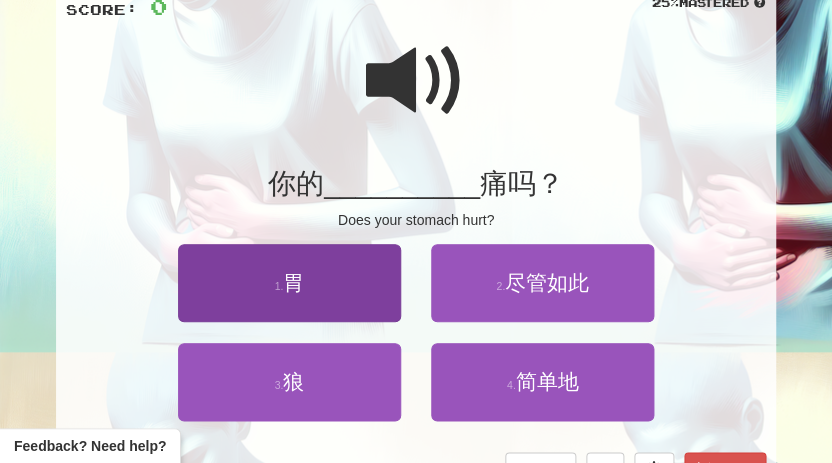 click on "胃" at bounding box center (293, 282) 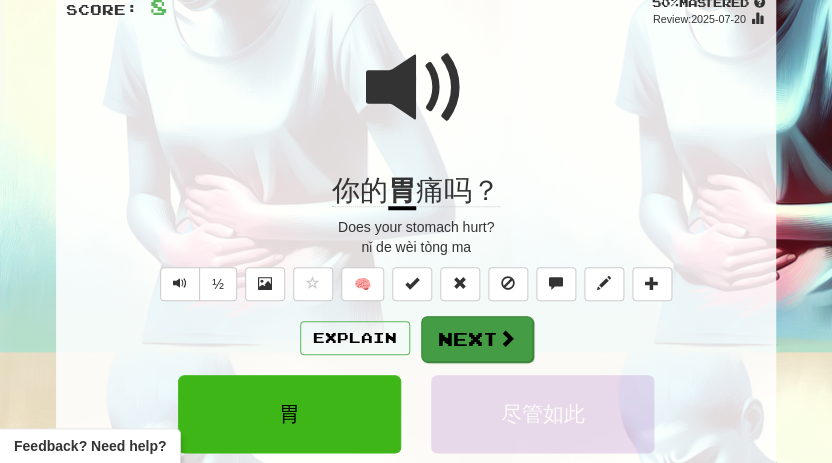 click on "Next" at bounding box center (477, 339) 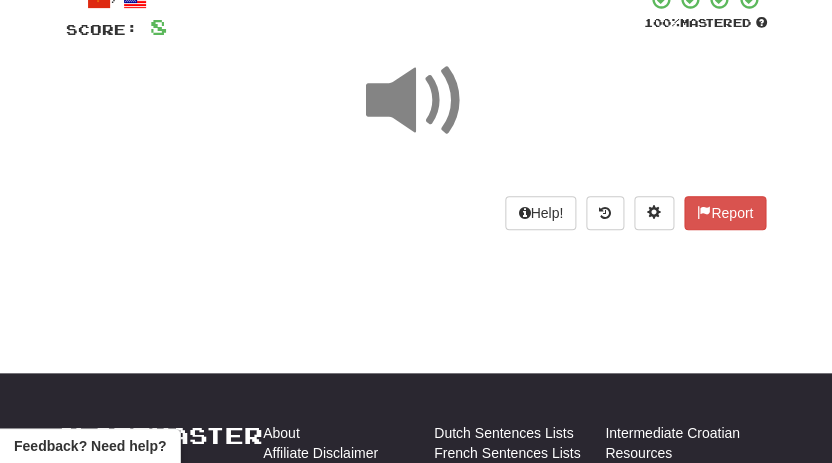 scroll, scrollTop: 51, scrollLeft: 0, axis: vertical 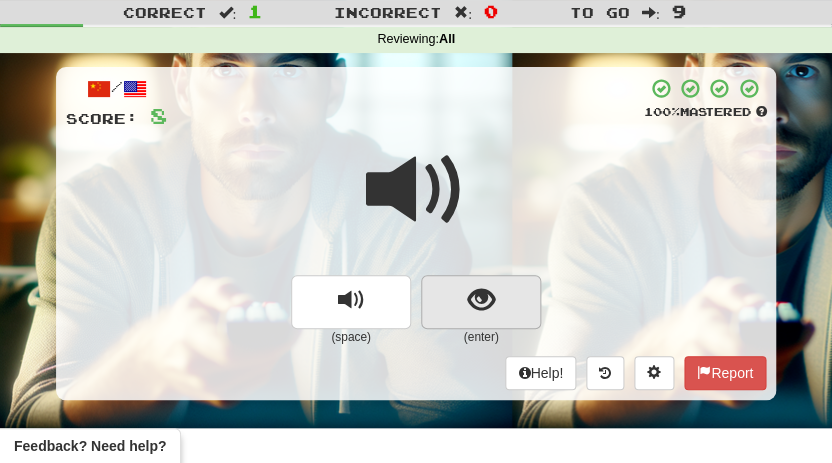 click at bounding box center (481, 300) 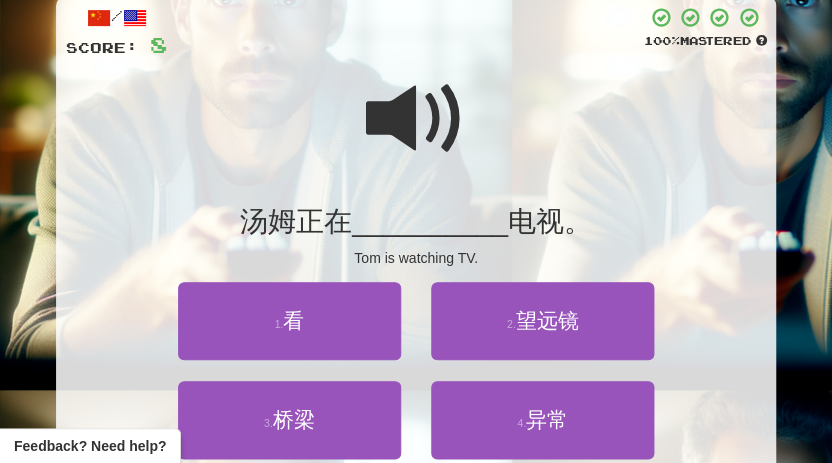 scroll, scrollTop: 139, scrollLeft: 0, axis: vertical 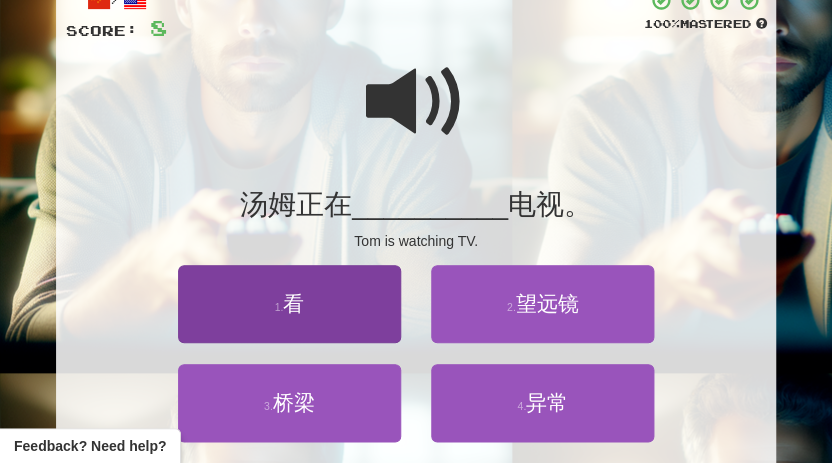 click on "1 .  看" at bounding box center [289, 304] 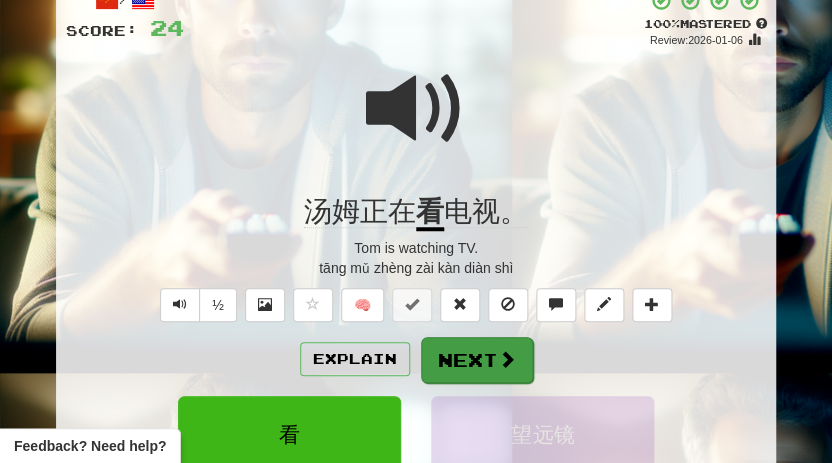 click on "Next" at bounding box center [477, 360] 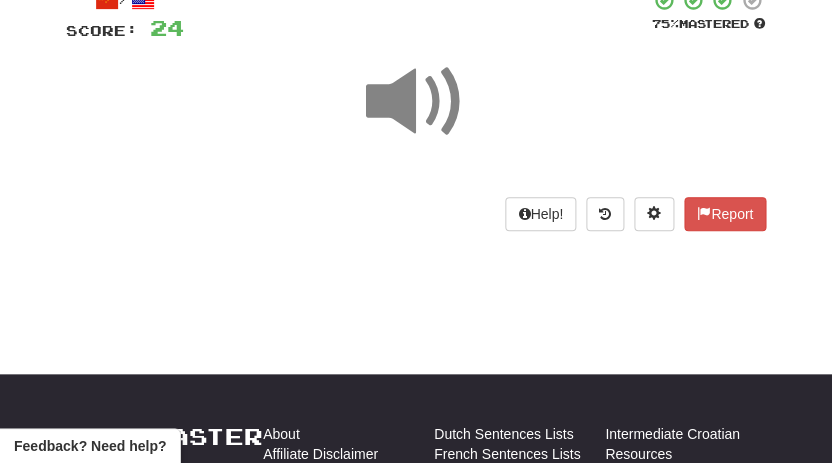 scroll, scrollTop: 55, scrollLeft: 0, axis: vertical 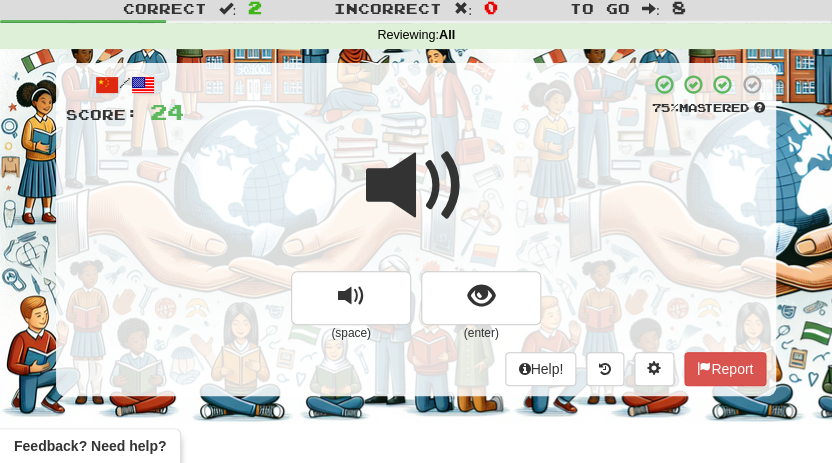 click at bounding box center [416, 199] 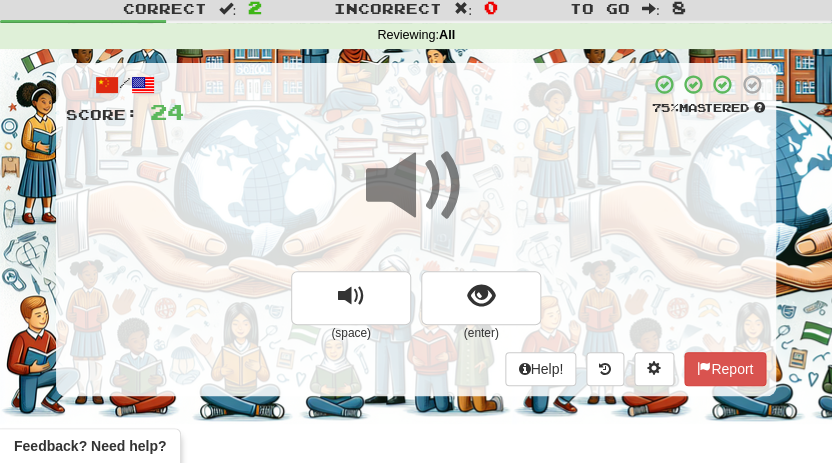 click at bounding box center (416, 199) 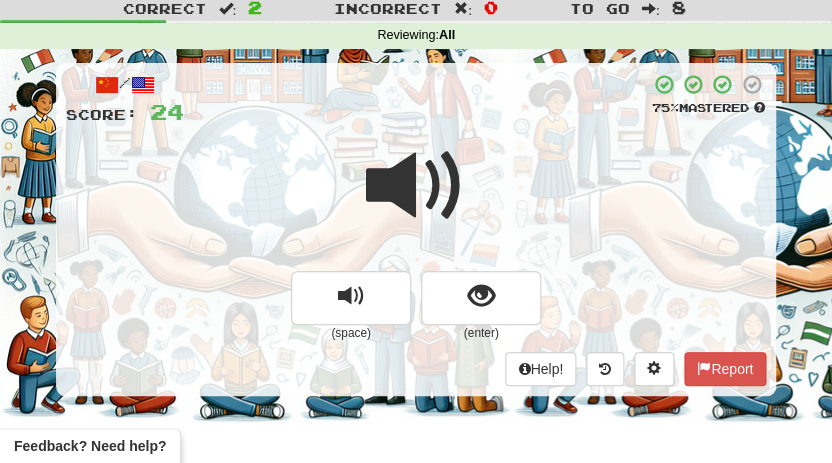 click at bounding box center [416, 199] 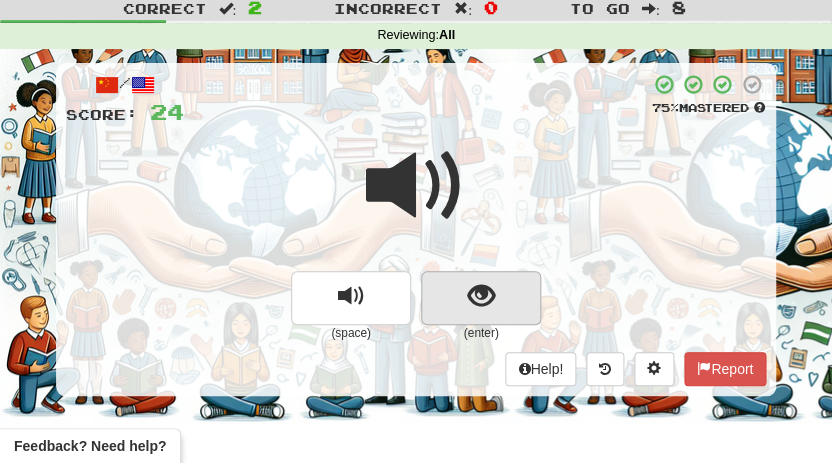 click at bounding box center (481, 298) 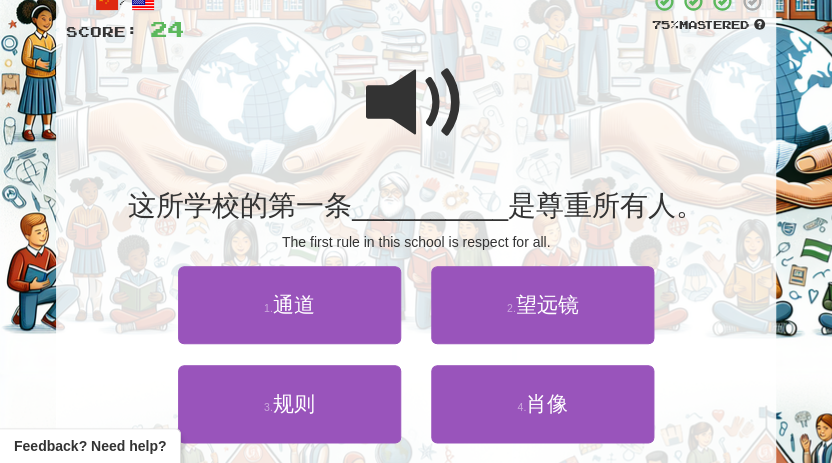 scroll, scrollTop: 140, scrollLeft: 0, axis: vertical 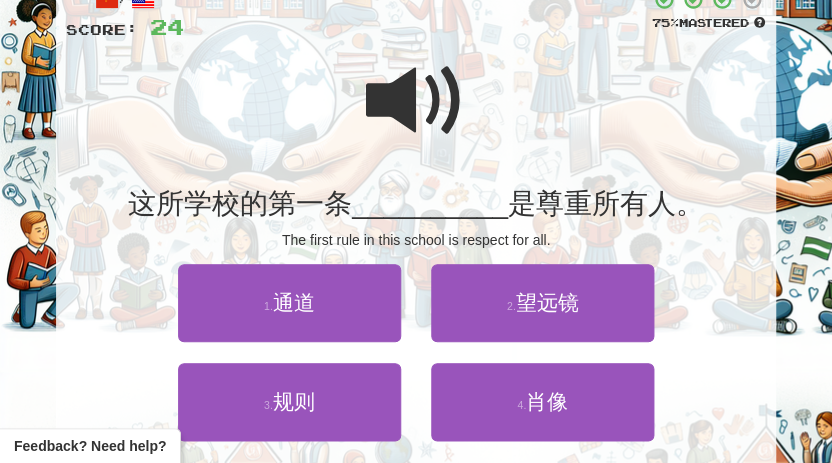 click at bounding box center [416, 101] 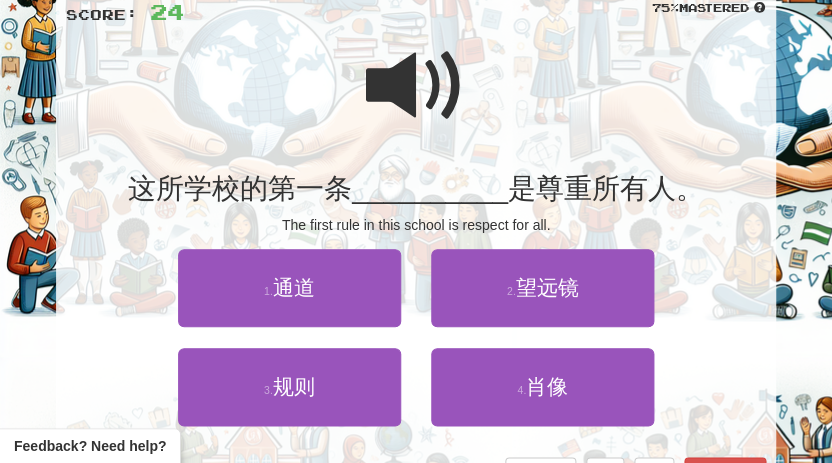 scroll, scrollTop: 153, scrollLeft: 0, axis: vertical 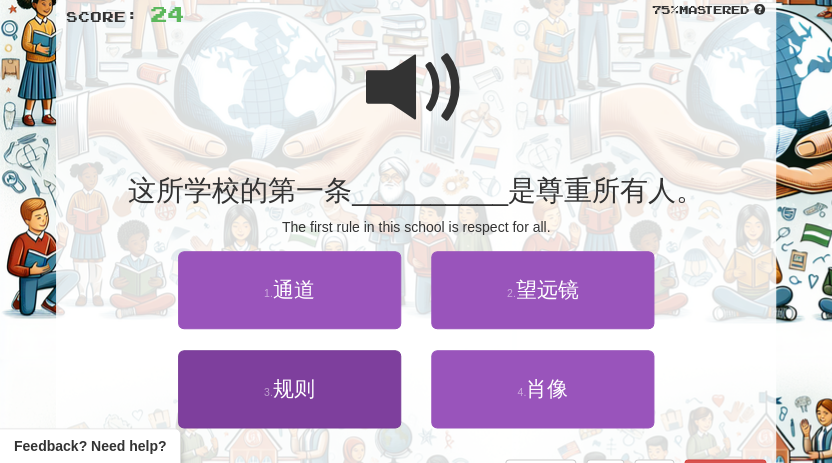 click on "规则" at bounding box center [294, 388] 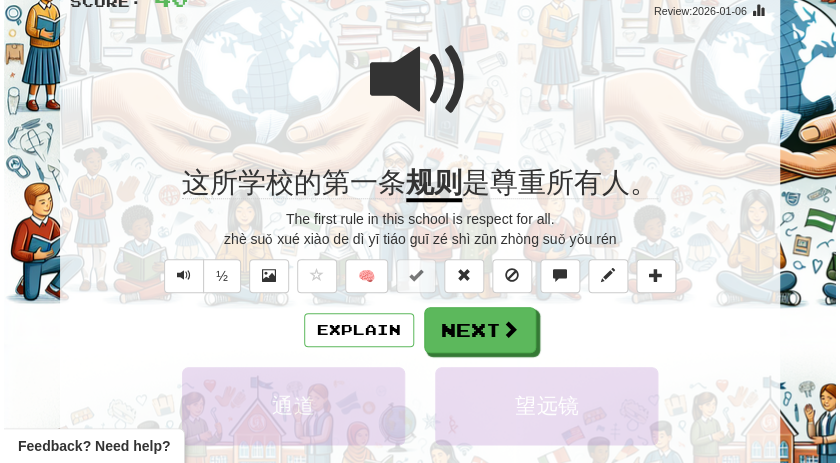 scroll, scrollTop: 181, scrollLeft: 0, axis: vertical 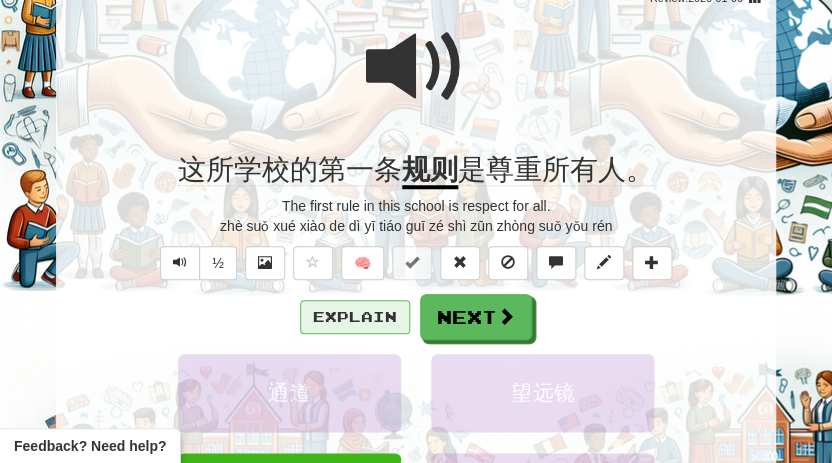 click on "Explain" at bounding box center (355, 317) 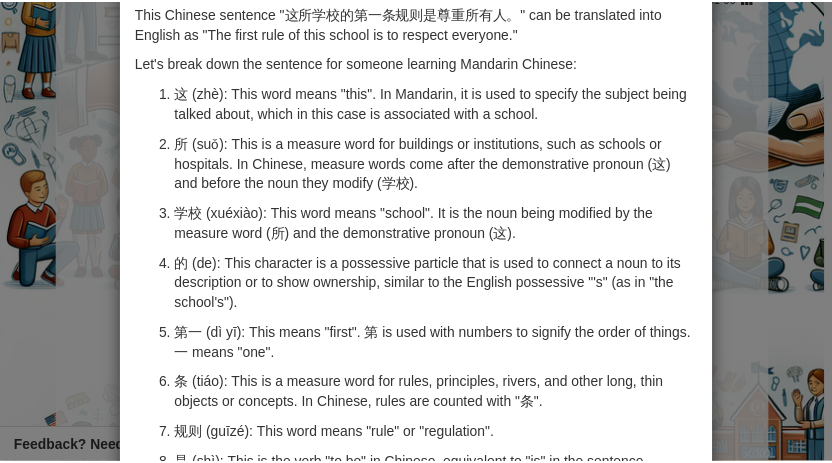 scroll, scrollTop: 0, scrollLeft: 0, axis: both 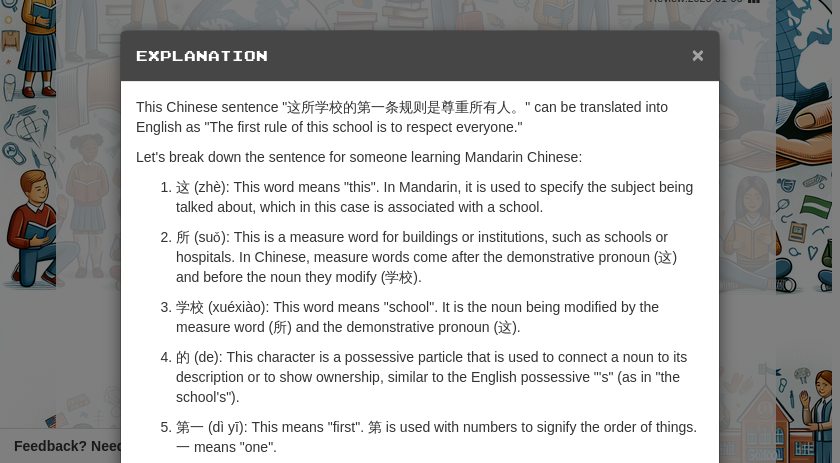 click on "×" at bounding box center [698, 54] 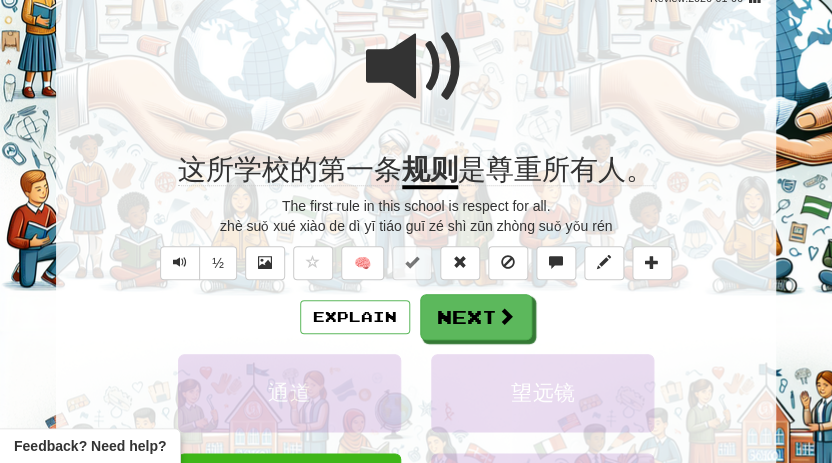 click at bounding box center (416, 67) 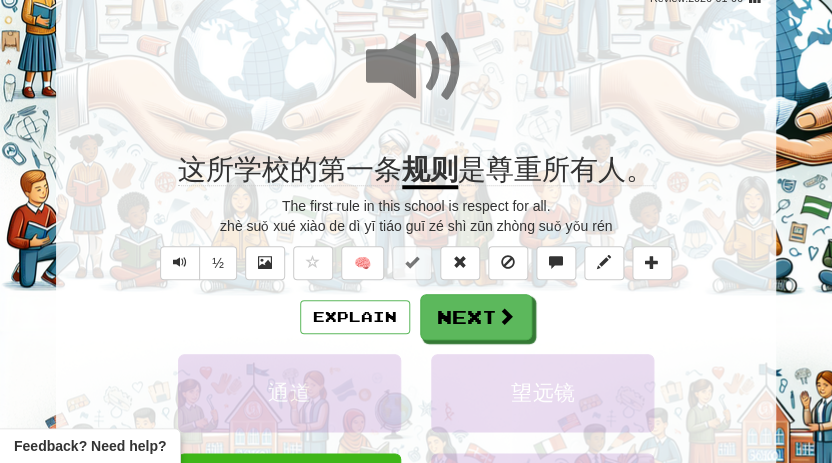 click at bounding box center [416, 67] 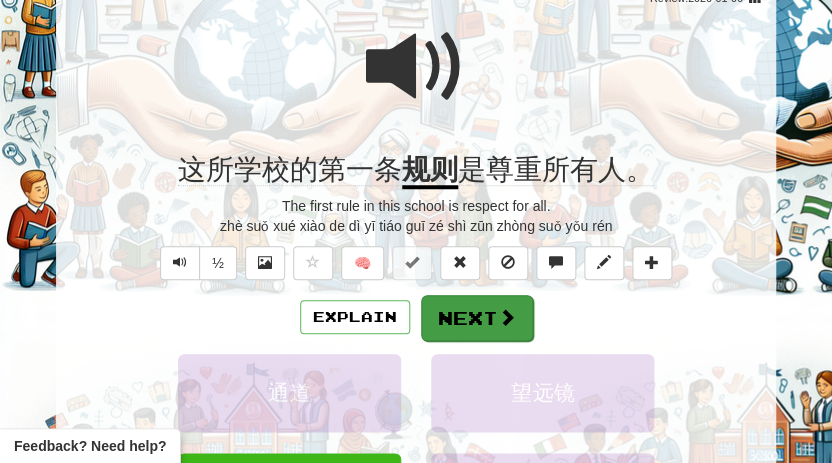 click on "Next" at bounding box center [477, 318] 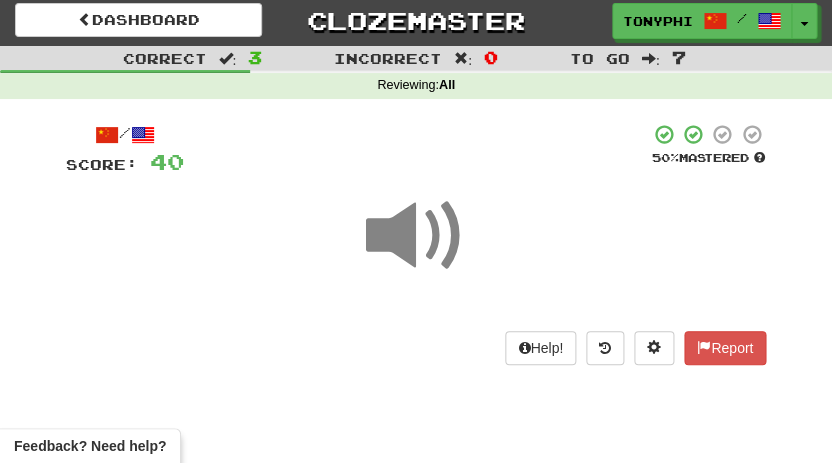 scroll, scrollTop: 8, scrollLeft: 0, axis: vertical 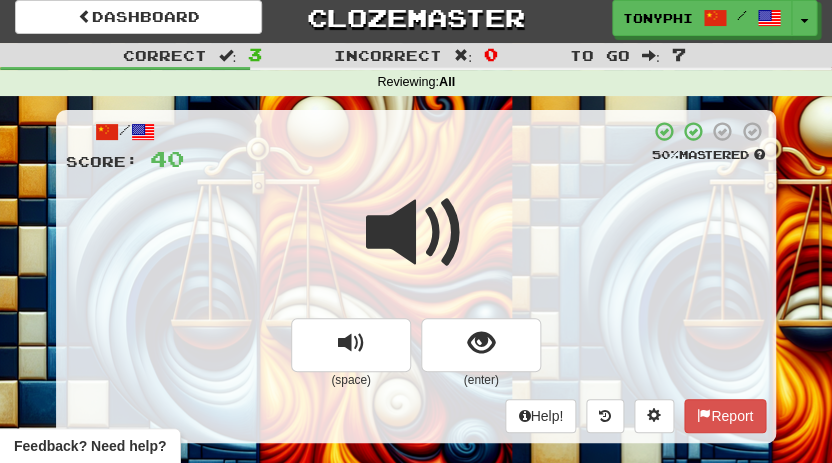 click at bounding box center (417, 147) 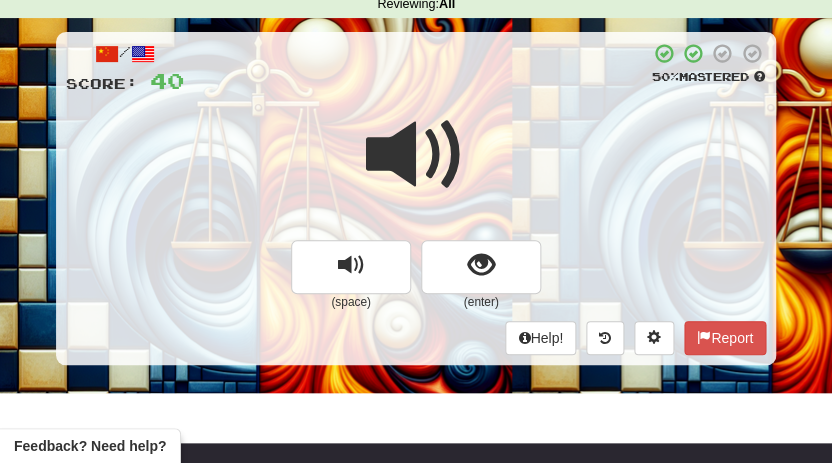 scroll, scrollTop: 66, scrollLeft: 0, axis: vertical 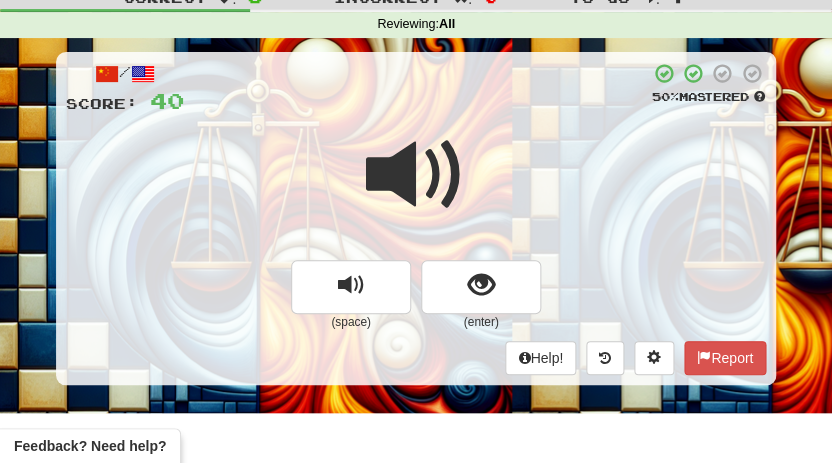 click at bounding box center (416, 175) 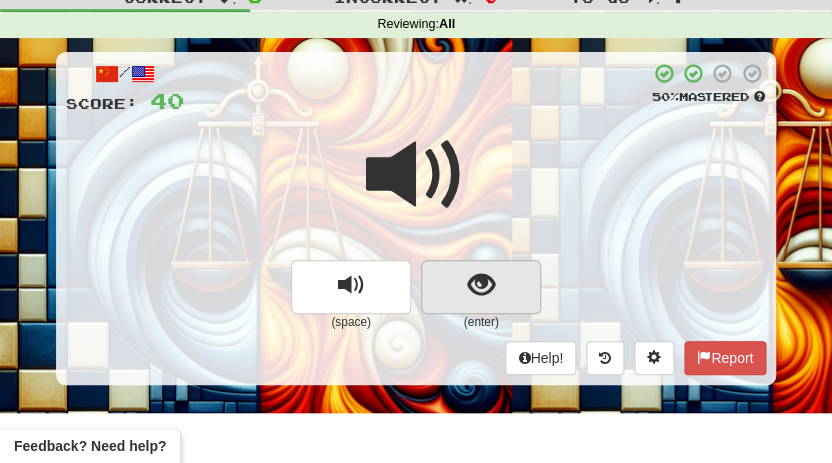 click at bounding box center (481, 285) 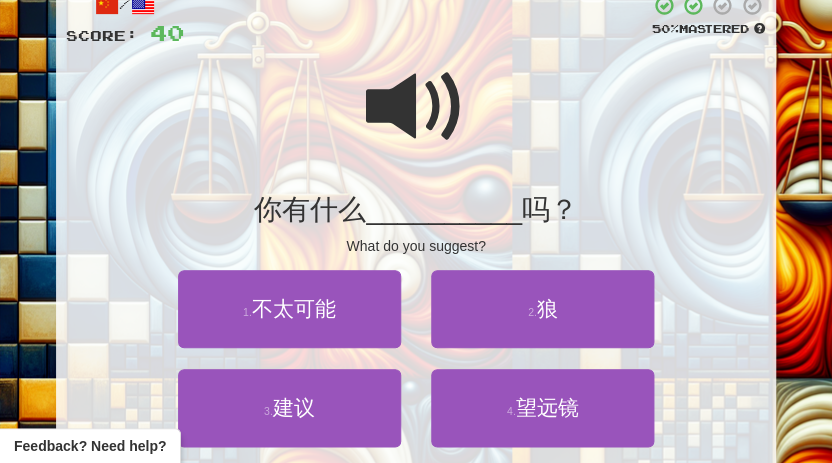 scroll, scrollTop: 149, scrollLeft: 0, axis: vertical 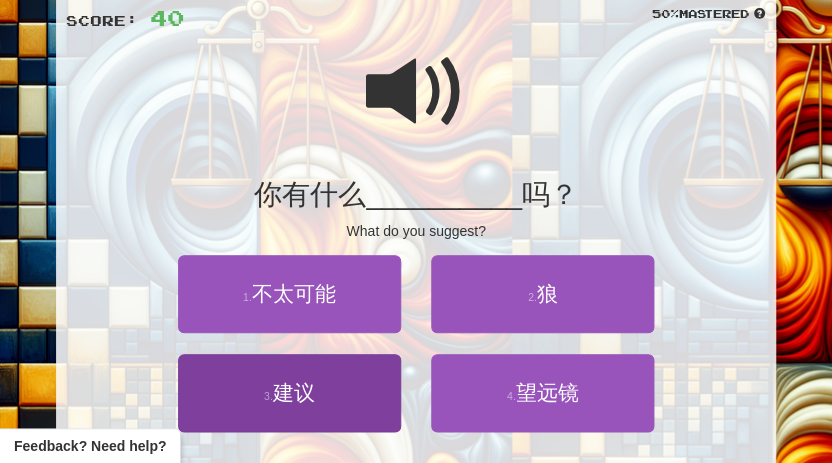 click on "建议" at bounding box center [294, 392] 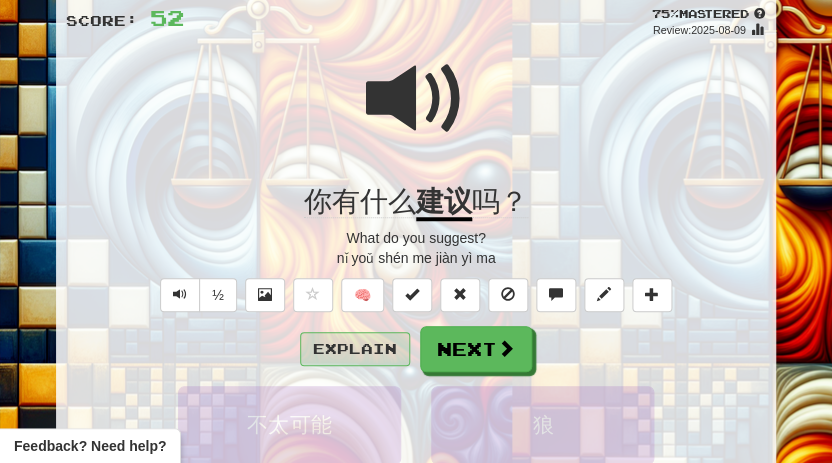click on "Explain" at bounding box center [355, 349] 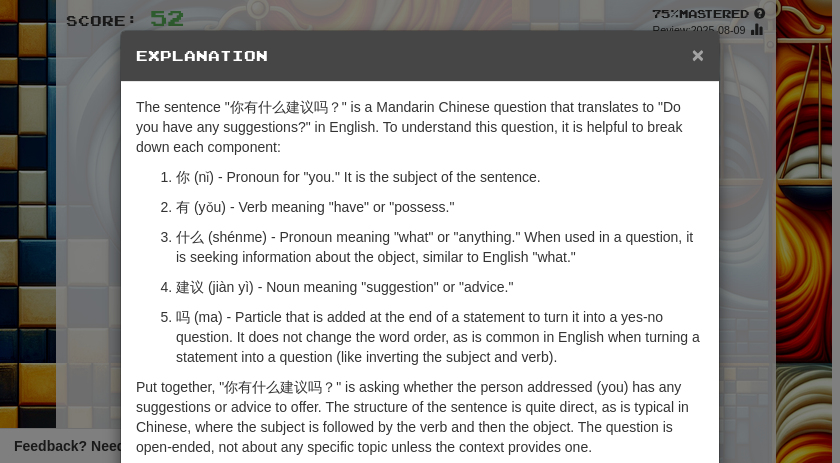 click on "×" at bounding box center (698, 54) 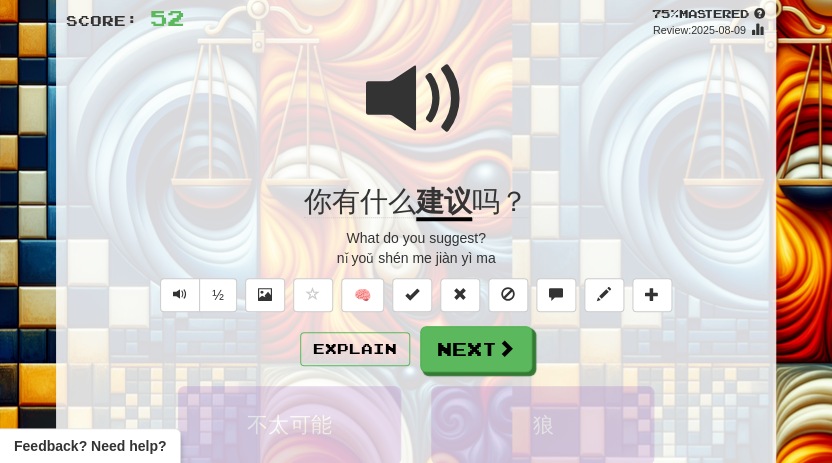 click at bounding box center [416, 99] 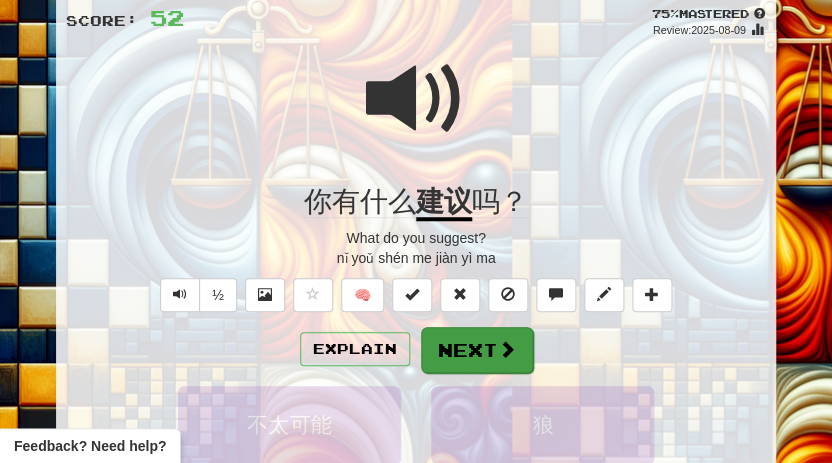 click on "Next" at bounding box center (477, 350) 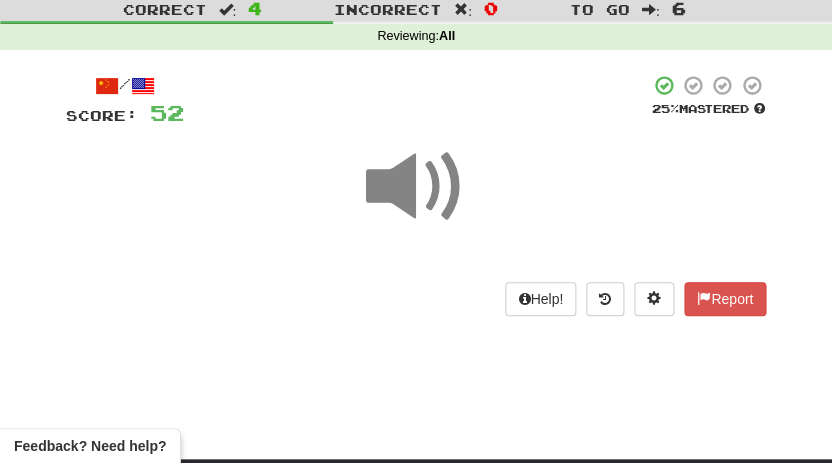 scroll, scrollTop: 52, scrollLeft: 0, axis: vertical 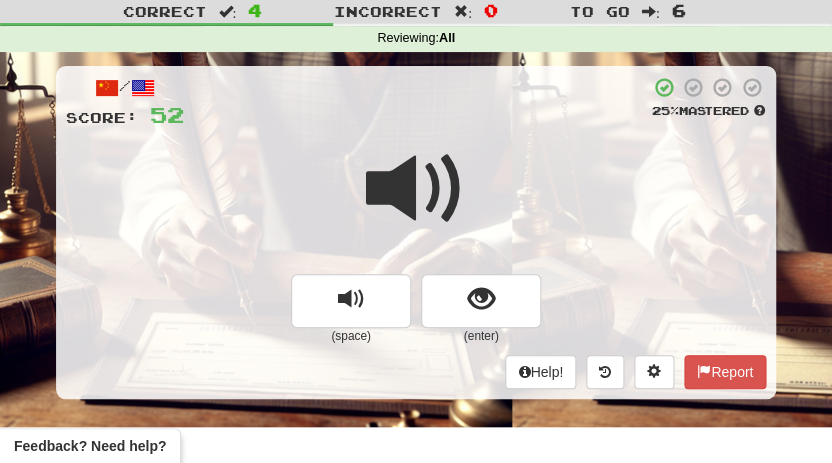 click at bounding box center [416, 189] 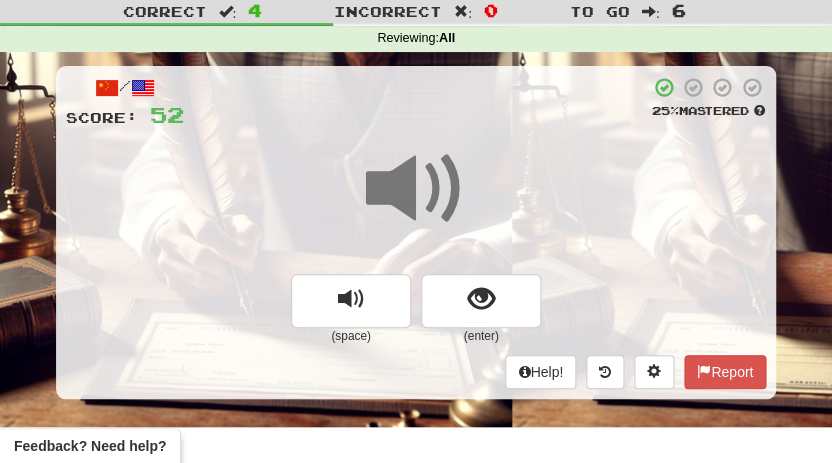 click at bounding box center [416, 189] 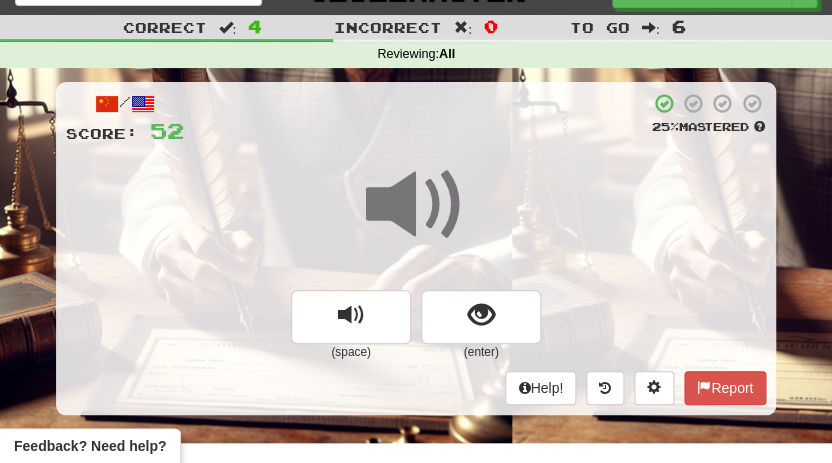 scroll, scrollTop: 33, scrollLeft: 0, axis: vertical 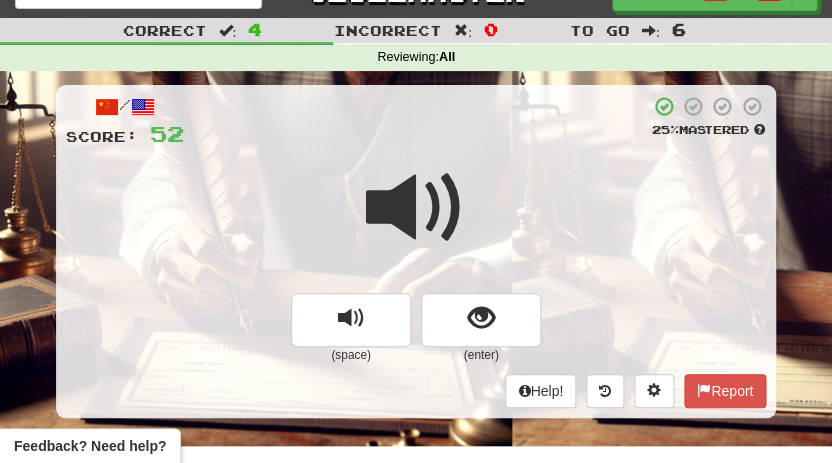 click at bounding box center (416, 208) 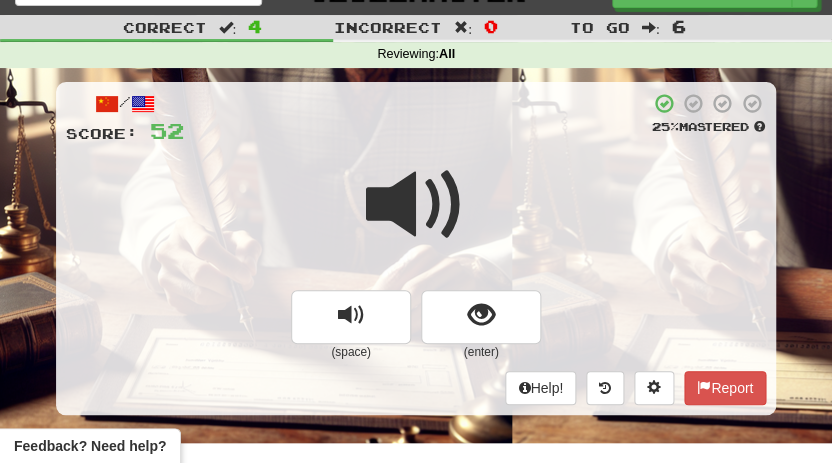 click at bounding box center [417, 119] 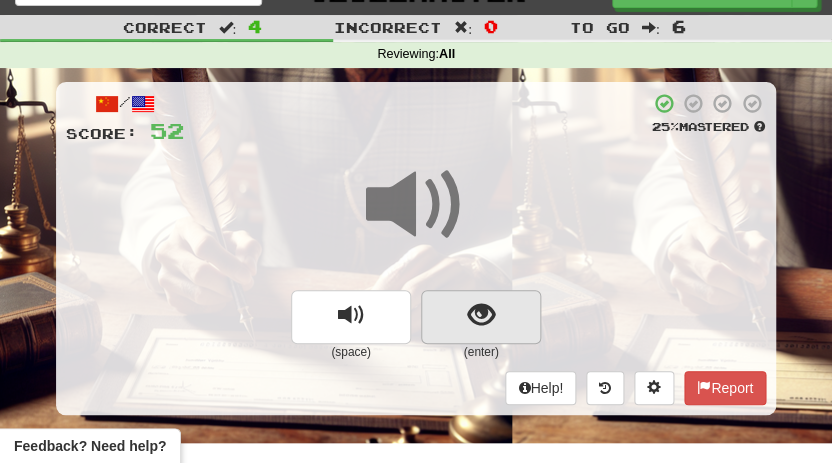 click at bounding box center [481, 315] 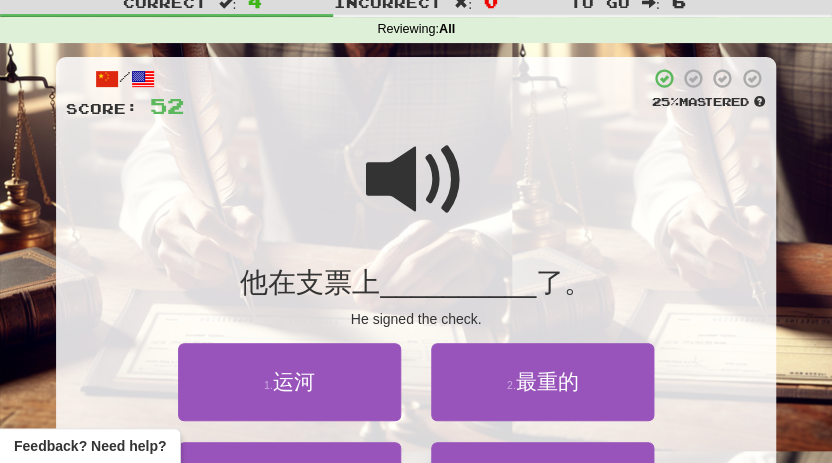 scroll, scrollTop: 59, scrollLeft: 0, axis: vertical 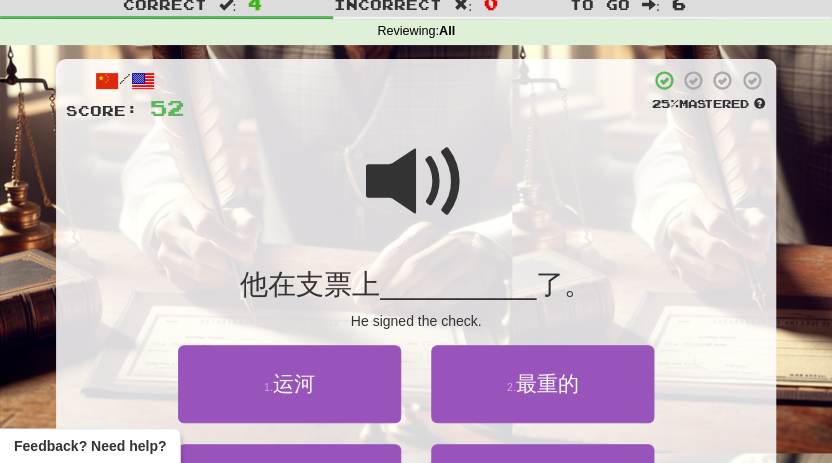 click at bounding box center [416, 195] 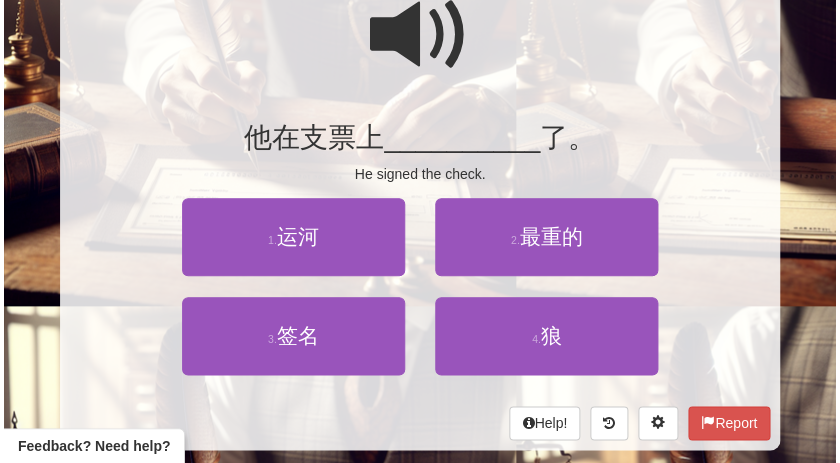 scroll, scrollTop: 167, scrollLeft: 0, axis: vertical 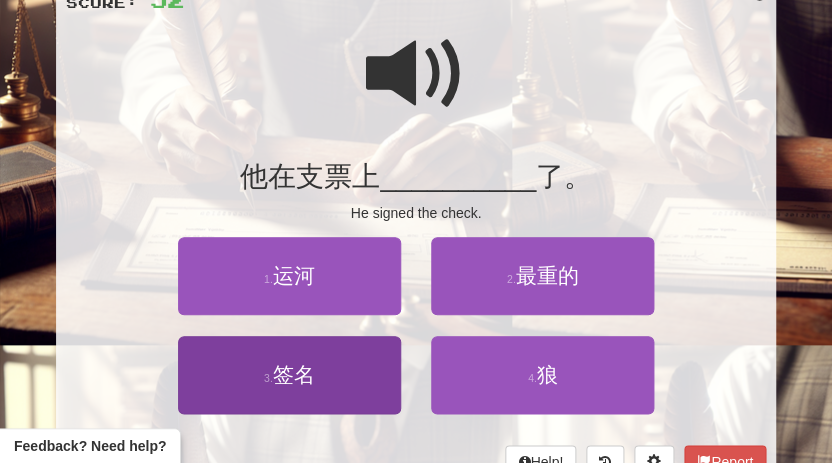 click on "签名" at bounding box center (294, 374) 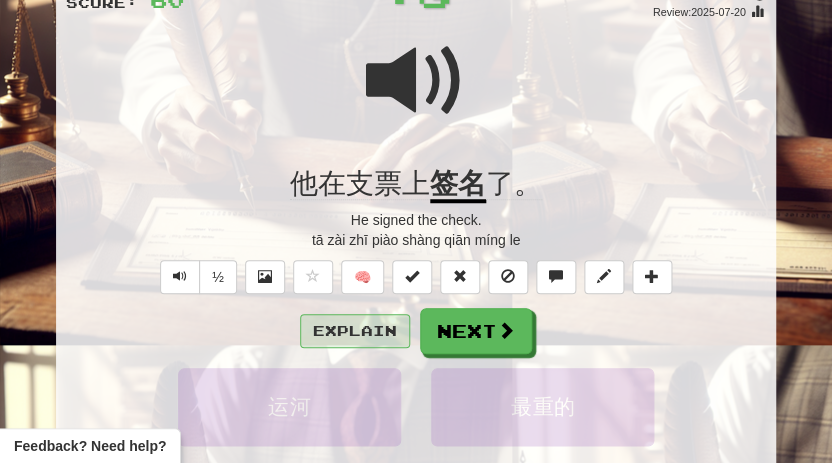 click on "Explain" at bounding box center [355, 331] 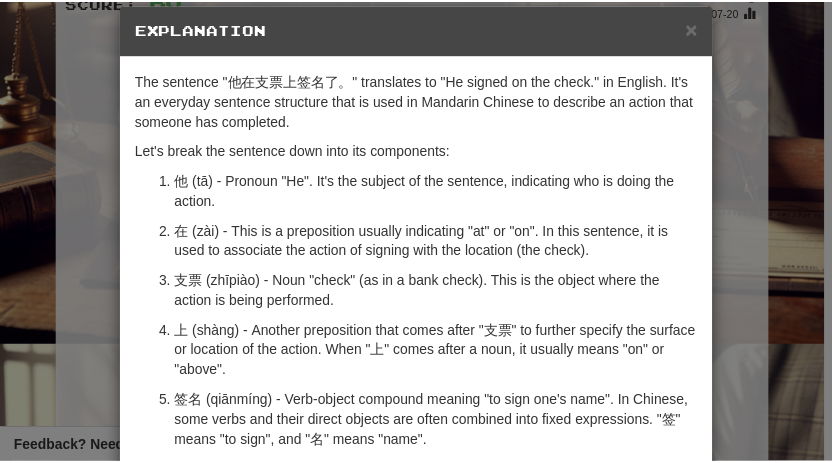 scroll, scrollTop: 28, scrollLeft: 0, axis: vertical 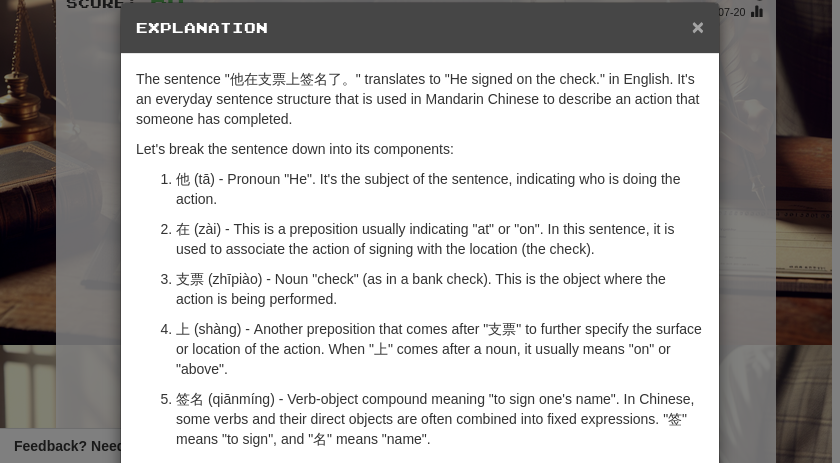 click on "×" at bounding box center (698, 26) 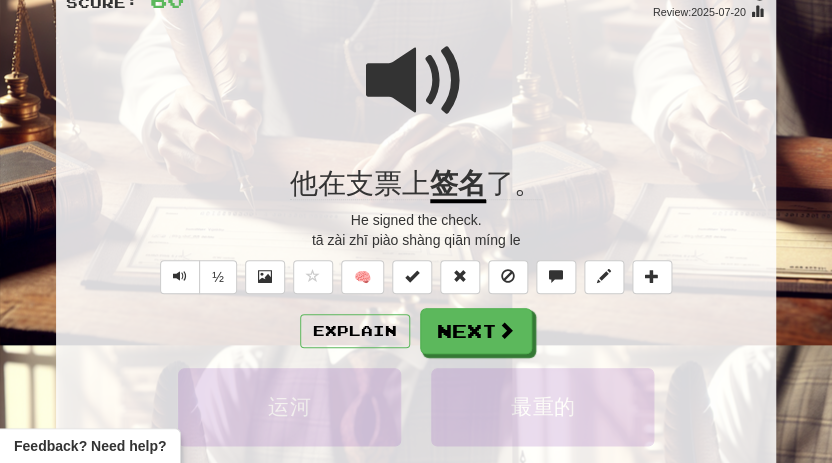 click at bounding box center (416, 81) 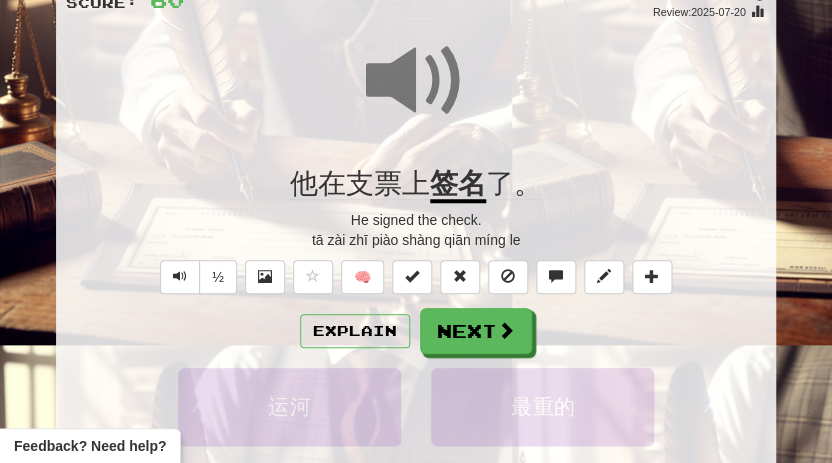 click at bounding box center [416, 81] 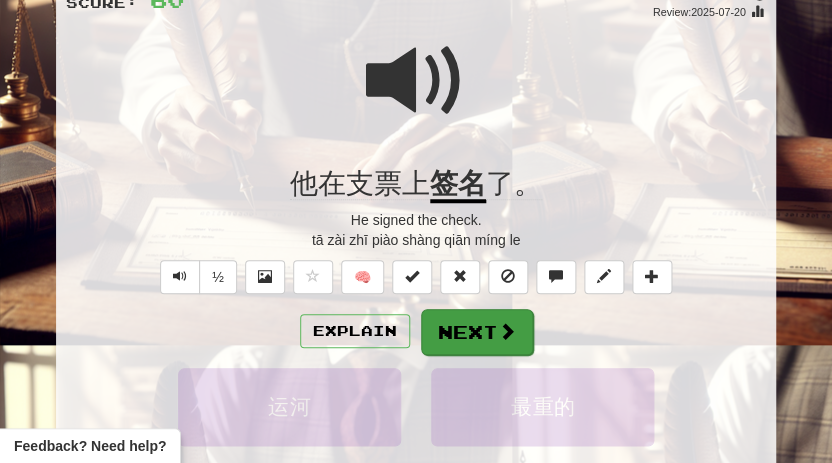 click on "Next" at bounding box center (477, 332) 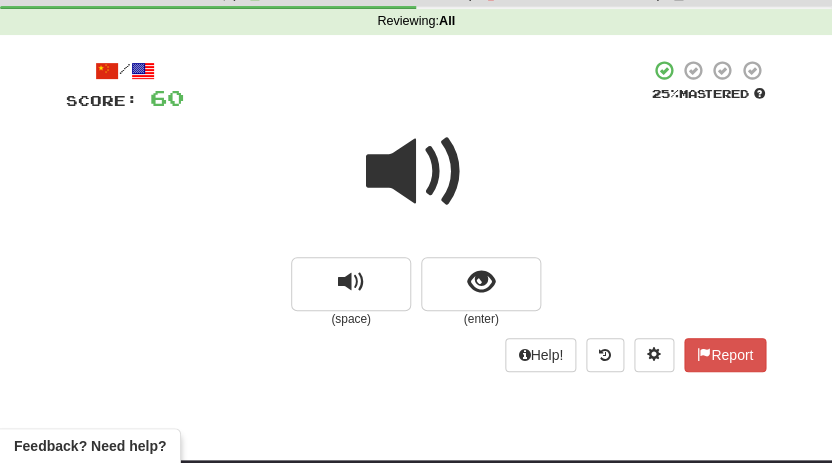 scroll, scrollTop: 75, scrollLeft: 0, axis: vertical 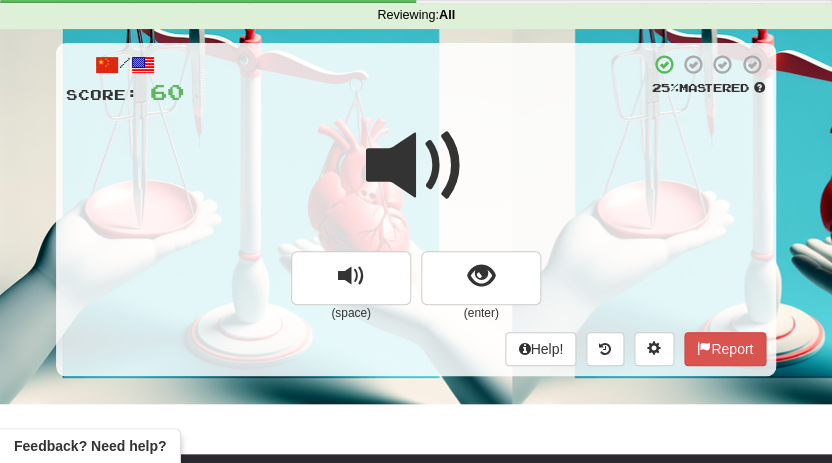 click at bounding box center (416, 166) 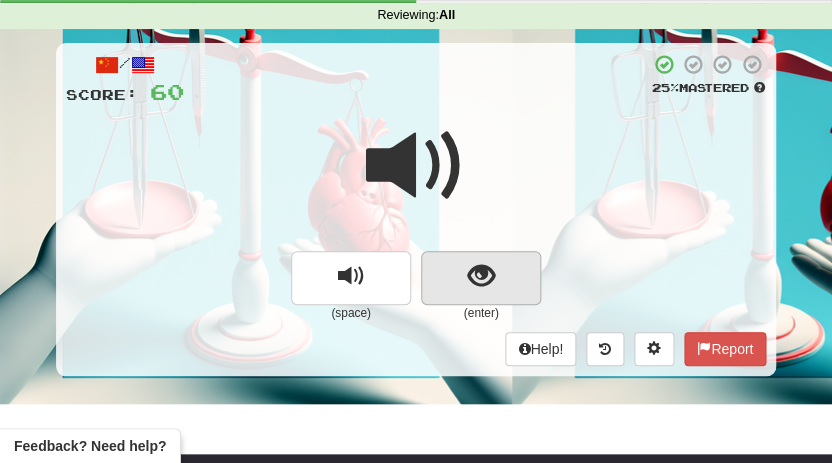 click at bounding box center (481, 276) 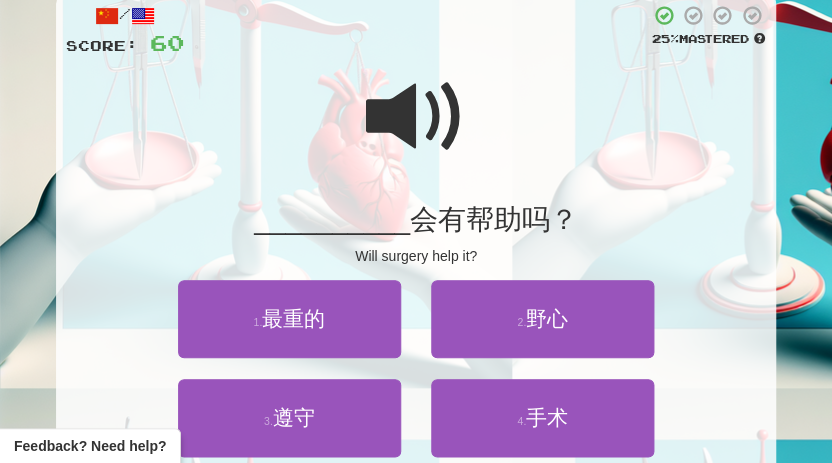 scroll, scrollTop: 138, scrollLeft: 0, axis: vertical 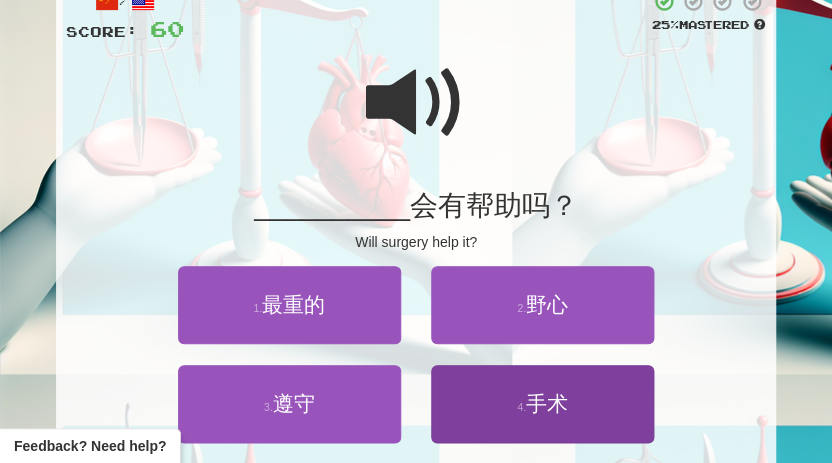 click on "手术" at bounding box center [547, 403] 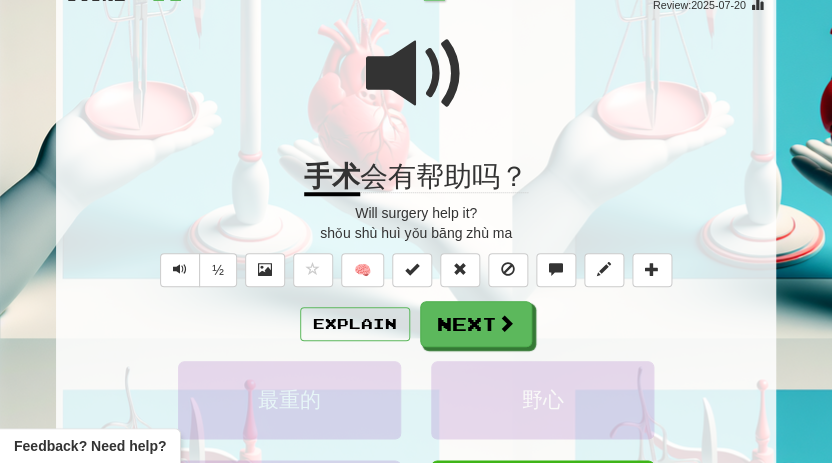 scroll, scrollTop: 177, scrollLeft: 0, axis: vertical 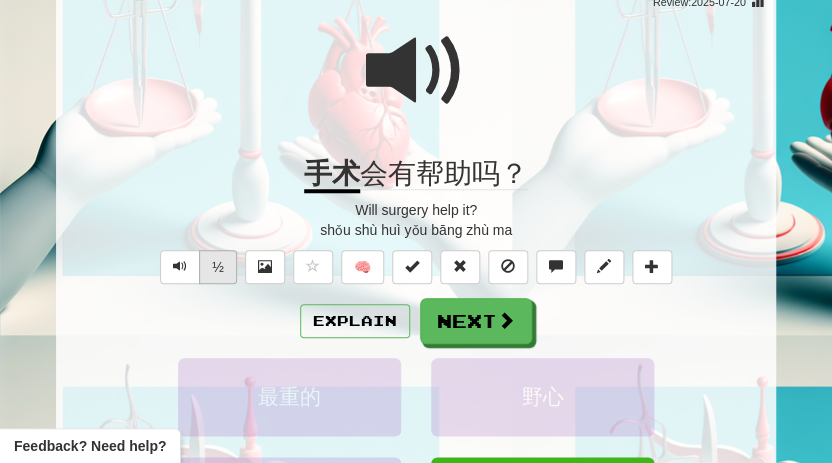 click on "½" at bounding box center (218, 267) 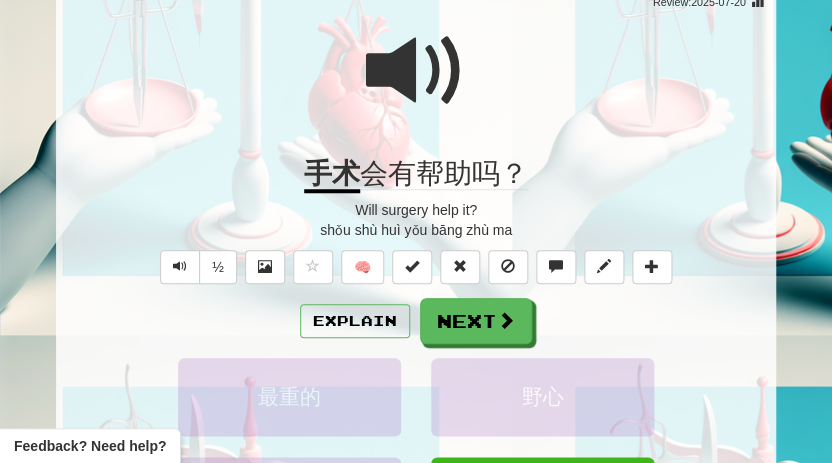 click at bounding box center [416, 71] 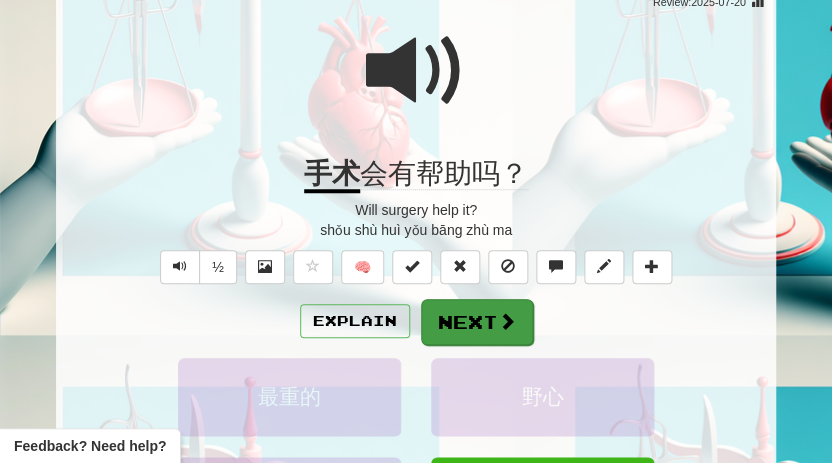 click on "Next" at bounding box center [477, 322] 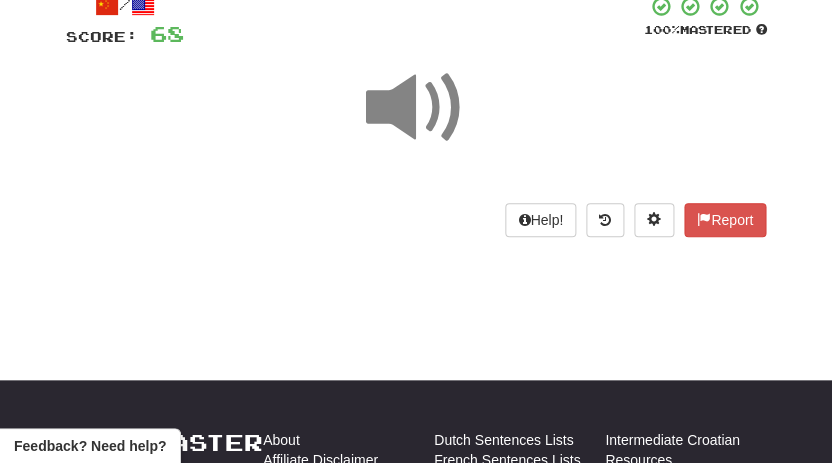 scroll, scrollTop: 130, scrollLeft: 0, axis: vertical 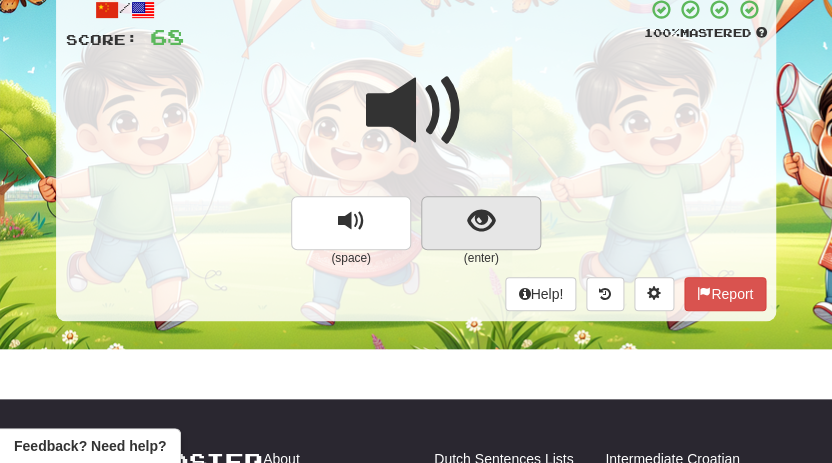click at bounding box center (481, 221) 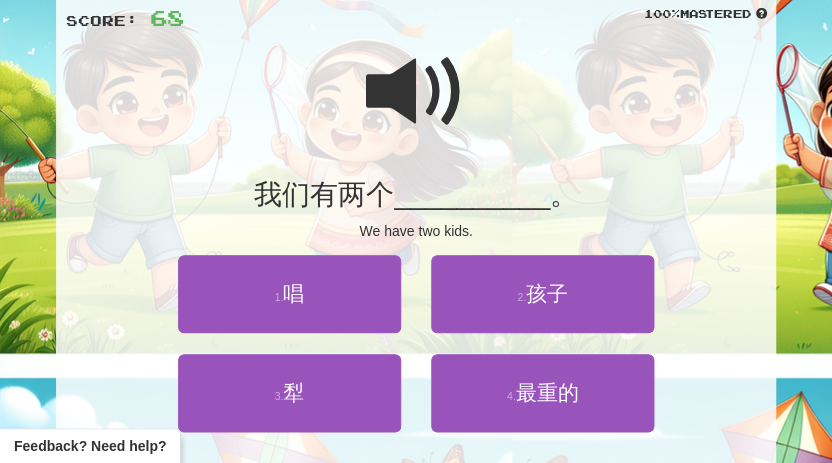 scroll, scrollTop: 151, scrollLeft: 0, axis: vertical 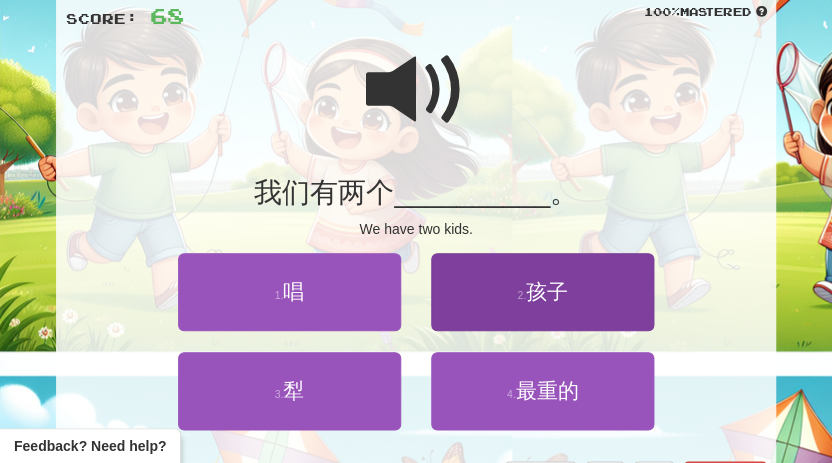 click on "2 .  孩子" at bounding box center (542, 292) 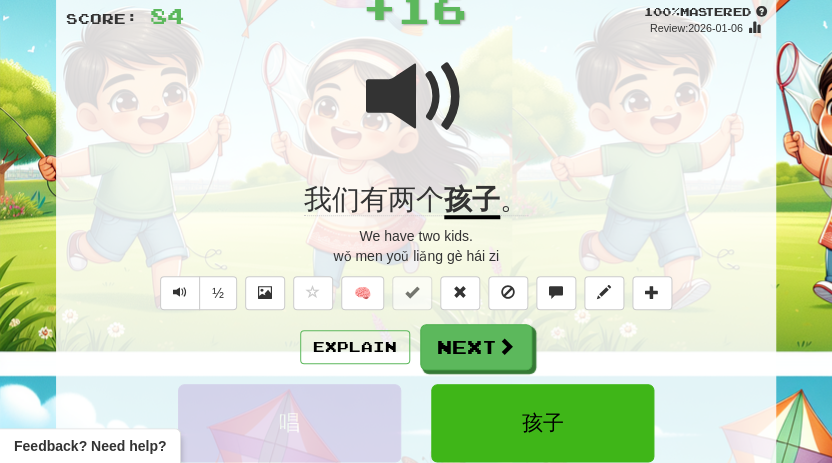 scroll, scrollTop: 169, scrollLeft: 0, axis: vertical 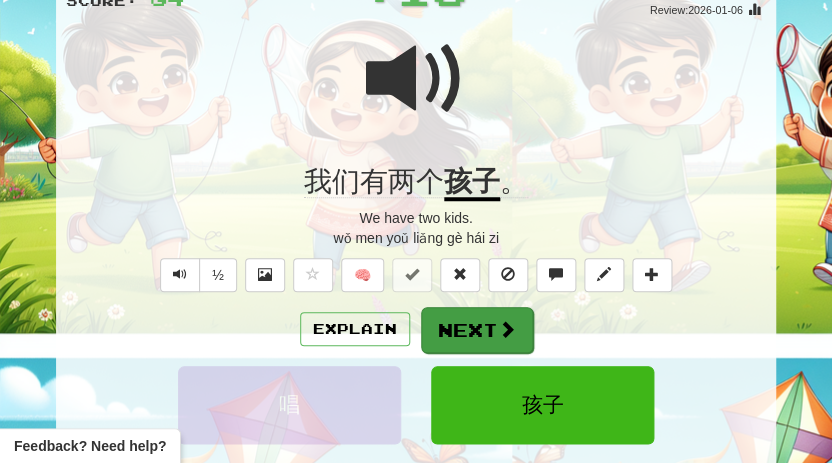 click on "Next" at bounding box center [477, 330] 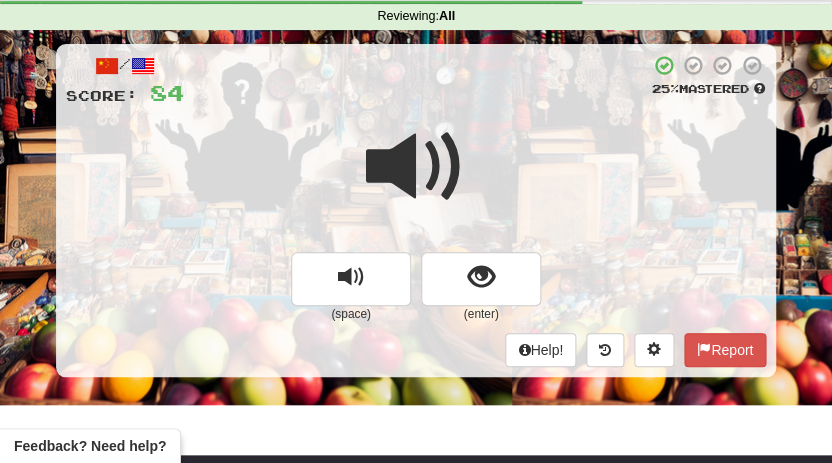 scroll, scrollTop: 77, scrollLeft: 0, axis: vertical 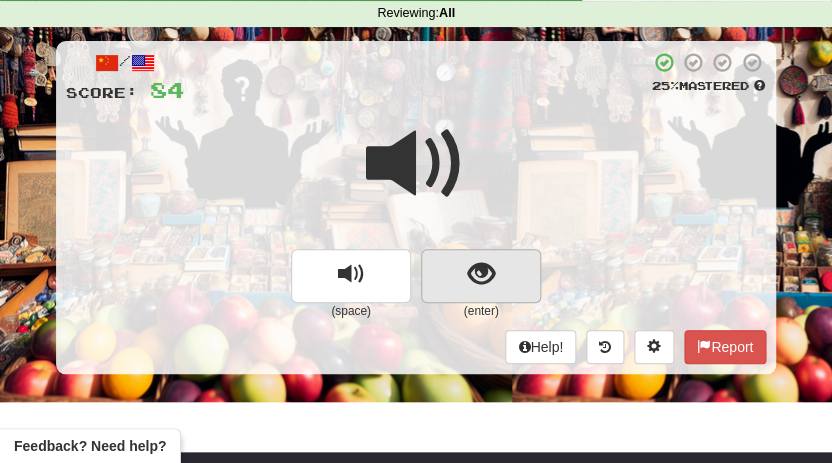 click at bounding box center (481, 274) 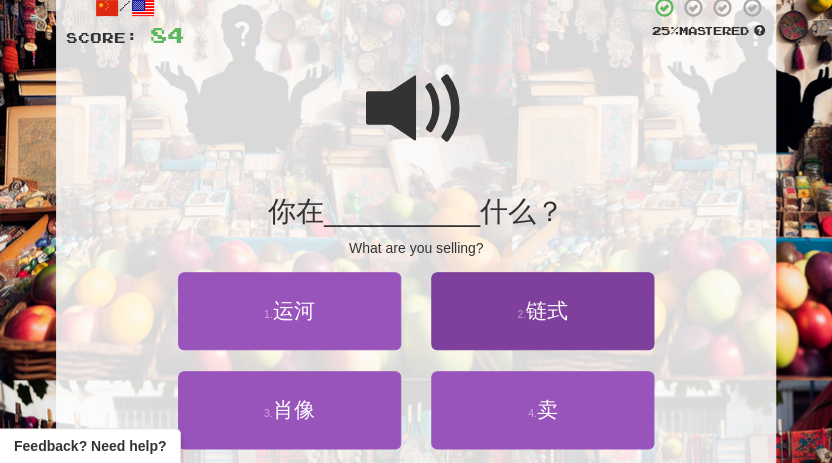 scroll, scrollTop: 134, scrollLeft: 0, axis: vertical 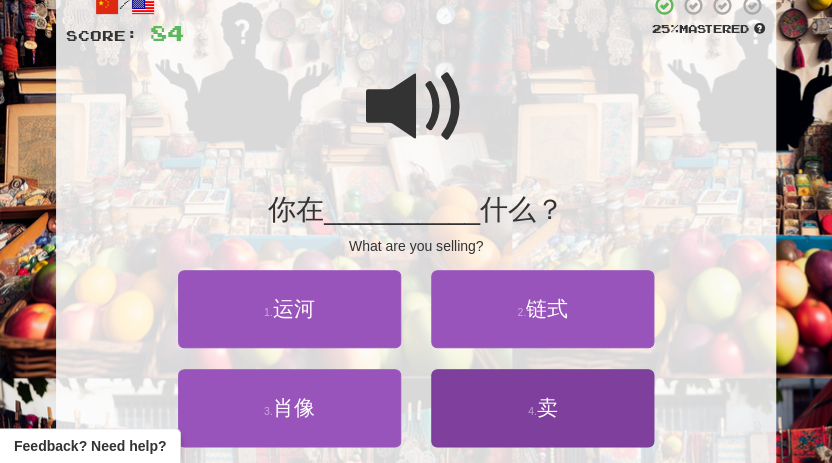 click on "4 .  卖" at bounding box center (542, 408) 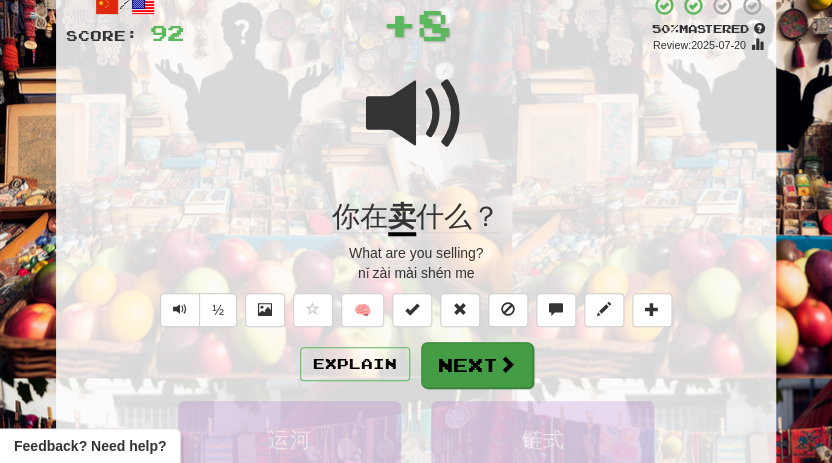 click on "Next" at bounding box center (477, 365) 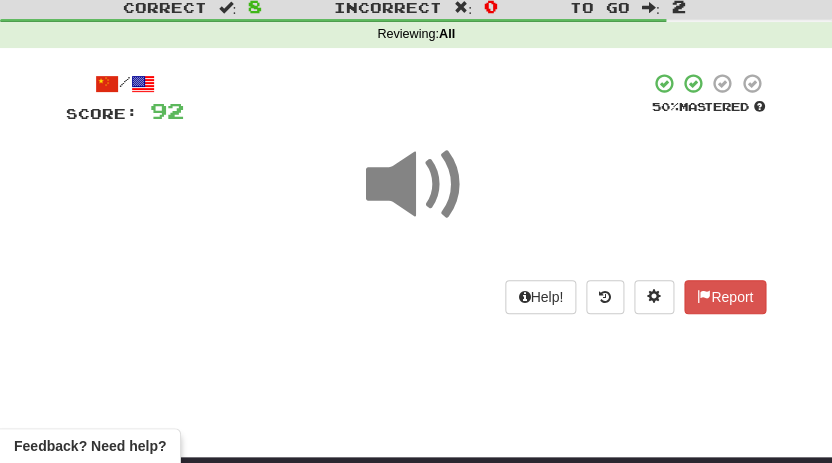 scroll, scrollTop: 54, scrollLeft: 0, axis: vertical 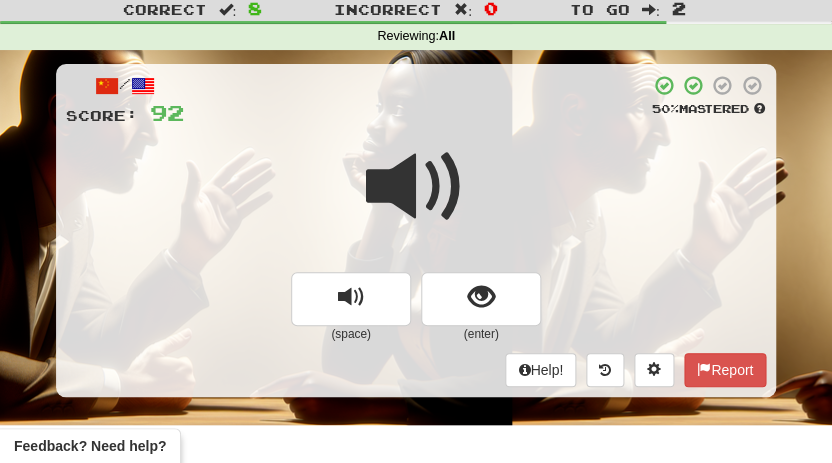 click at bounding box center (416, 200) 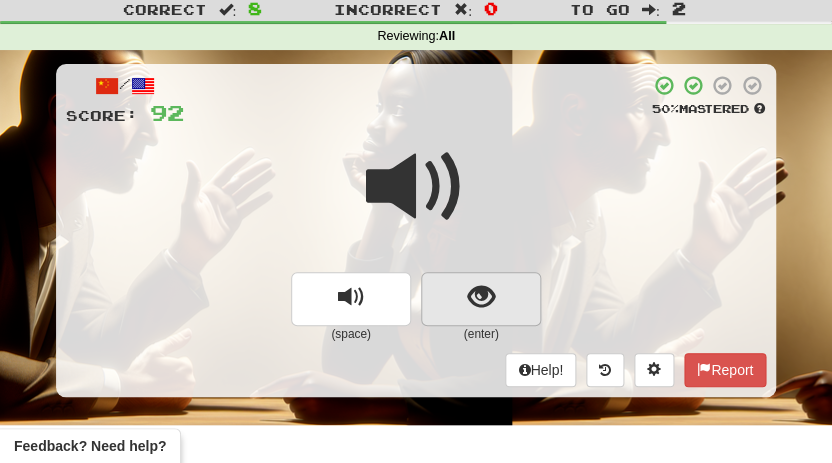 click at bounding box center [481, 297] 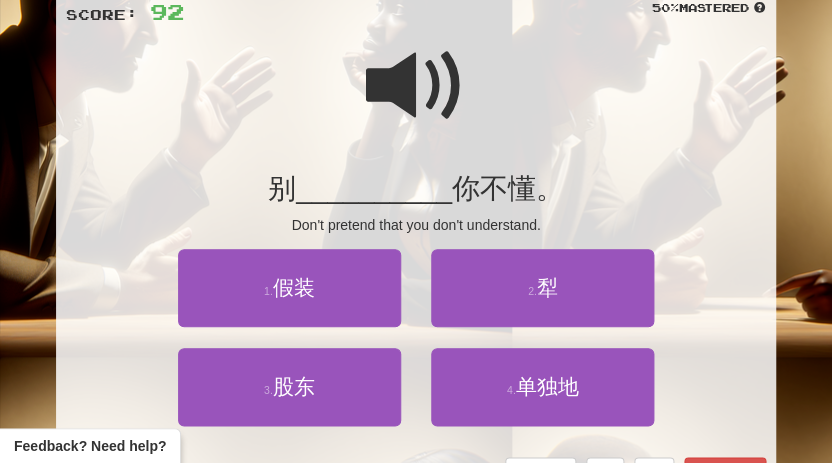 scroll, scrollTop: 172, scrollLeft: 0, axis: vertical 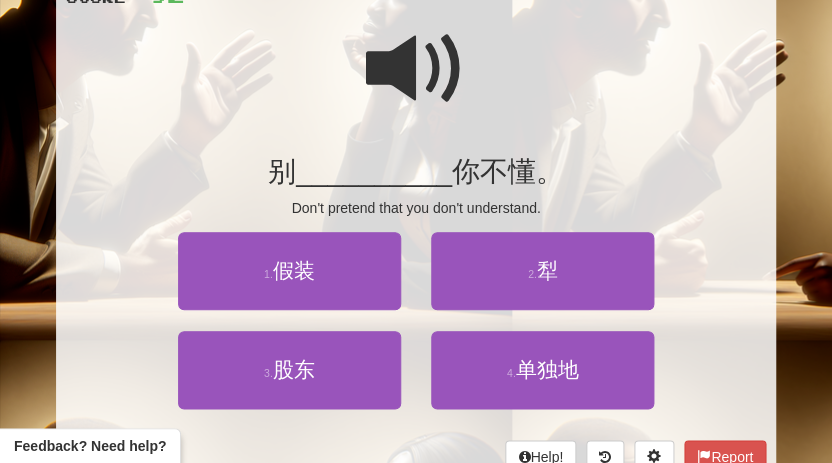 click at bounding box center (416, 69) 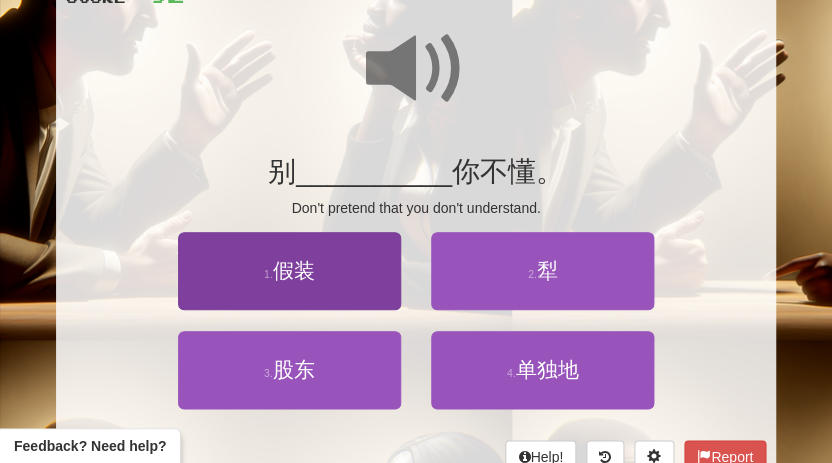 click on "假装" at bounding box center (294, 270) 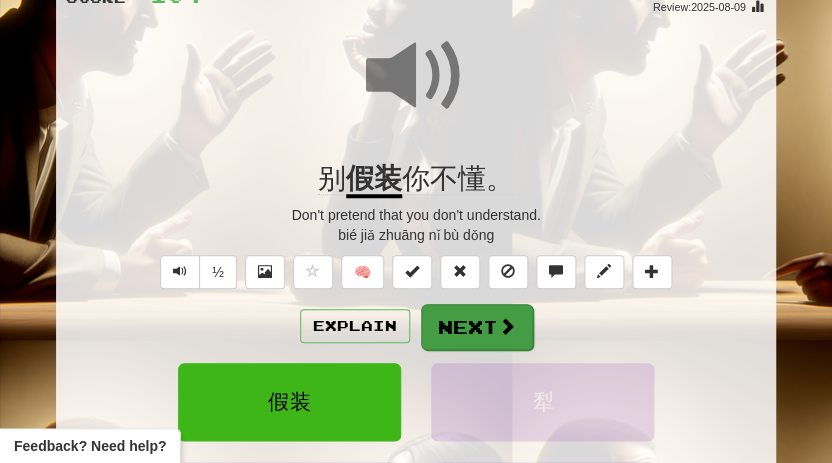 click on "Next" at bounding box center [477, 327] 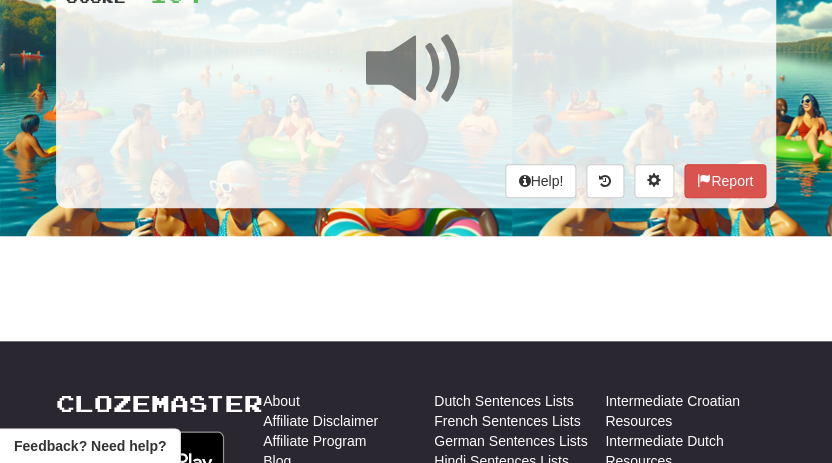 scroll, scrollTop: 81, scrollLeft: 0, axis: vertical 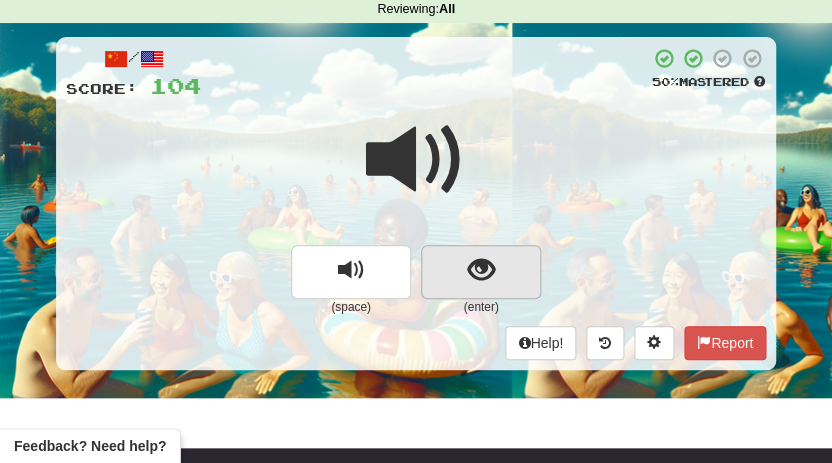 click at bounding box center (481, 270) 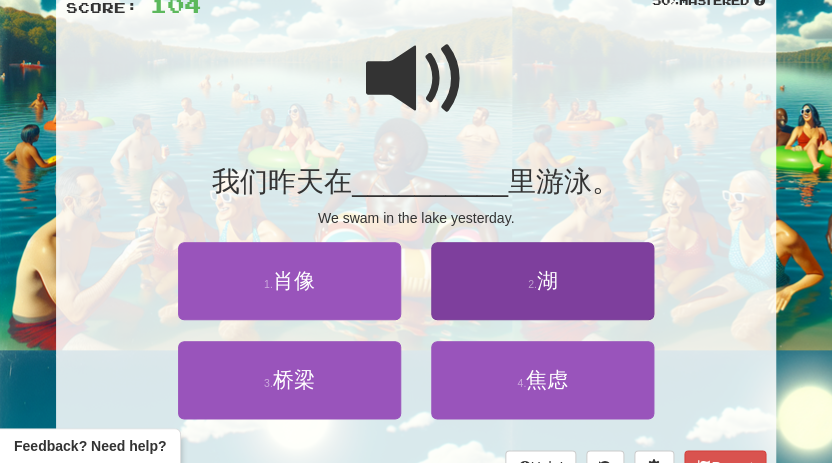 scroll, scrollTop: 165, scrollLeft: 0, axis: vertical 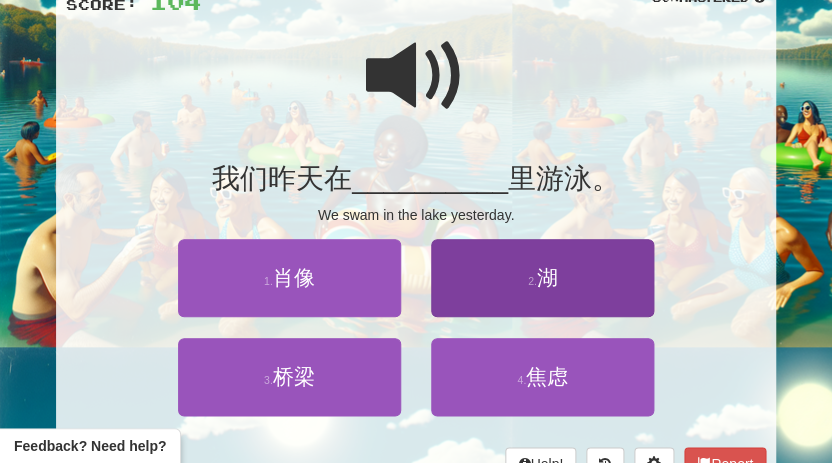 click on "湖" at bounding box center (547, 277) 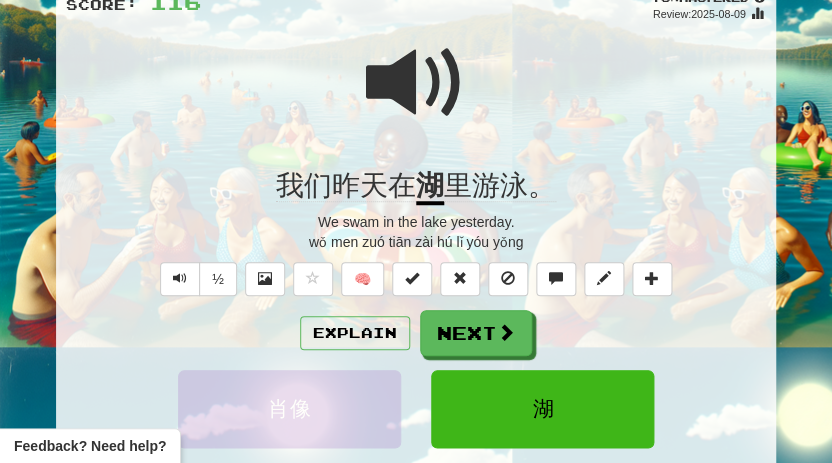 click at bounding box center [416, 83] 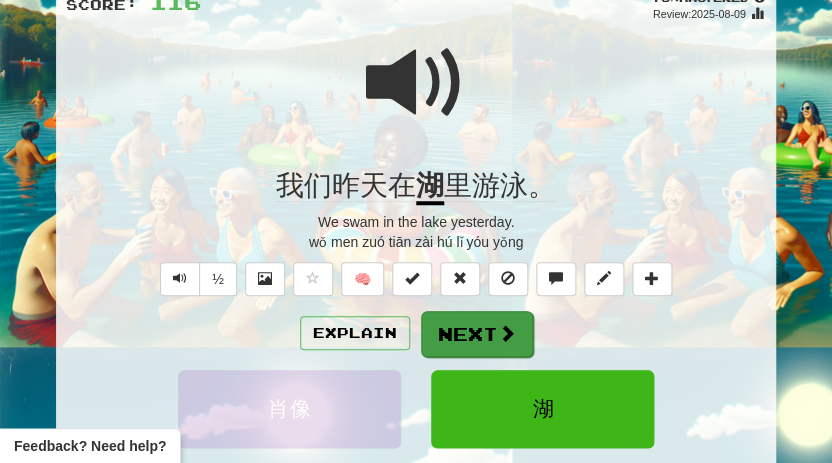 click on "Next" at bounding box center [477, 334] 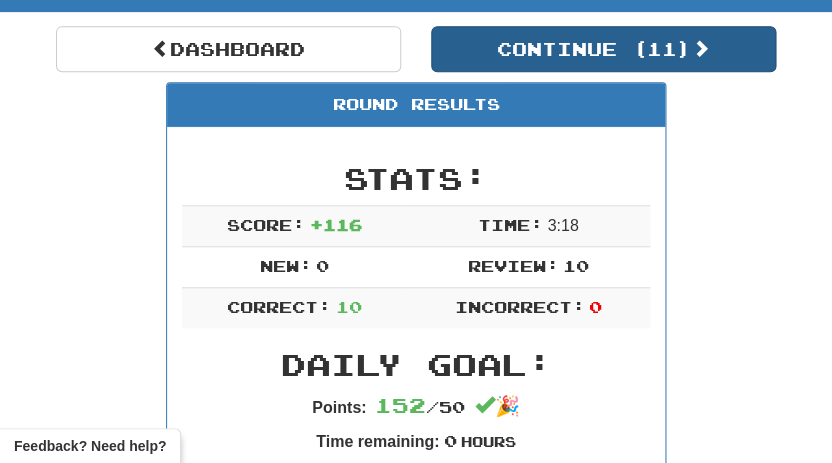 click on "Continue ( 11 )" at bounding box center [603, 49] 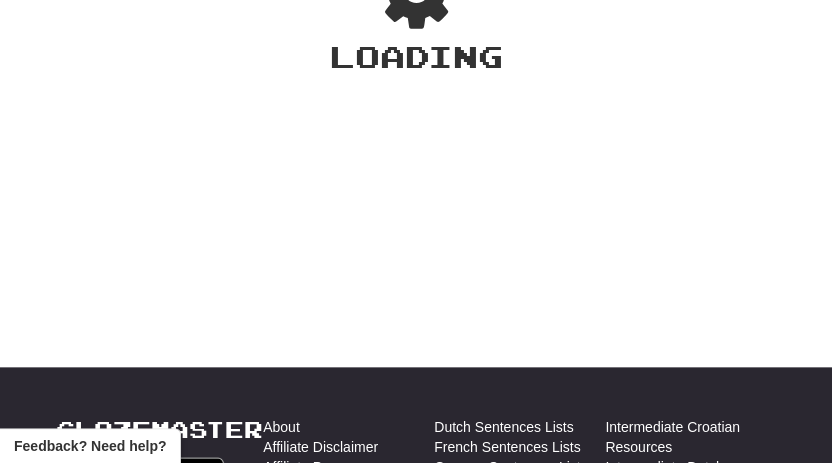 scroll, scrollTop: 56, scrollLeft: 0, axis: vertical 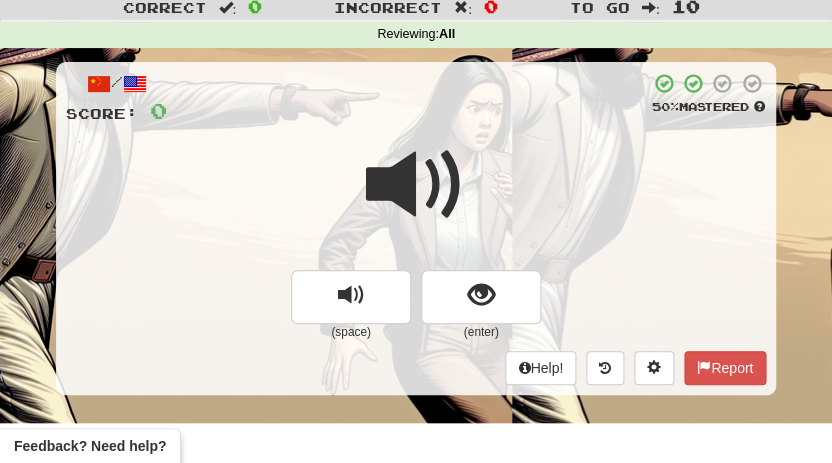 click at bounding box center [416, 198] 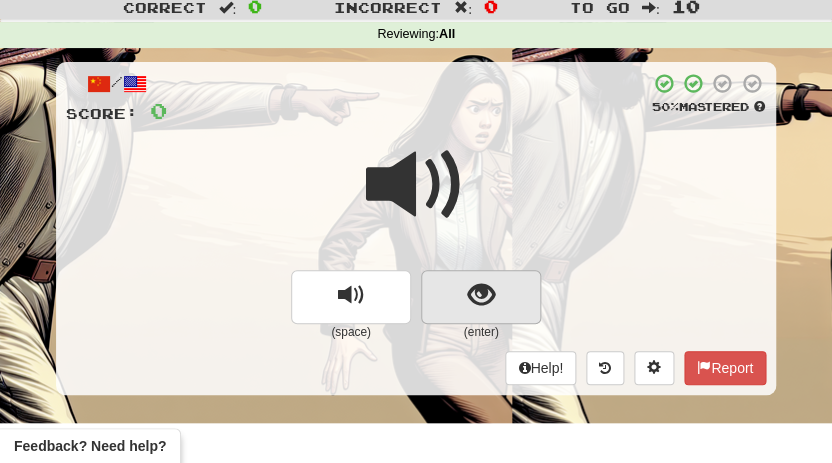 click at bounding box center [481, 295] 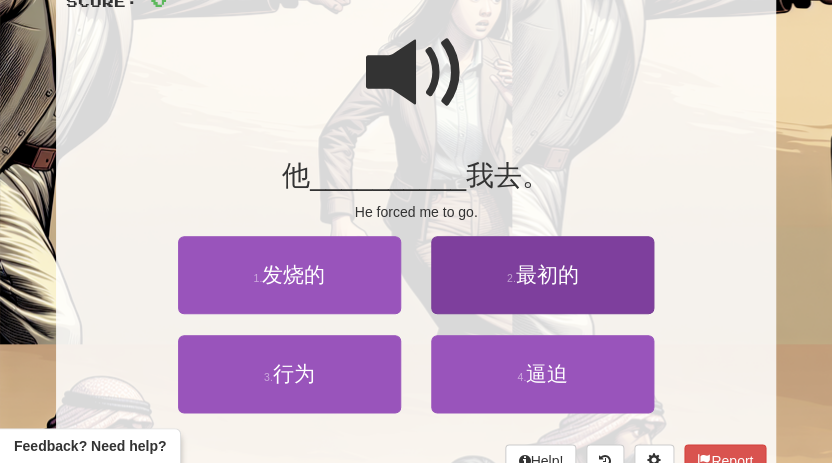 scroll, scrollTop: 180, scrollLeft: 0, axis: vertical 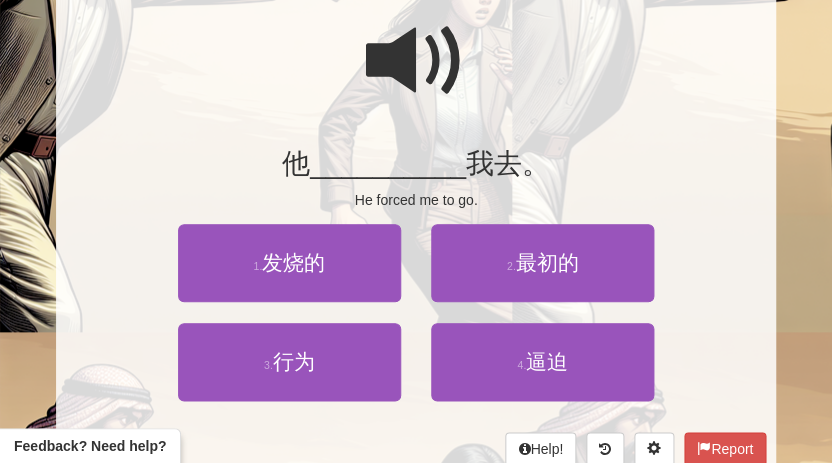 click at bounding box center (416, 61) 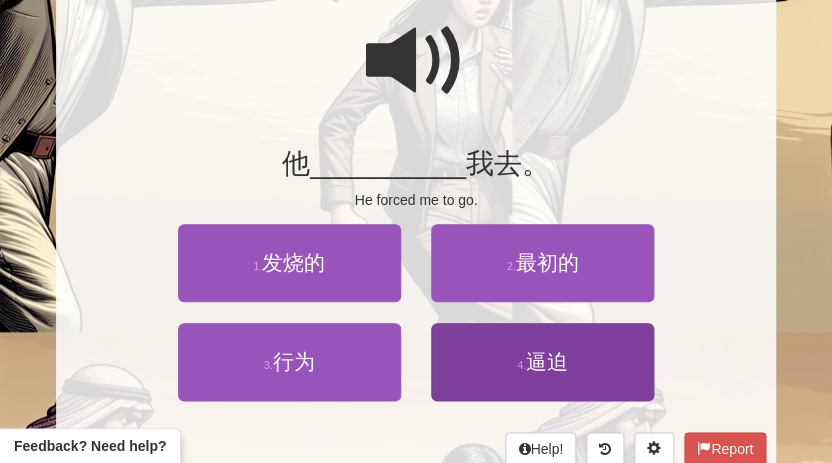 click on "逼迫" at bounding box center [547, 361] 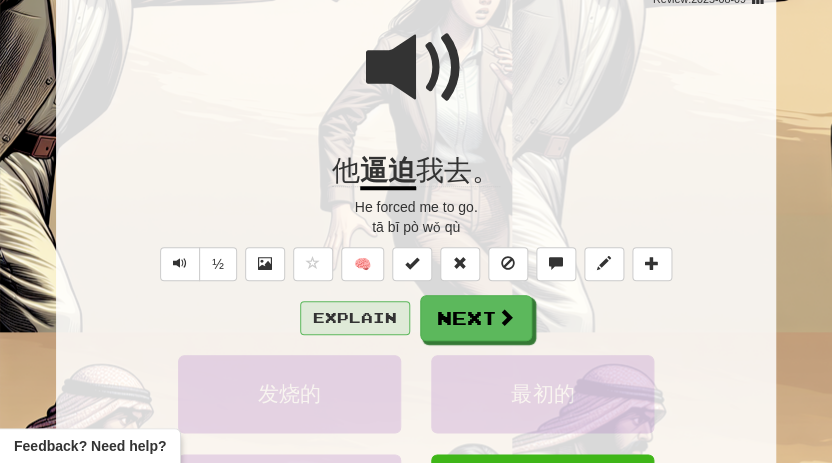 click on "Explain" at bounding box center (355, 318) 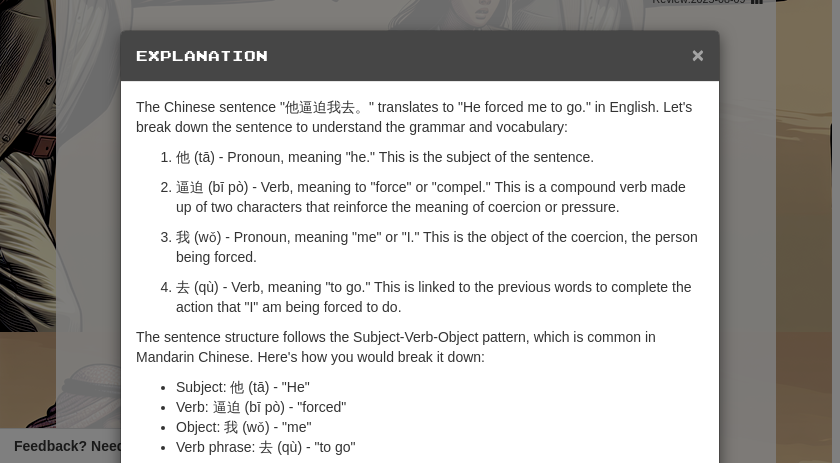 click on "×" at bounding box center (698, 54) 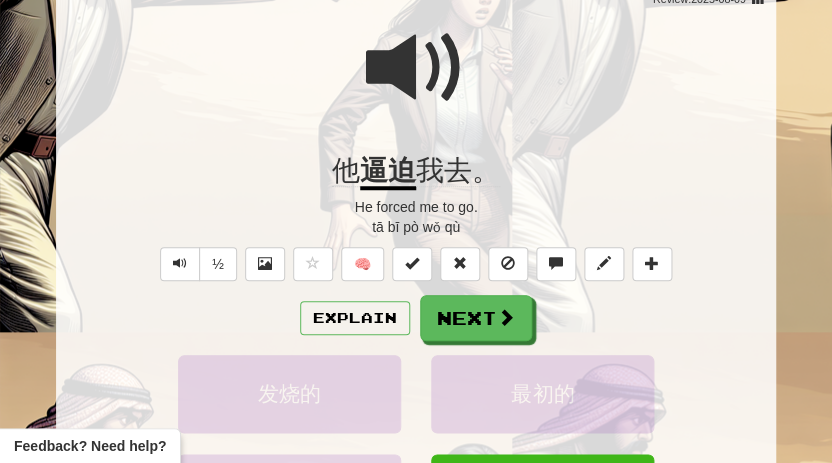 click at bounding box center [416, 68] 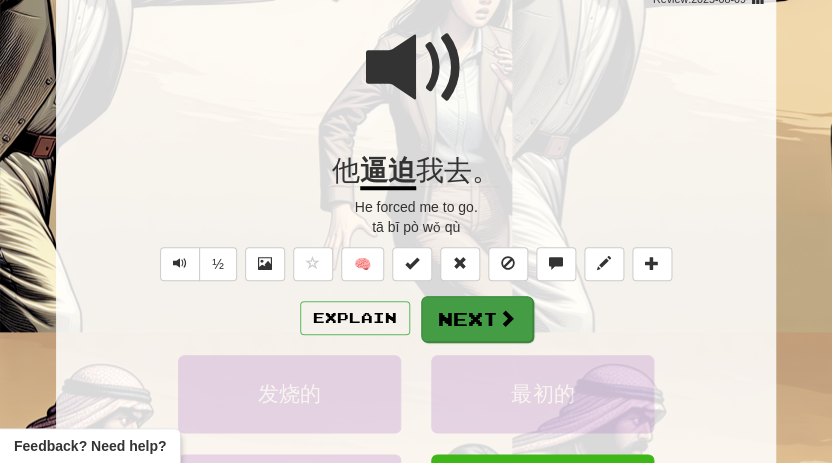 click on "Next" at bounding box center [477, 319] 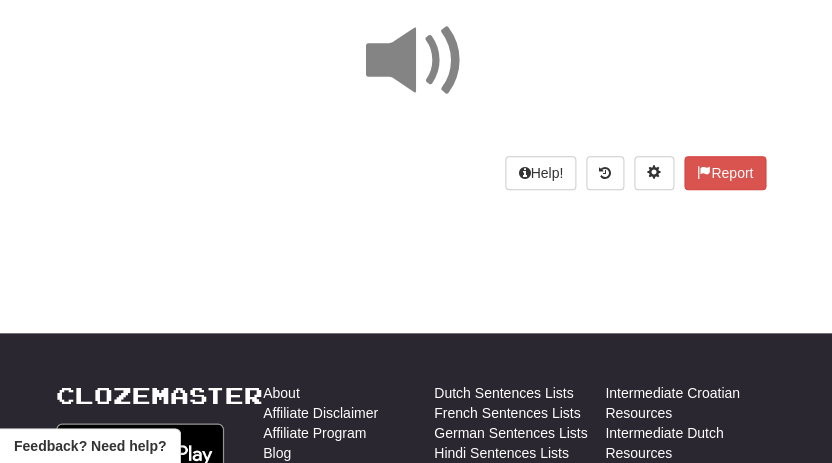 scroll, scrollTop: 85, scrollLeft: 0, axis: vertical 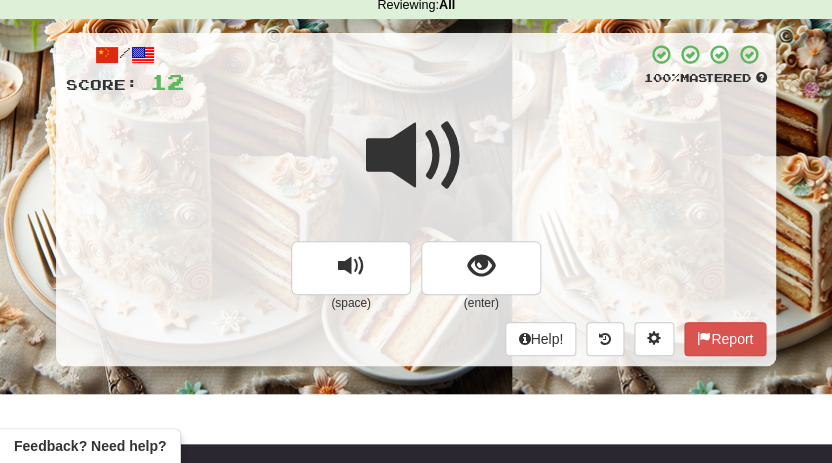 click at bounding box center (416, 156) 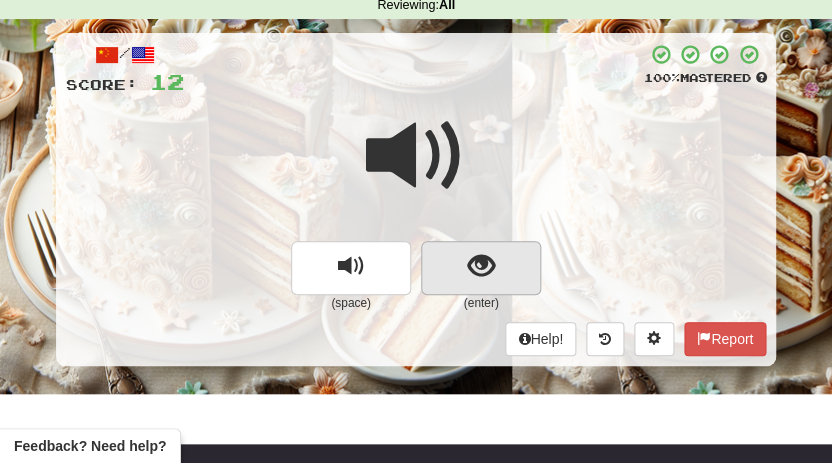 click at bounding box center (481, 266) 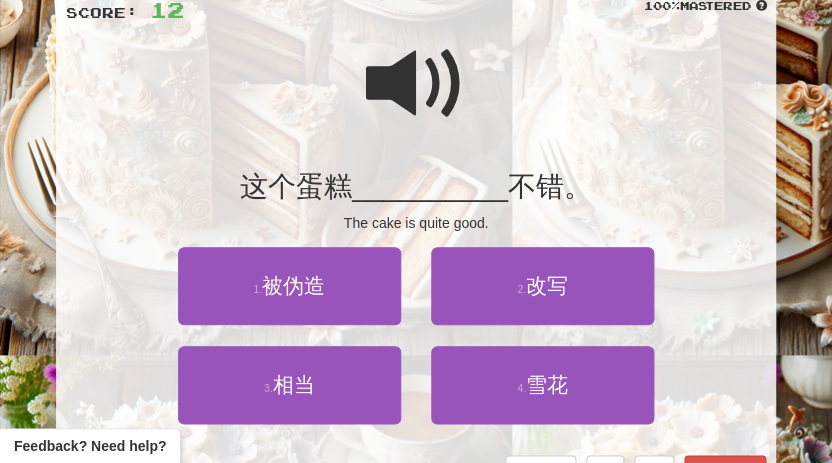 scroll, scrollTop: 160, scrollLeft: 0, axis: vertical 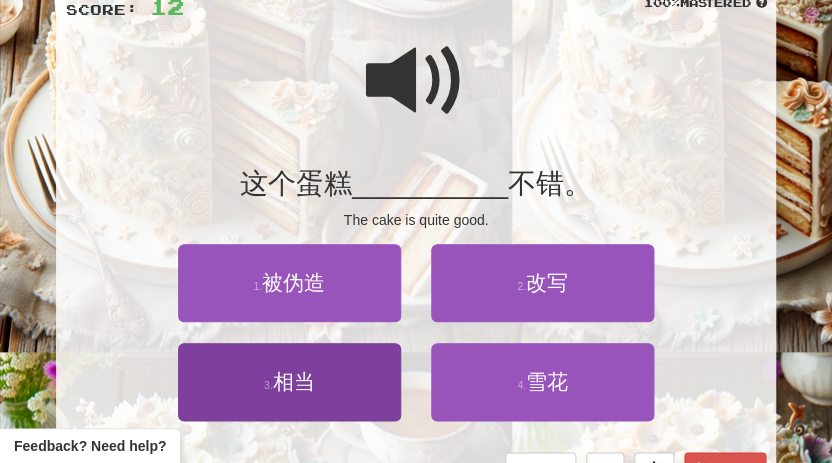 click on "相当" at bounding box center (294, 381) 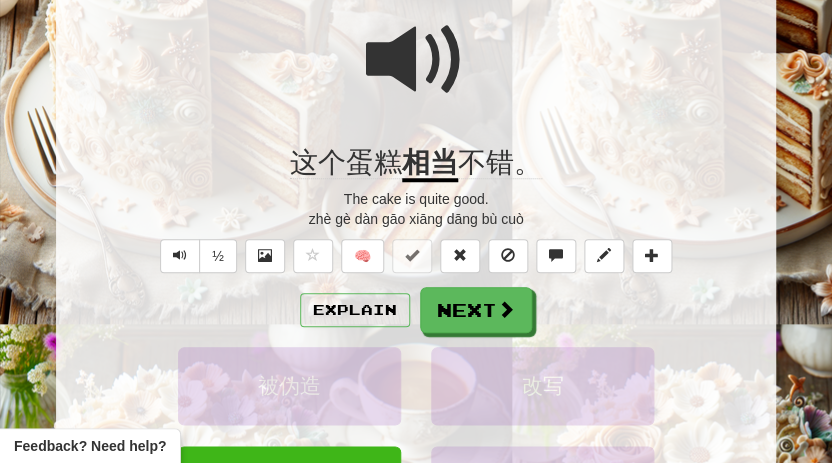 scroll, scrollTop: 190, scrollLeft: 0, axis: vertical 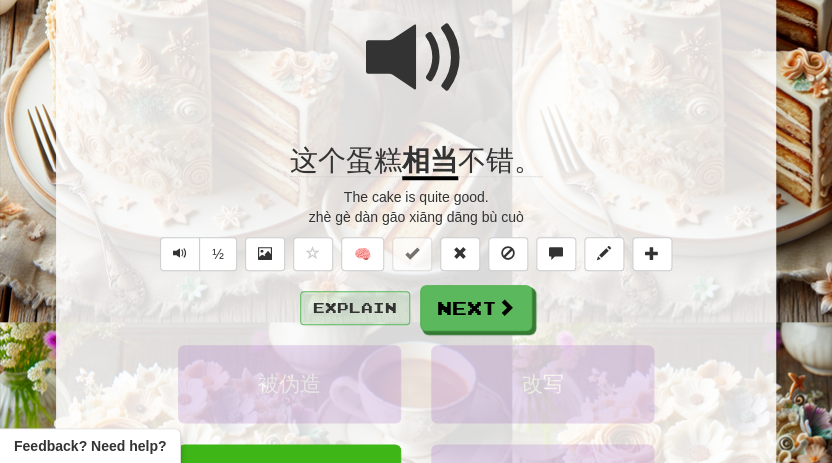 click on "Explain" at bounding box center [355, 308] 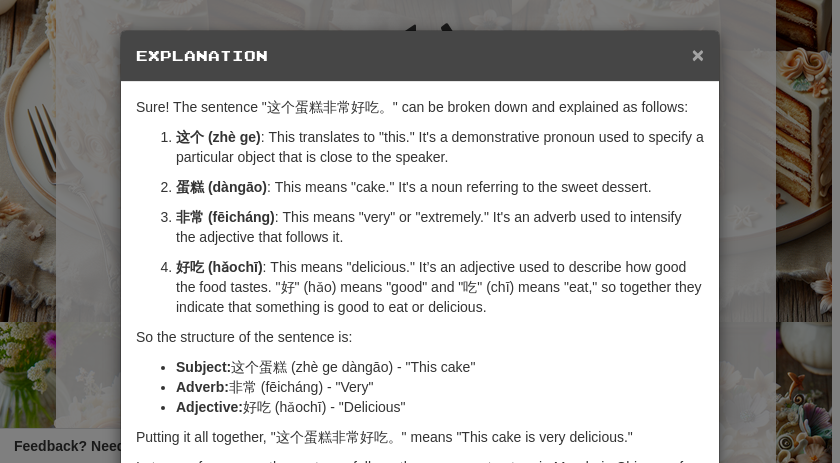 click on "×" at bounding box center (698, 54) 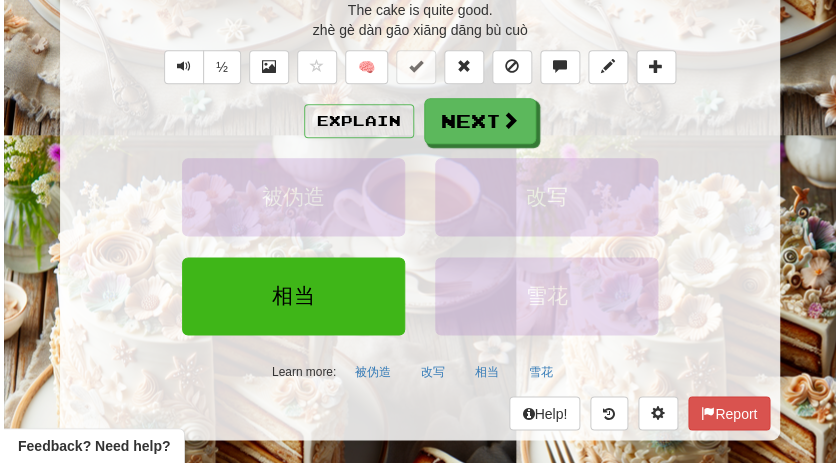 scroll, scrollTop: 446, scrollLeft: 0, axis: vertical 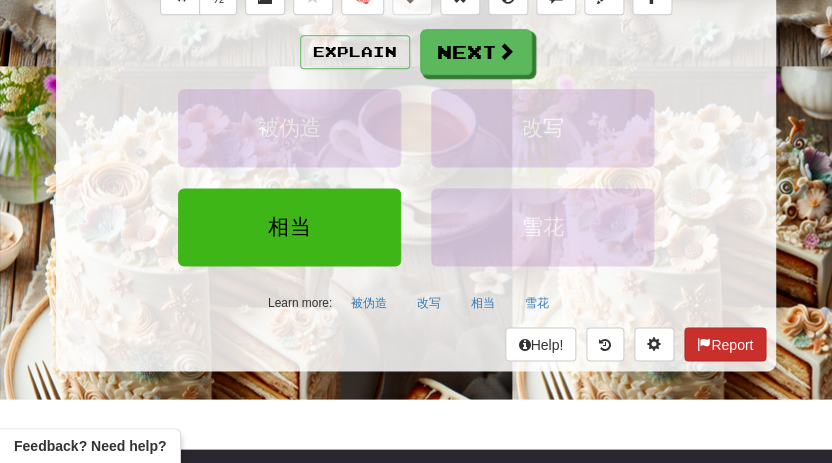 click on "Report" at bounding box center [725, 344] 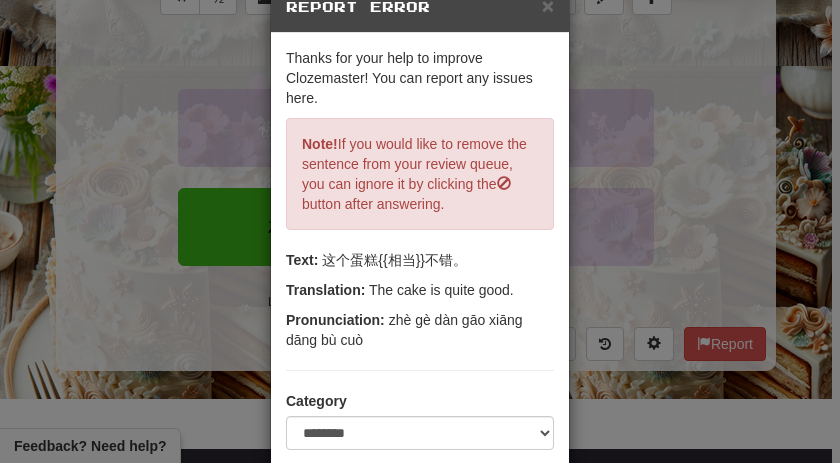 scroll, scrollTop: 65, scrollLeft: 0, axis: vertical 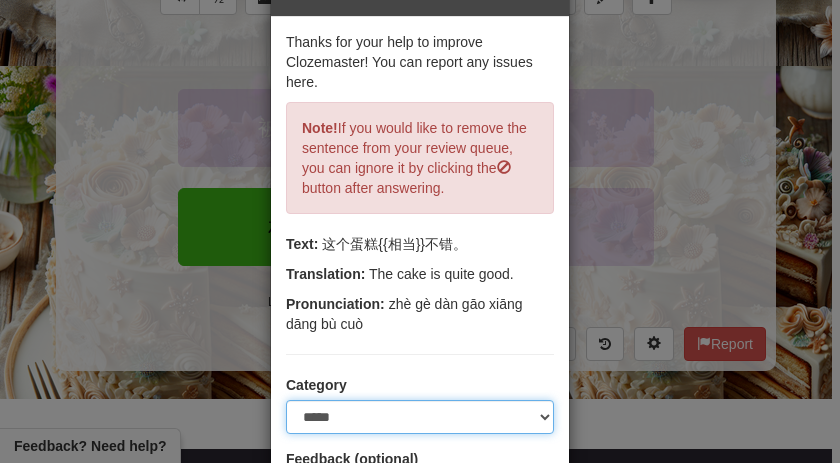 select on "********" 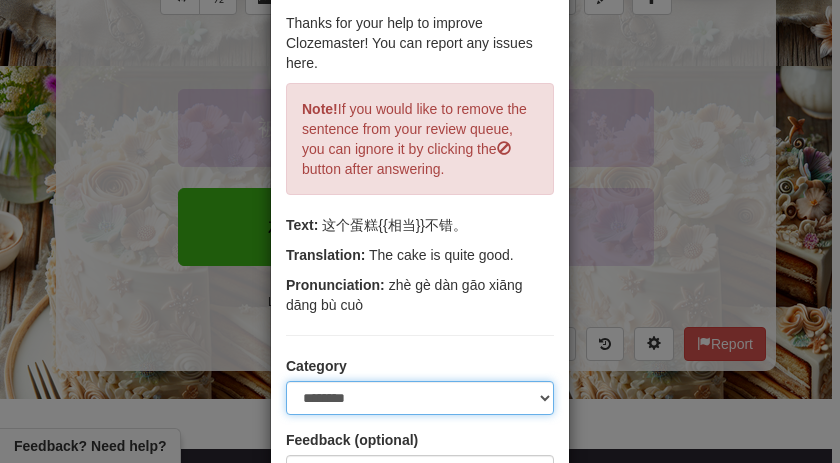 scroll, scrollTop: 131, scrollLeft: 0, axis: vertical 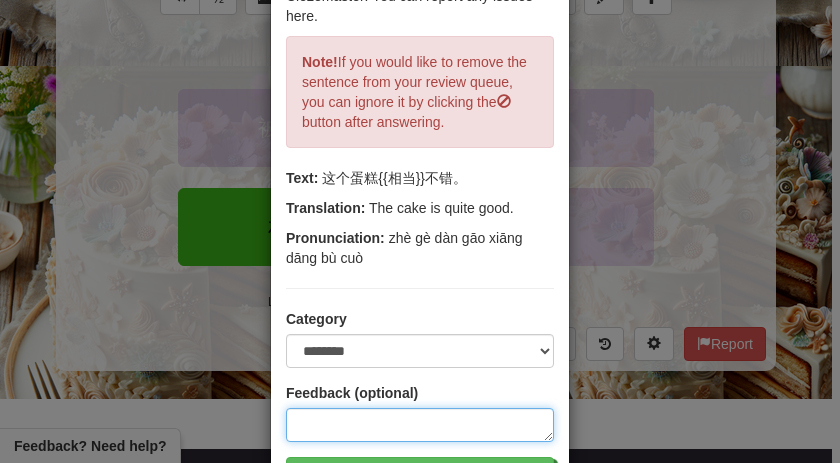 click at bounding box center (420, 425) 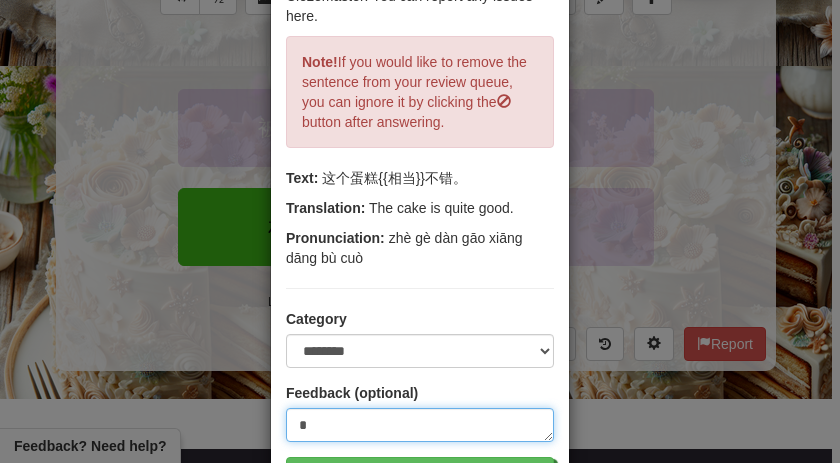 type on "**" 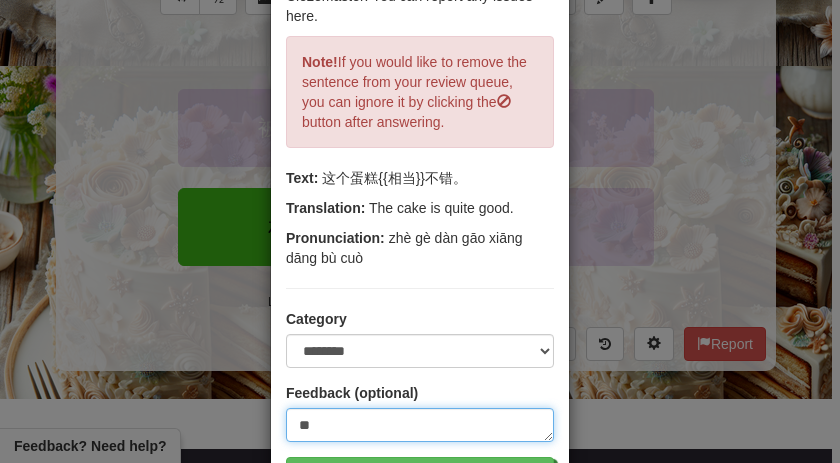 type on "***" 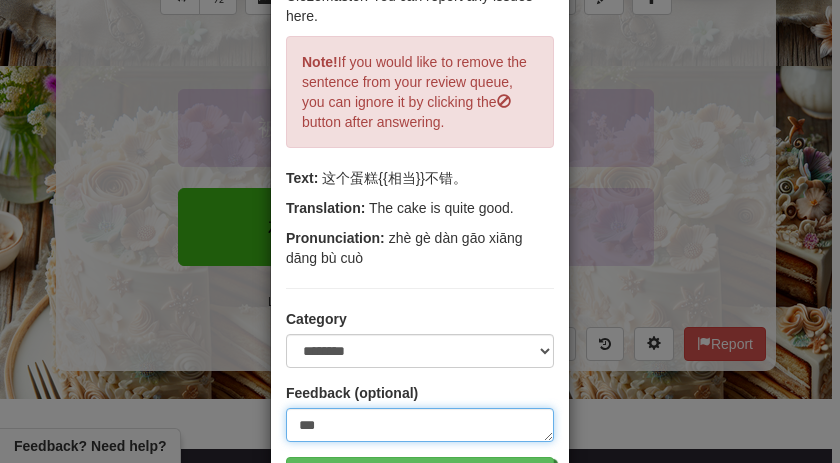 type on "****" 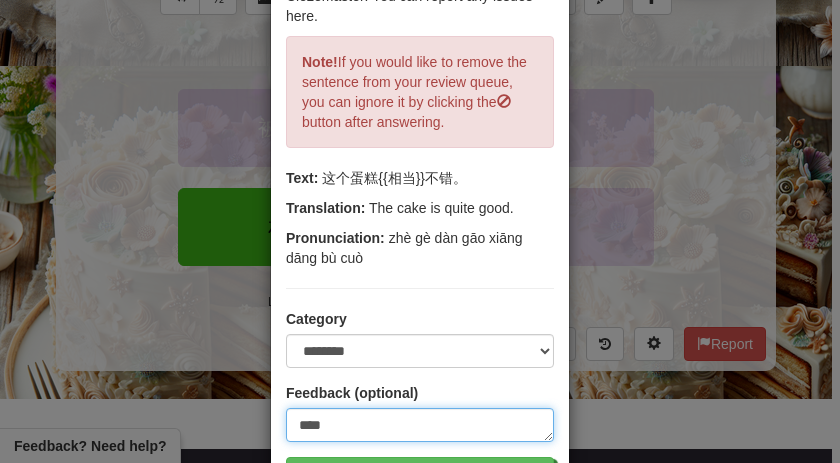 type on "*****" 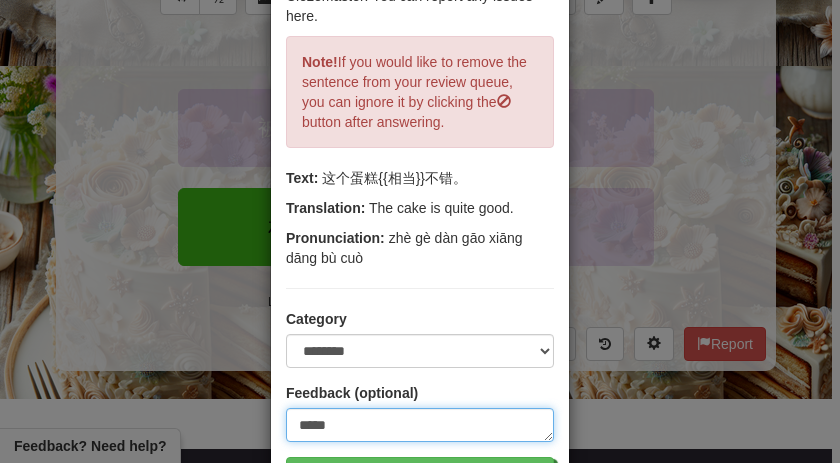 type on "******" 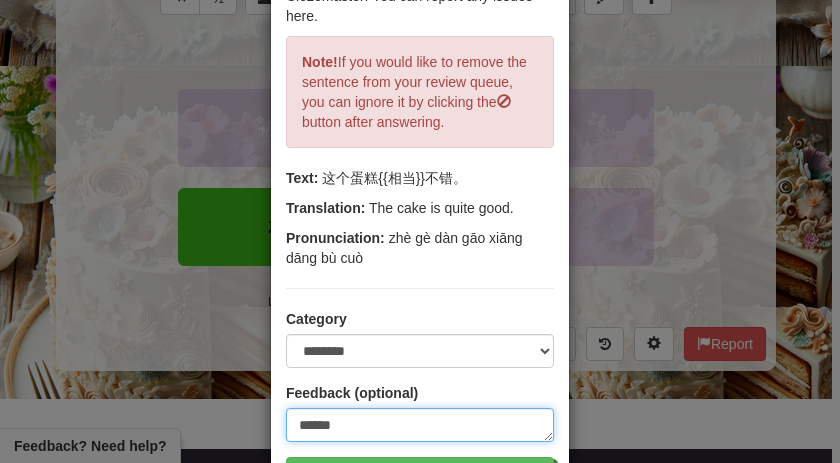 type on "*******" 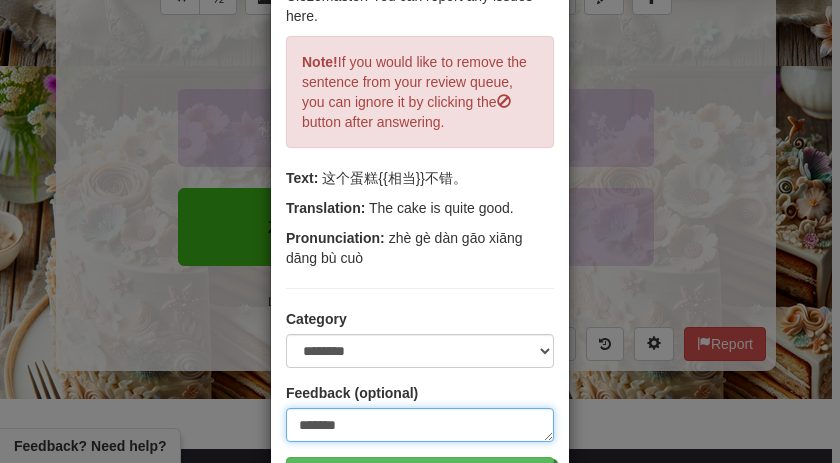 type on "********" 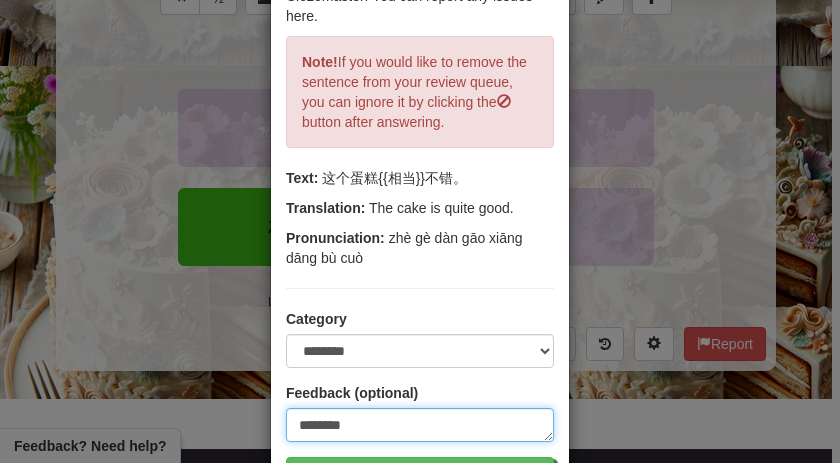 type on "*********" 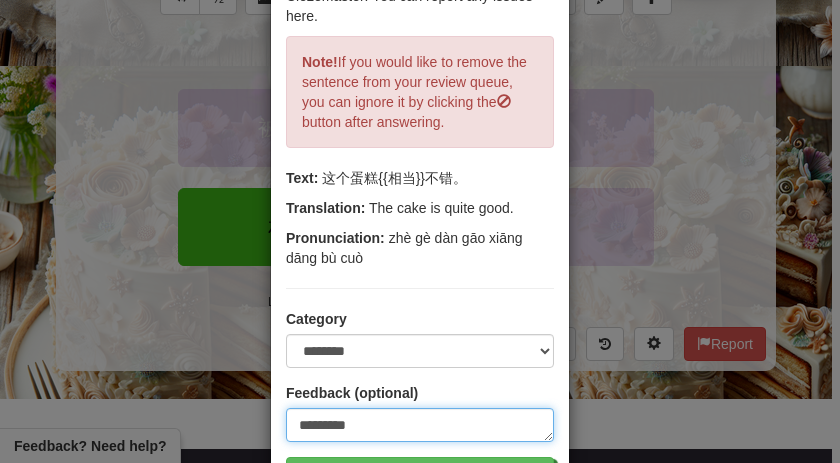 type on "**********" 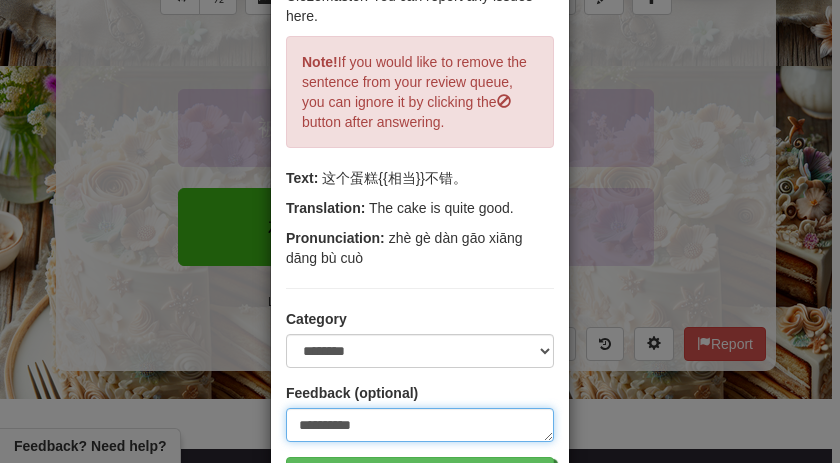 type on "**********" 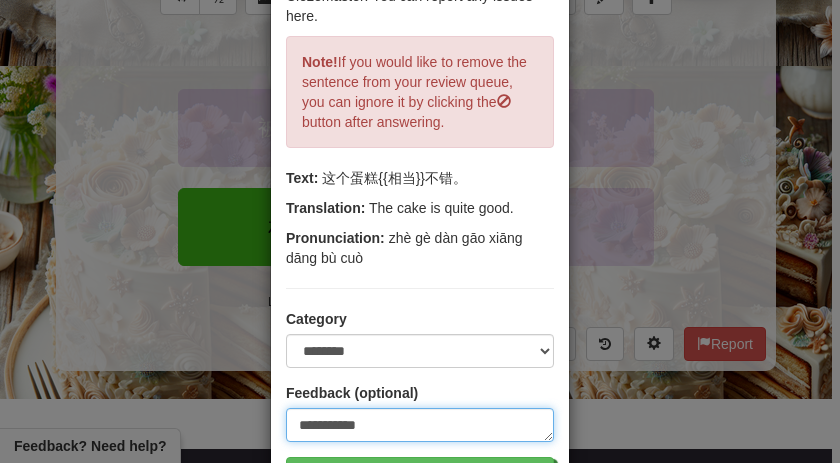type on "*" 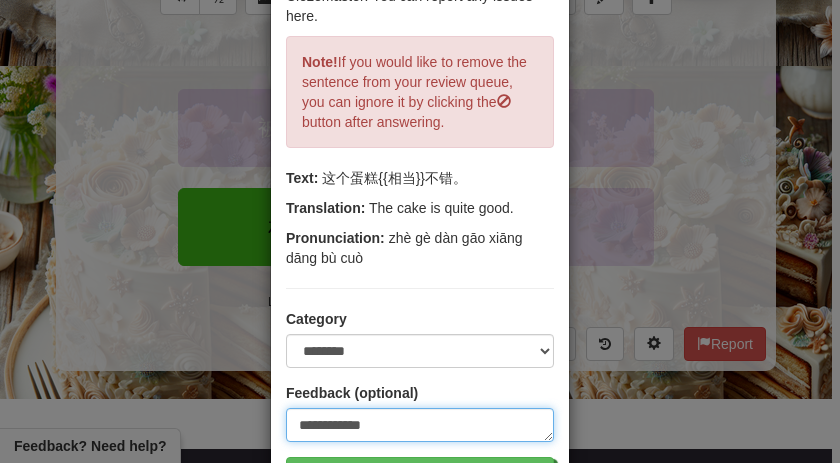 type on "**********" 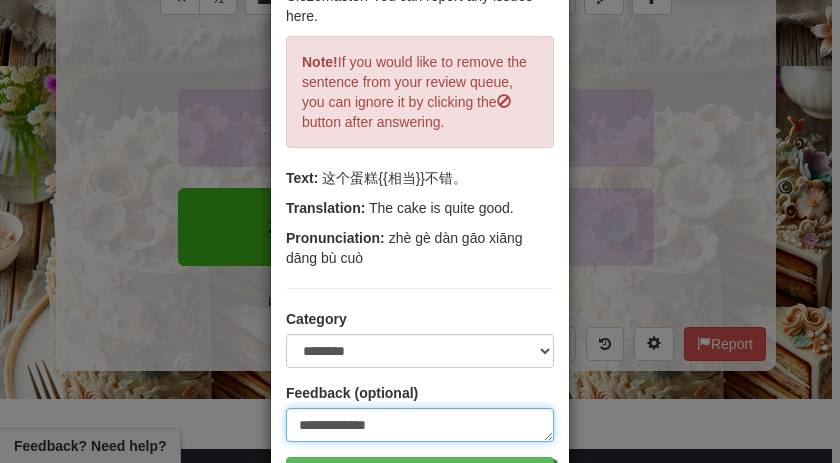 type on "**********" 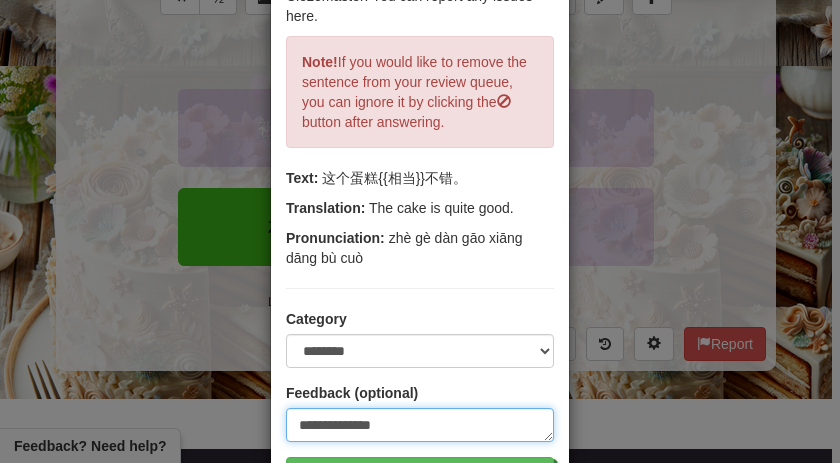 type on "**********" 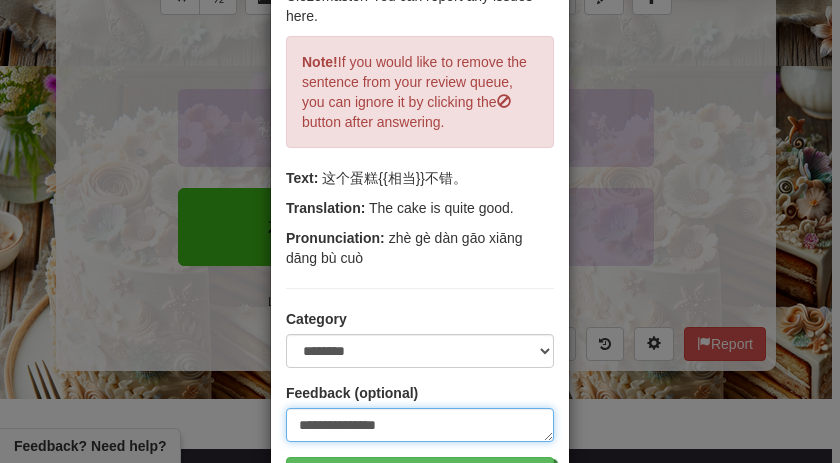 type on "**********" 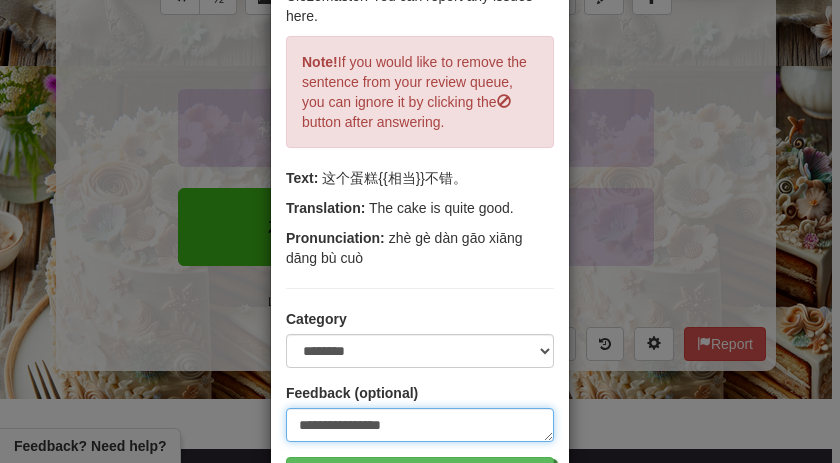 type on "**********" 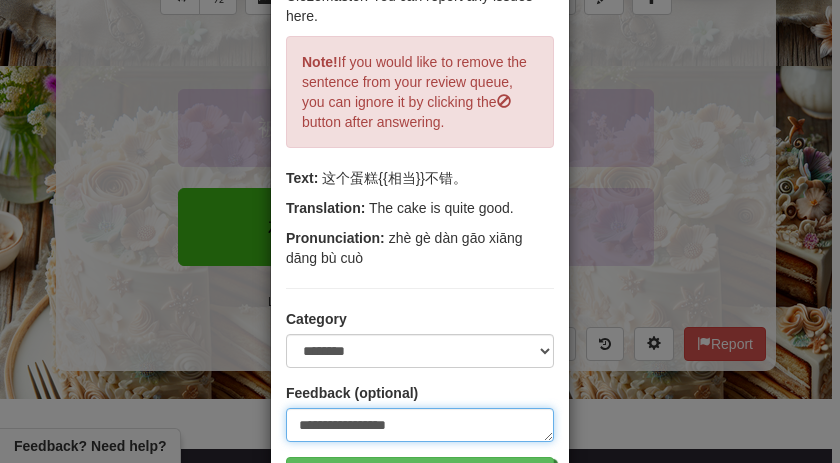 type on "**********" 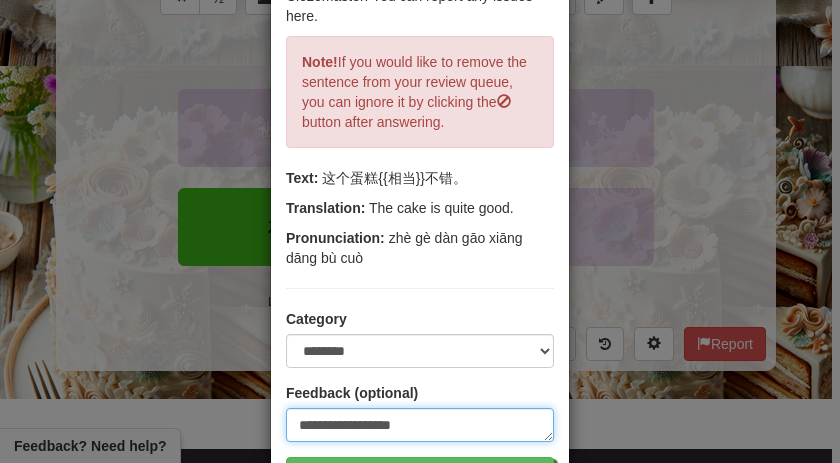 type on "**********" 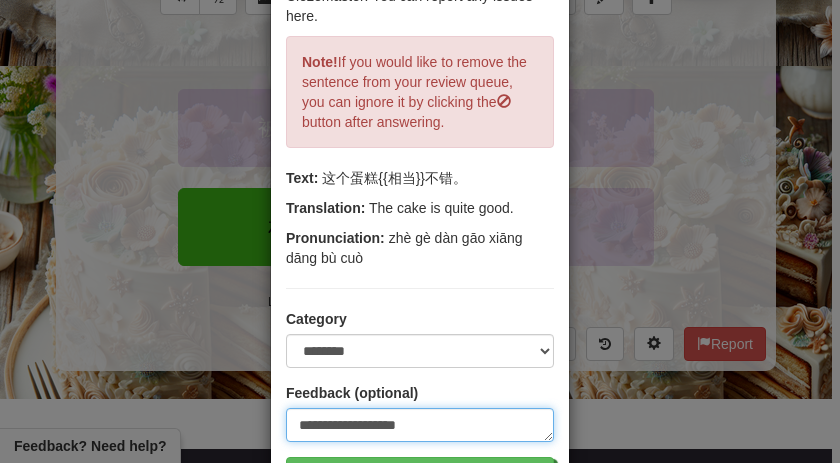 type on "**********" 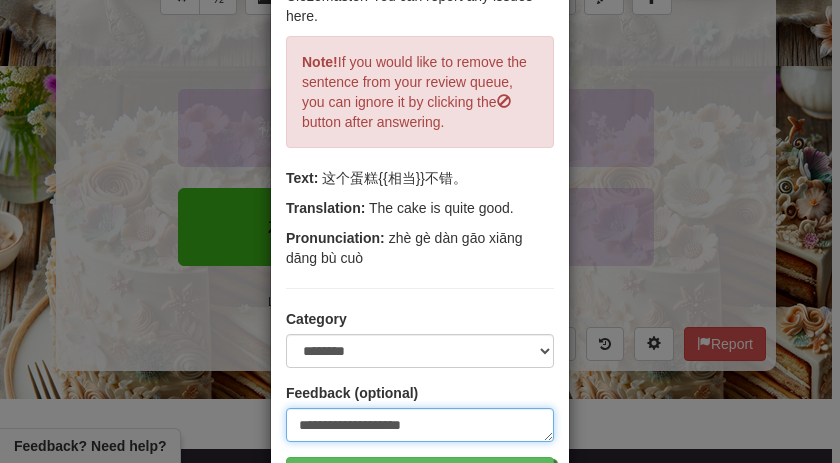 type on "**********" 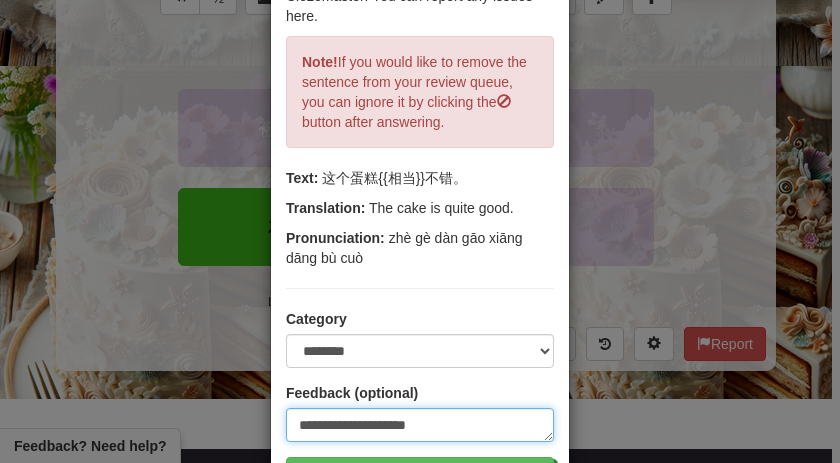 type on "**********" 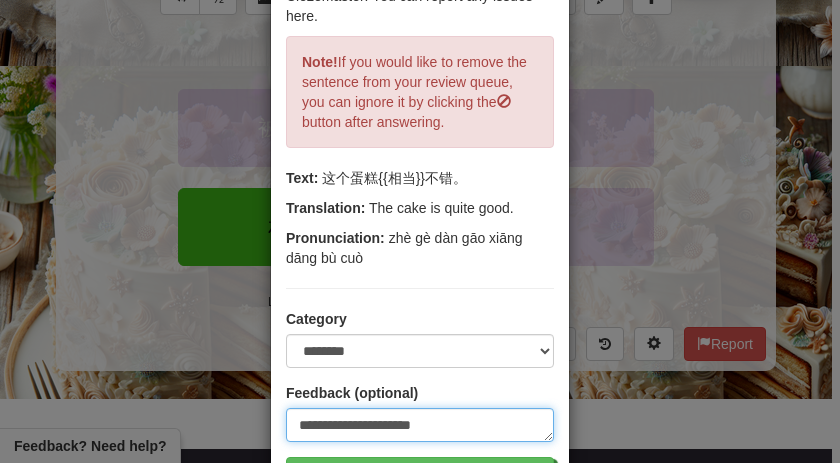 type on "**********" 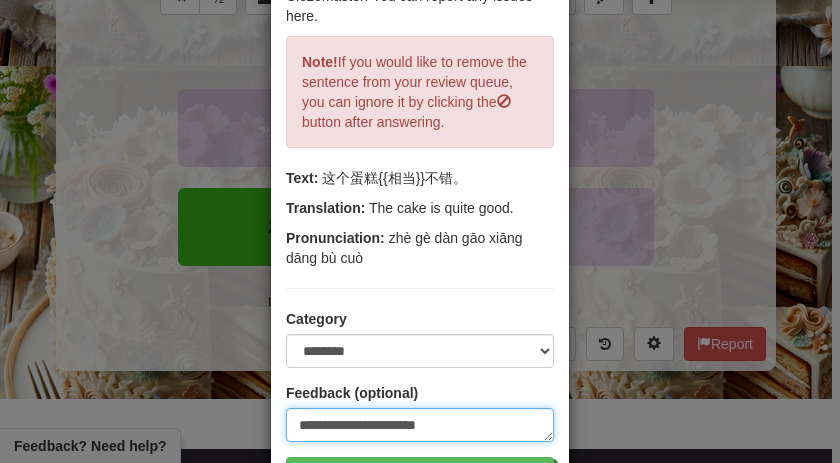 type on "**********" 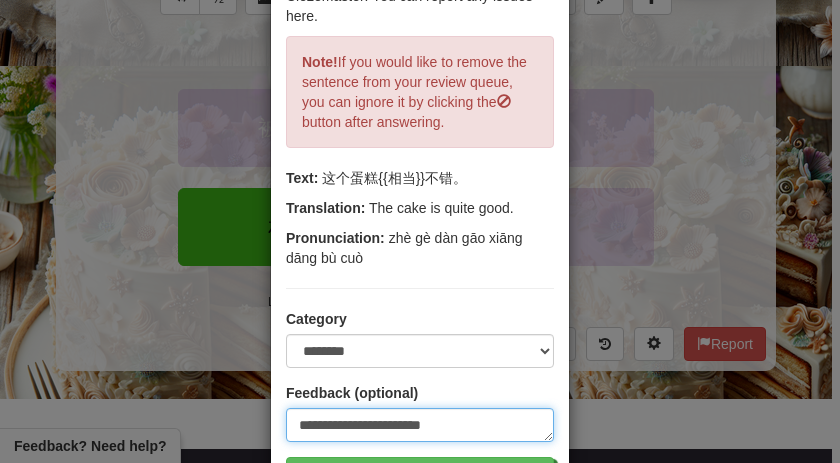 type on "**********" 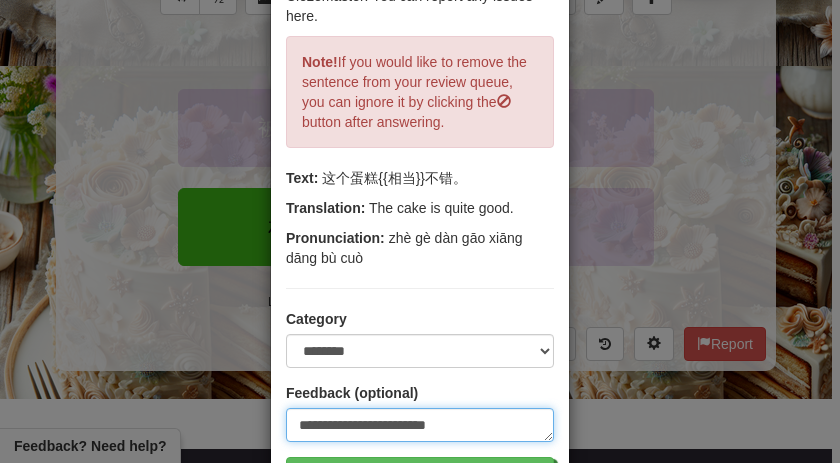 type on "**********" 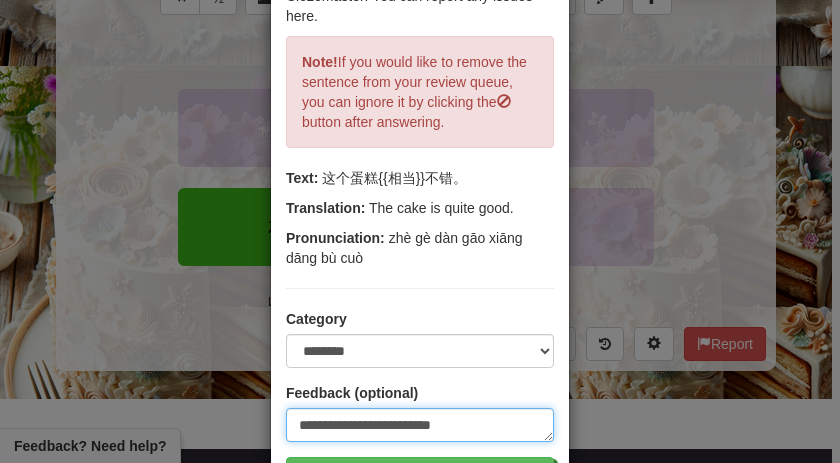 type on "**********" 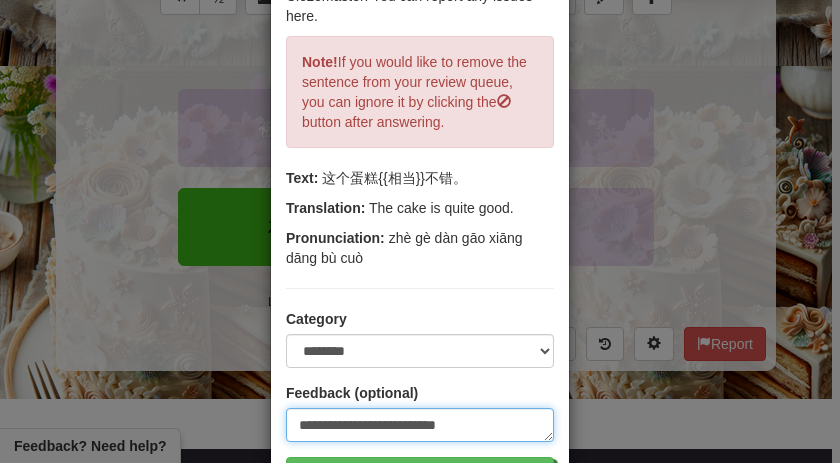 type on "**********" 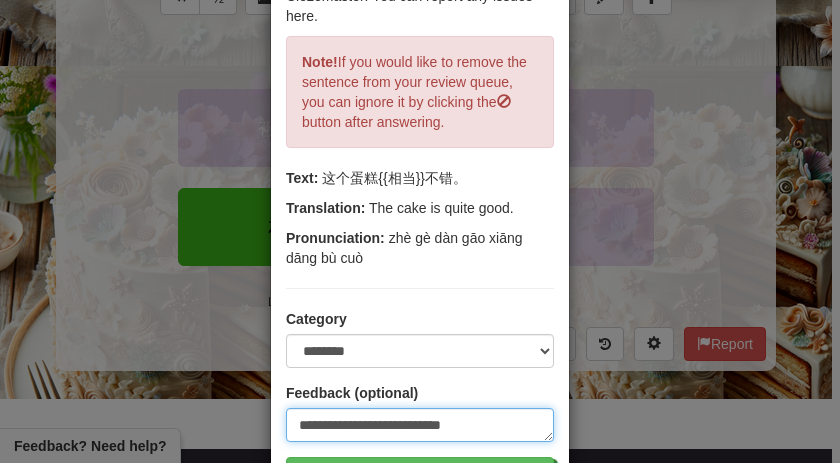 scroll, scrollTop: 151, scrollLeft: 0, axis: vertical 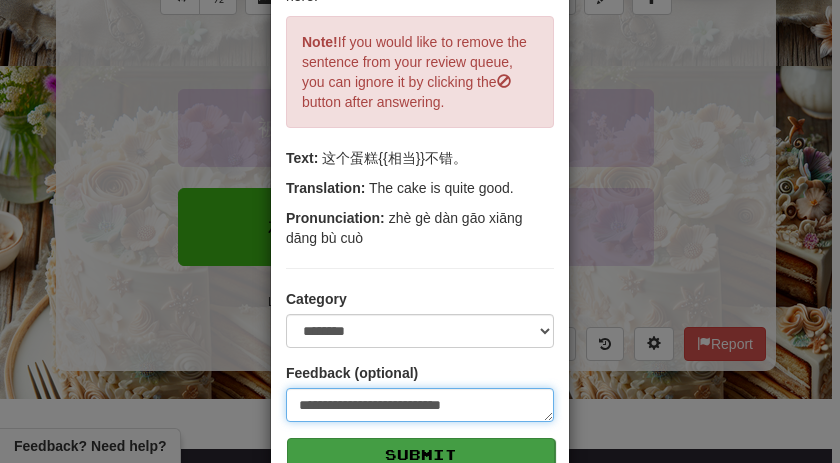 type on "**********" 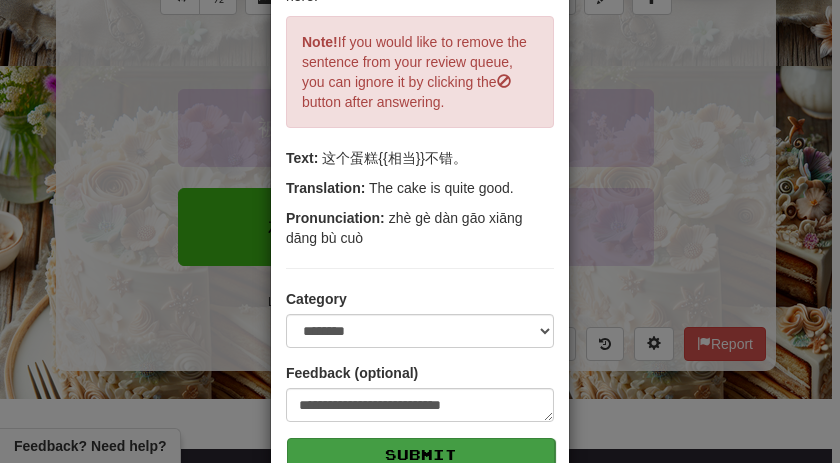 click on "Submit" at bounding box center (421, 455) 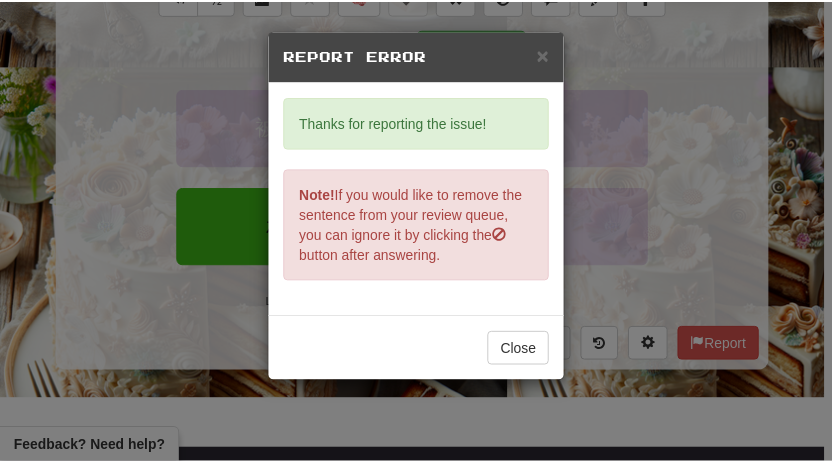 scroll, scrollTop: 0, scrollLeft: 0, axis: both 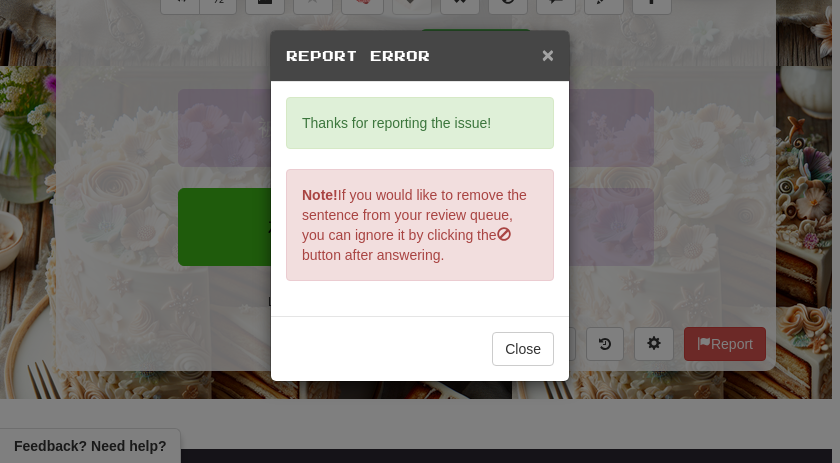 click on "×" at bounding box center [548, 54] 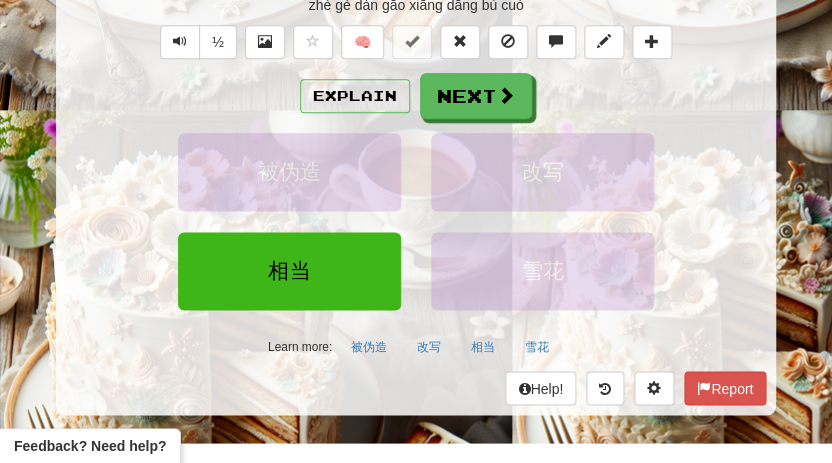 scroll, scrollTop: 355, scrollLeft: 0, axis: vertical 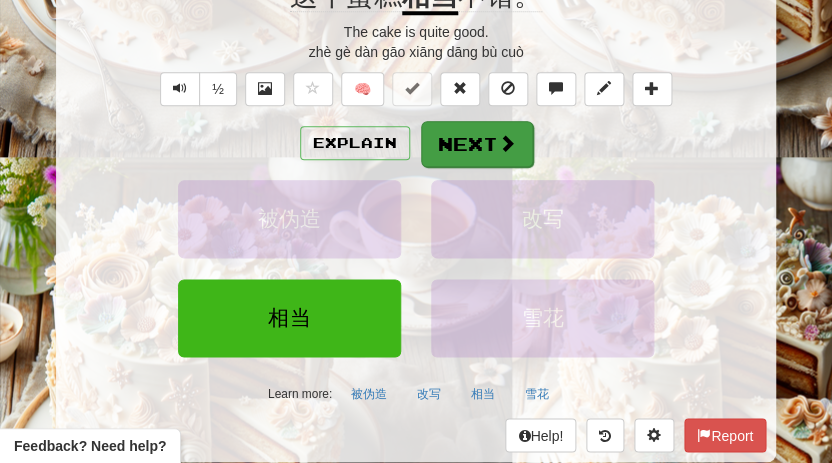 click on "Next" at bounding box center [477, 144] 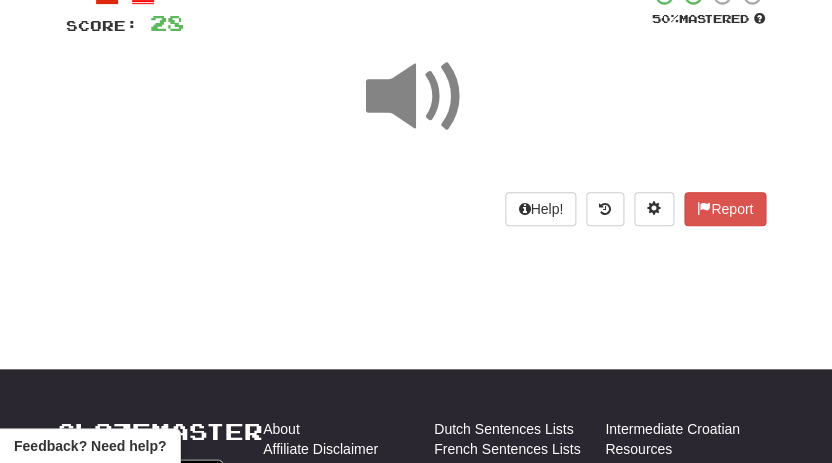 scroll, scrollTop: 54, scrollLeft: 0, axis: vertical 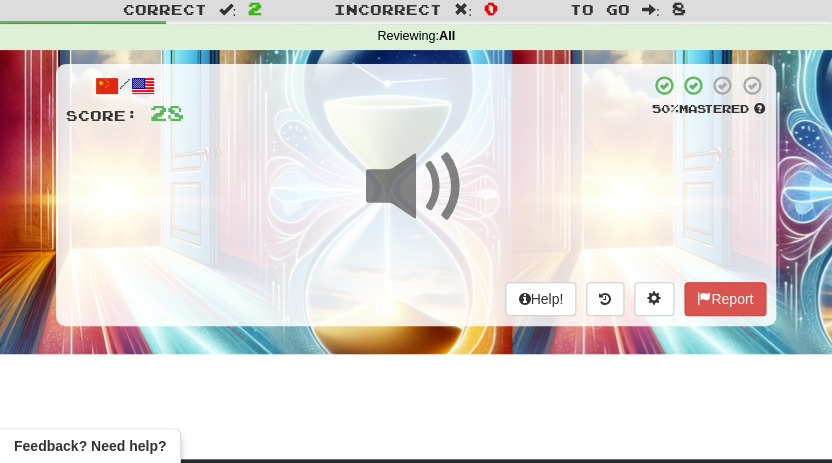 click at bounding box center (416, 200) 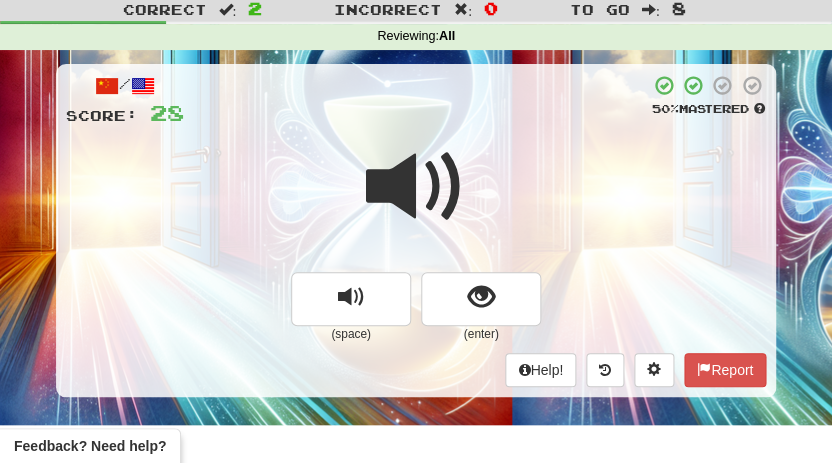 click at bounding box center (416, 200) 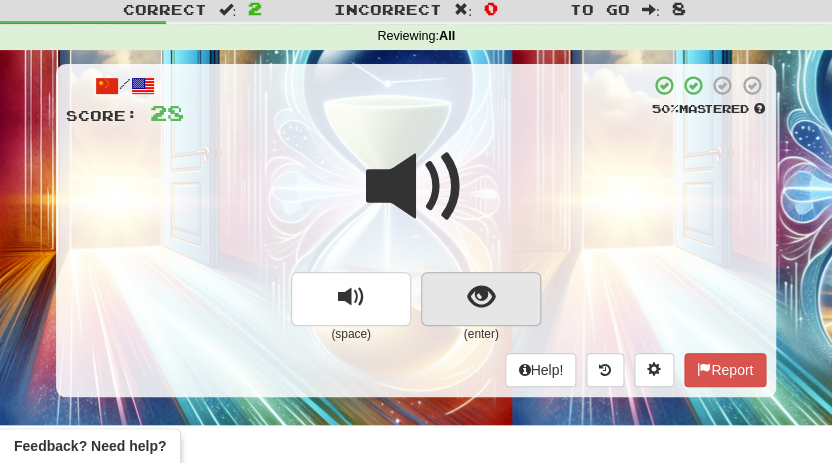 click at bounding box center [481, 297] 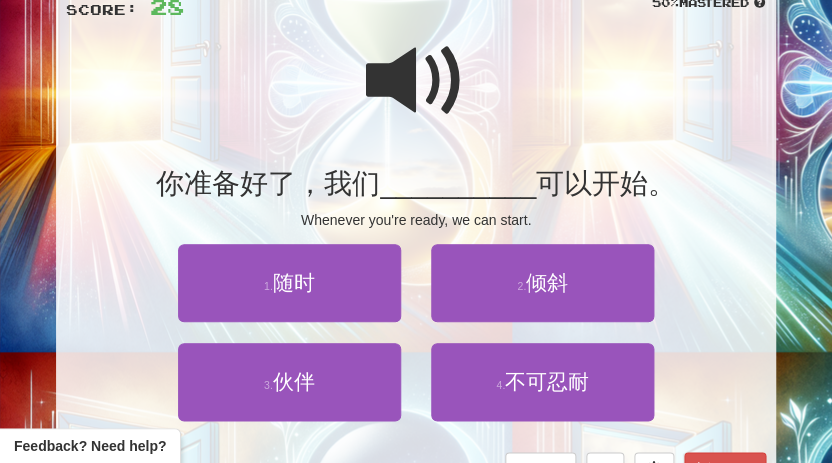 scroll, scrollTop: 162, scrollLeft: 0, axis: vertical 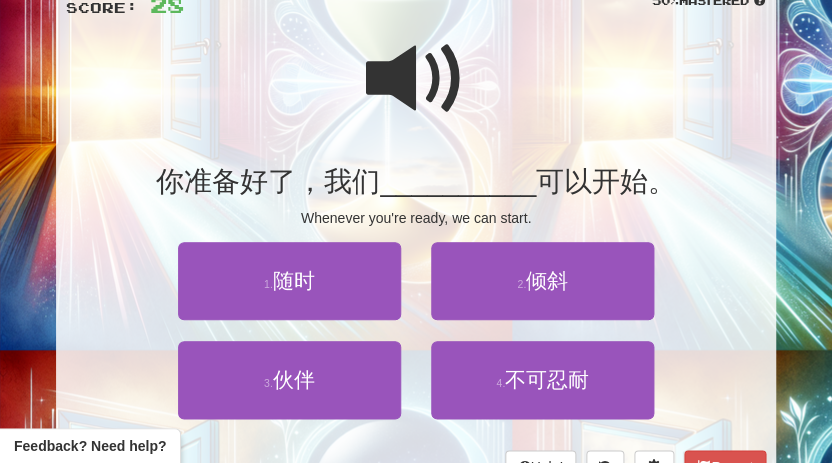 click at bounding box center (416, 79) 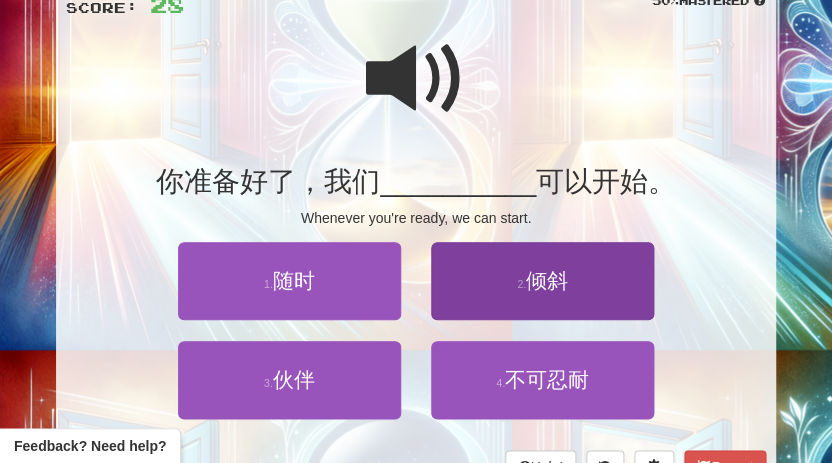 click on "倾斜" at bounding box center (547, 280) 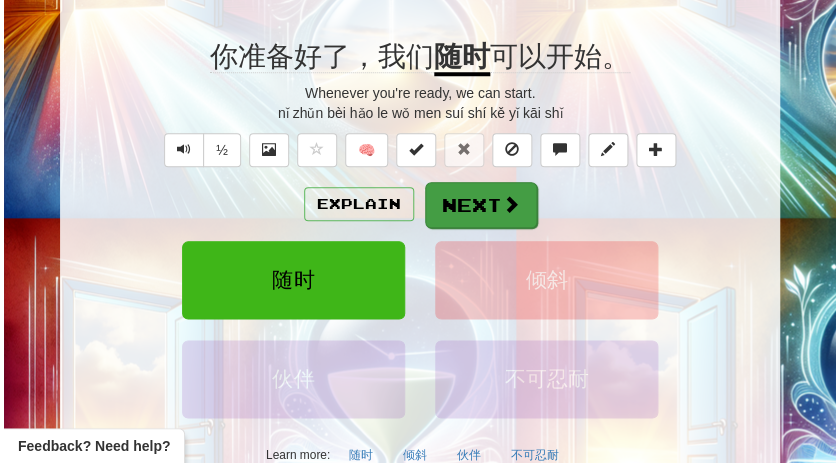 scroll, scrollTop: 278, scrollLeft: 0, axis: vertical 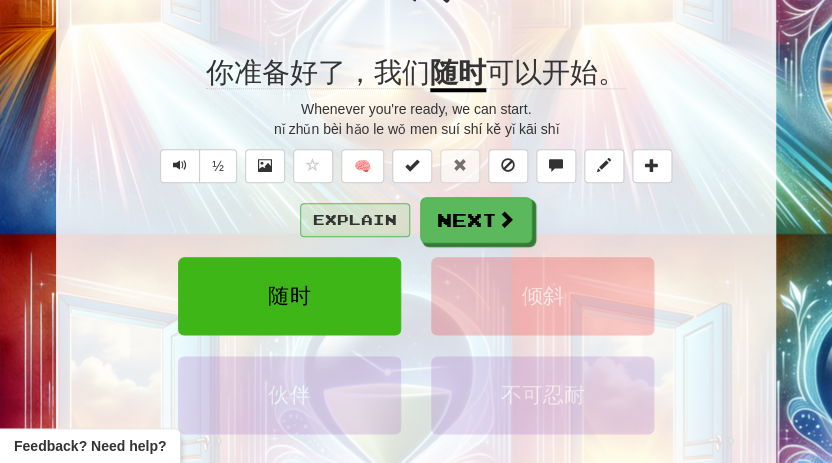 click on "Explain" at bounding box center (355, 220) 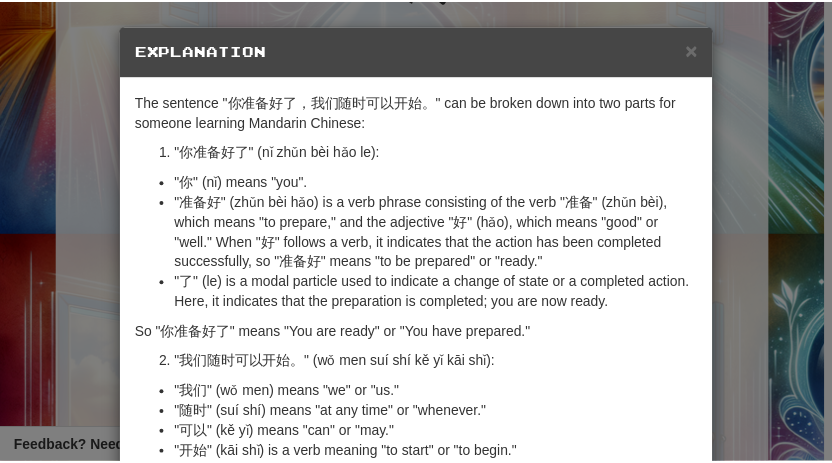 scroll, scrollTop: 7, scrollLeft: 0, axis: vertical 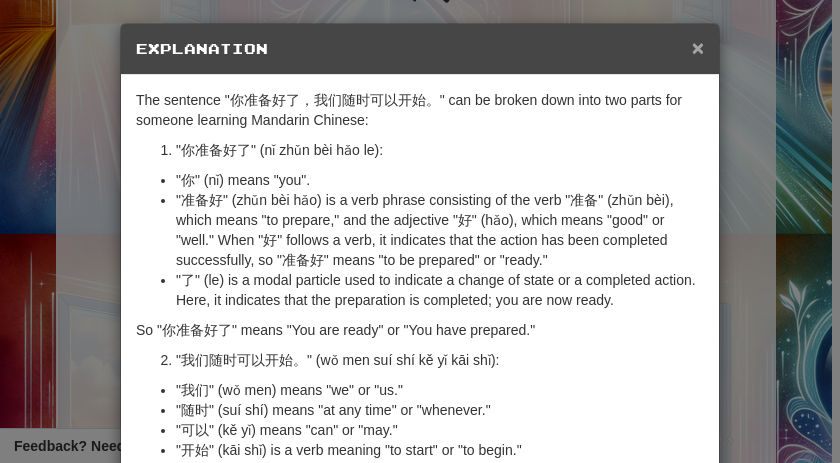 click on "×" at bounding box center [698, 47] 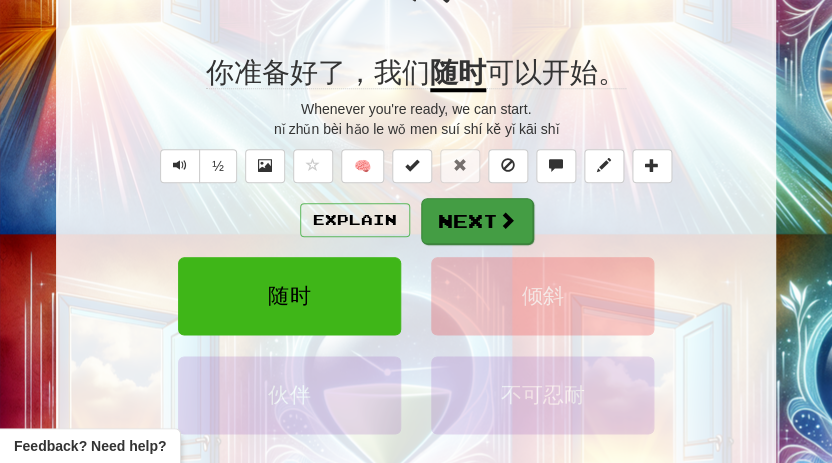 scroll, scrollTop: 276, scrollLeft: 0, axis: vertical 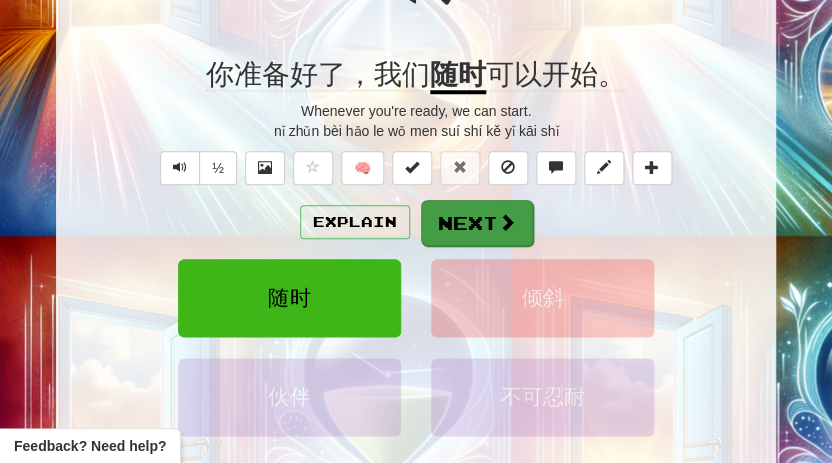 click on "Next" at bounding box center (477, 223) 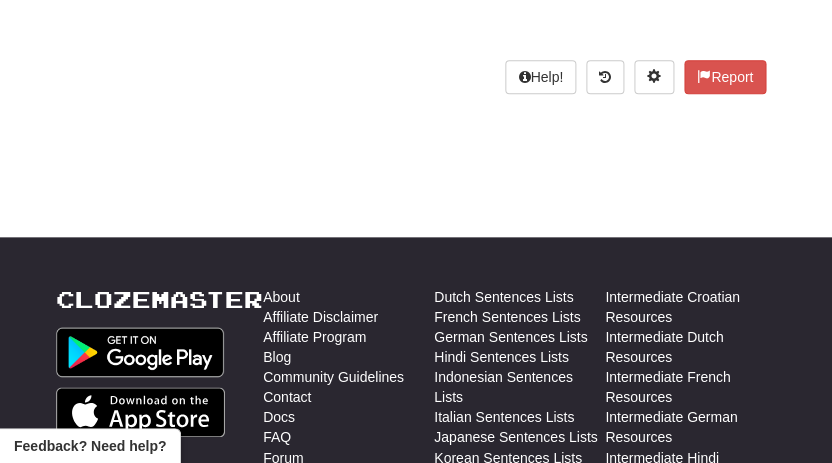 scroll, scrollTop: 56, scrollLeft: 0, axis: vertical 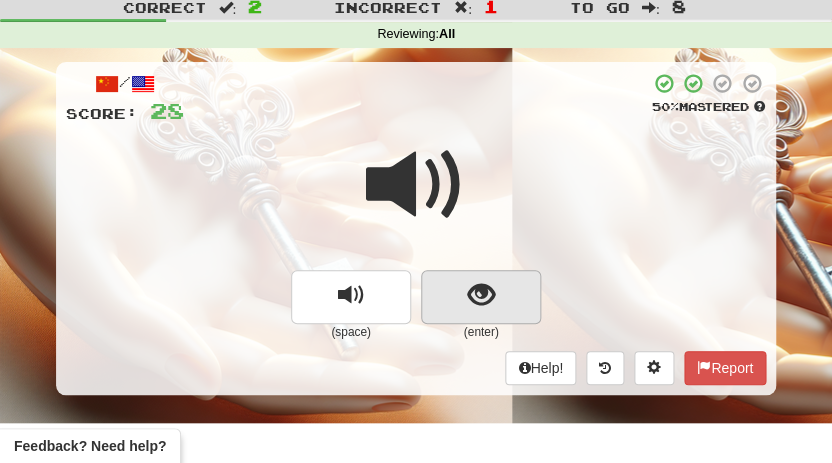 click at bounding box center [481, 295] 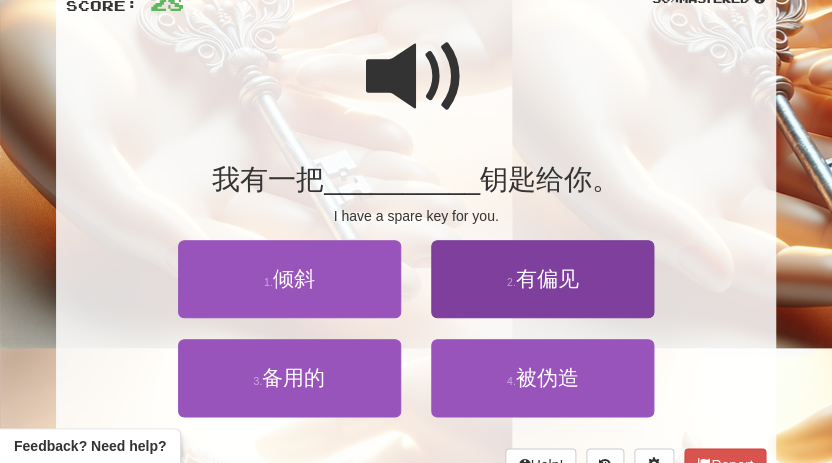 scroll, scrollTop: 178, scrollLeft: 0, axis: vertical 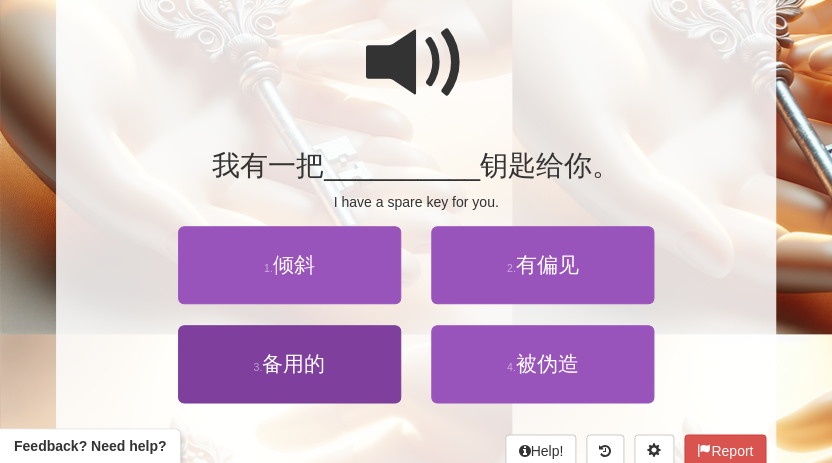 click on "备用的" at bounding box center (293, 363) 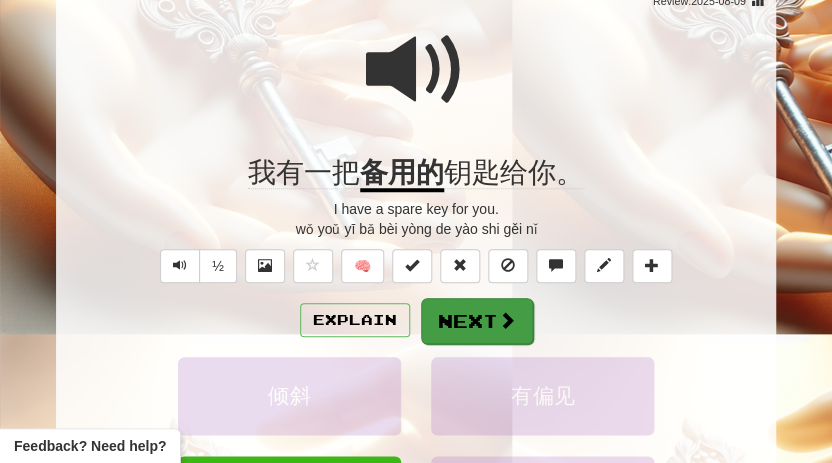 click on "Next" at bounding box center [477, 321] 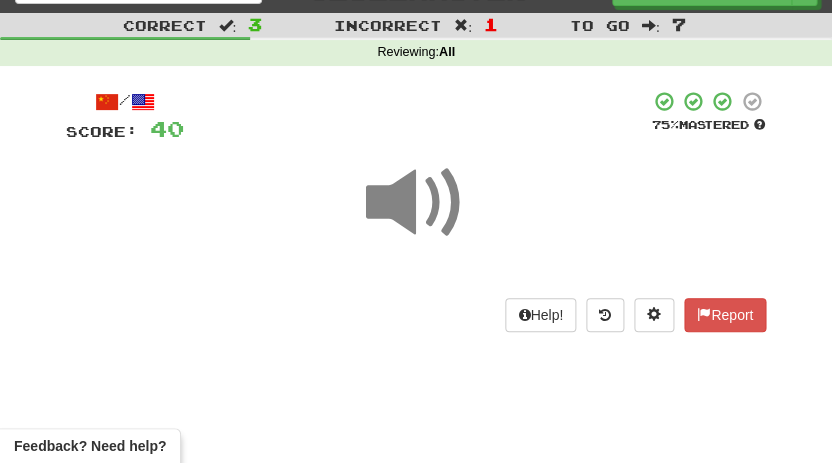 scroll, scrollTop: 41, scrollLeft: 0, axis: vertical 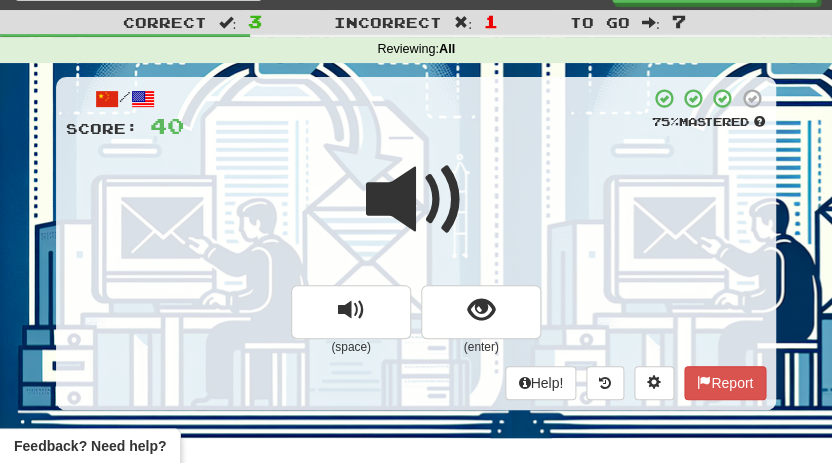 click at bounding box center (416, 213) 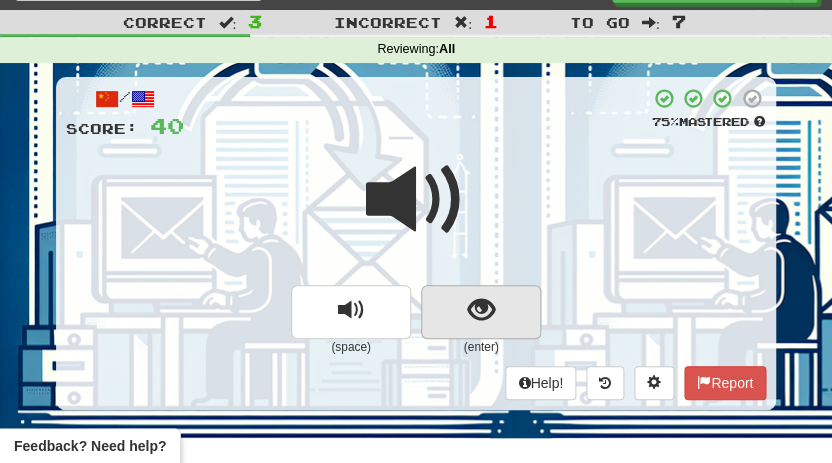 click at bounding box center [481, 310] 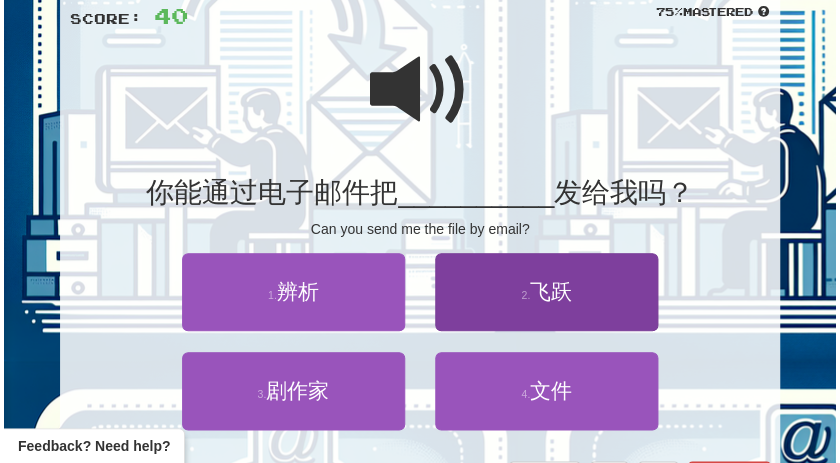 scroll, scrollTop: 153, scrollLeft: 0, axis: vertical 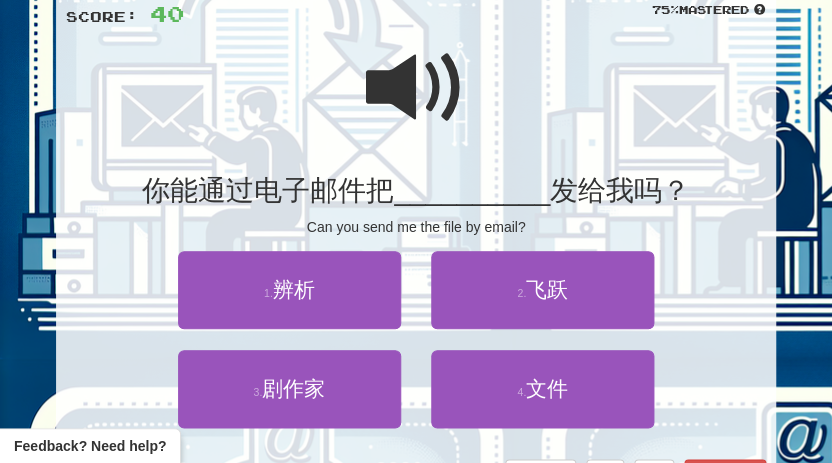 click at bounding box center (416, 88) 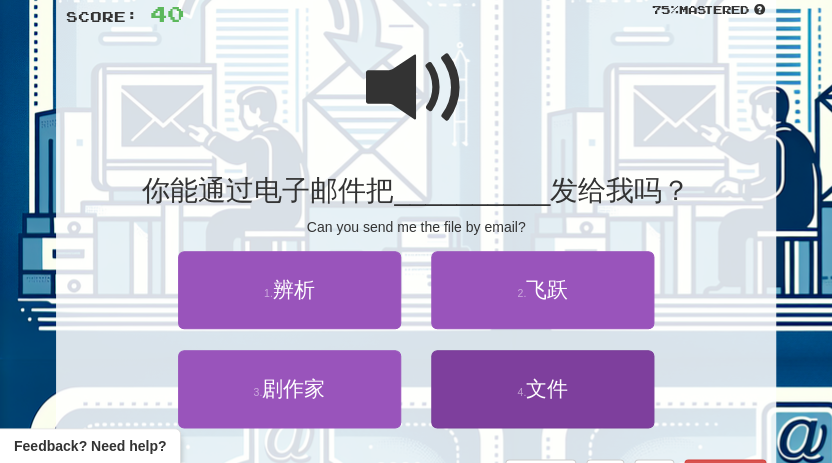 click on "文件" at bounding box center [547, 388] 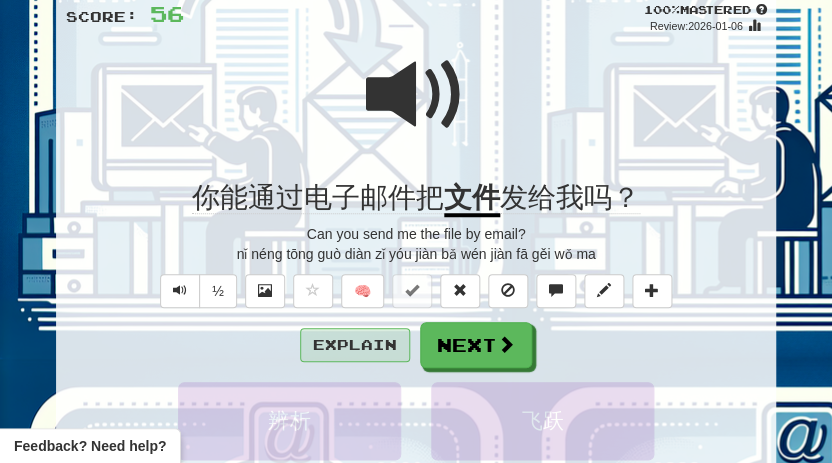 click on "Explain" at bounding box center (355, 345) 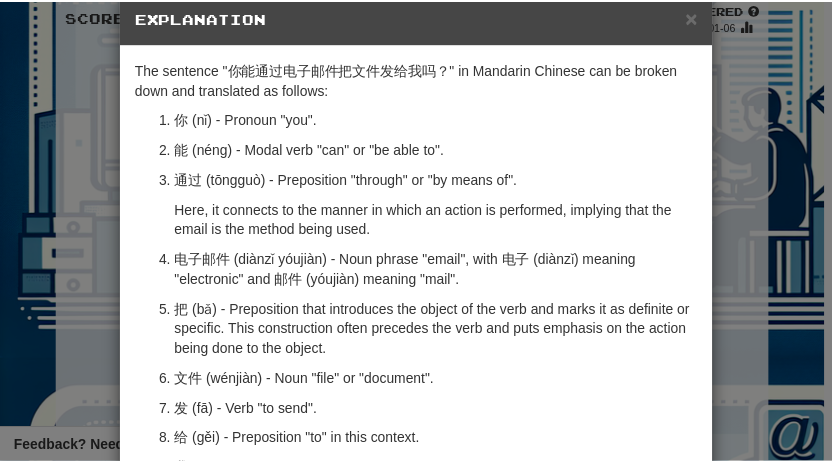 scroll, scrollTop: 35, scrollLeft: 0, axis: vertical 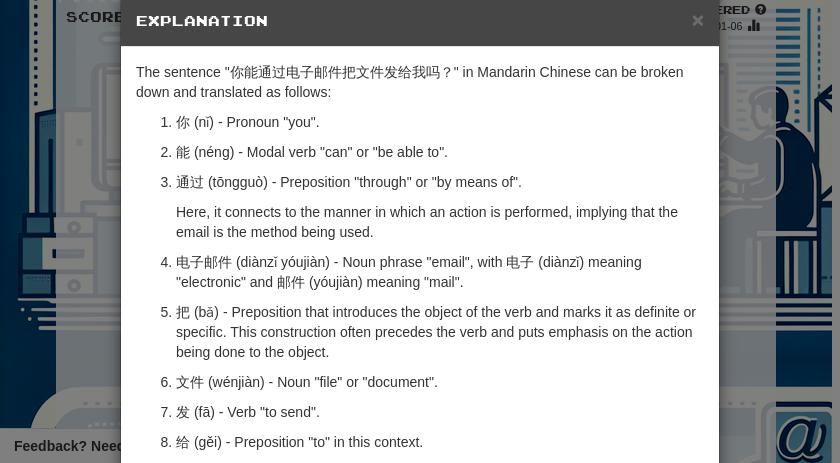 click on "Explanation" at bounding box center [420, 21] 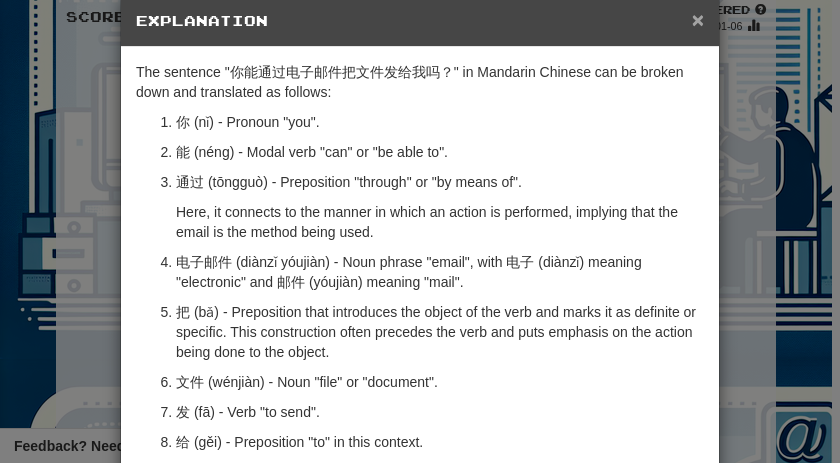 click on "×" at bounding box center (698, 19) 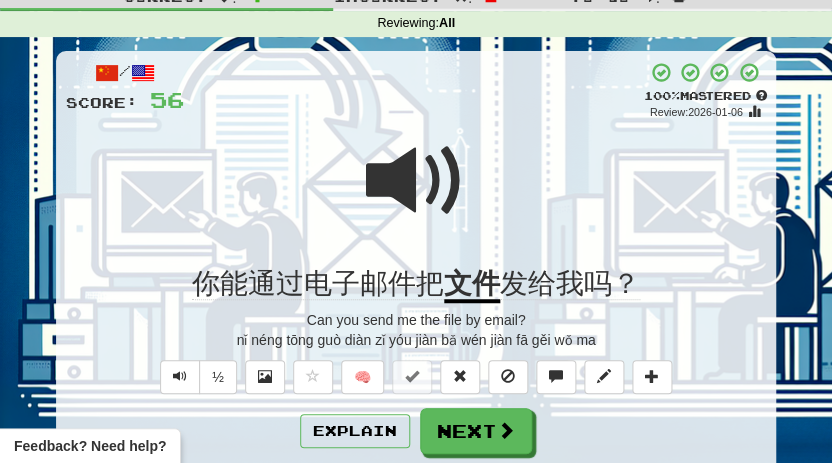 scroll, scrollTop: 79, scrollLeft: 0, axis: vertical 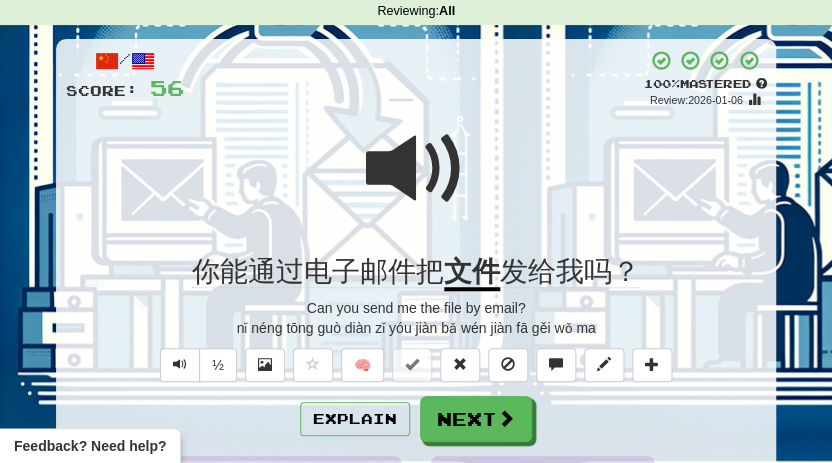 click at bounding box center (416, 169) 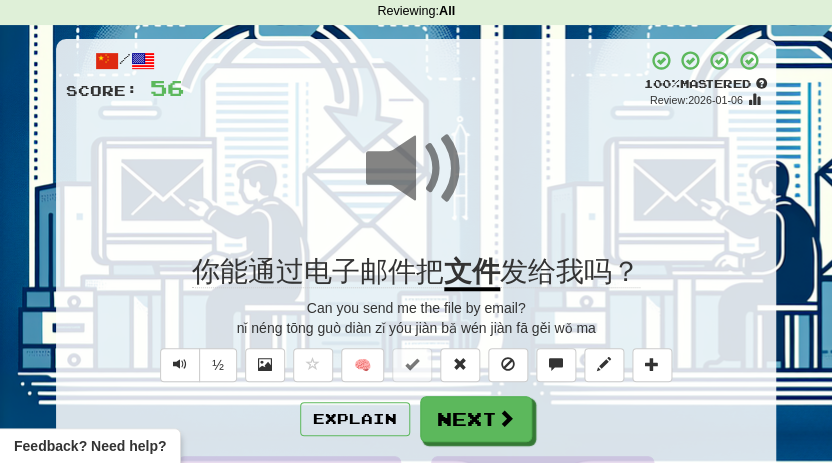 click at bounding box center [416, 169] 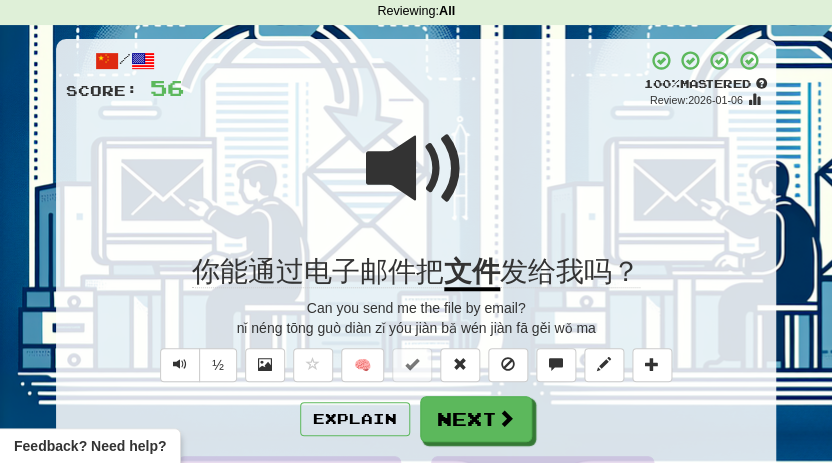 click at bounding box center [416, 169] 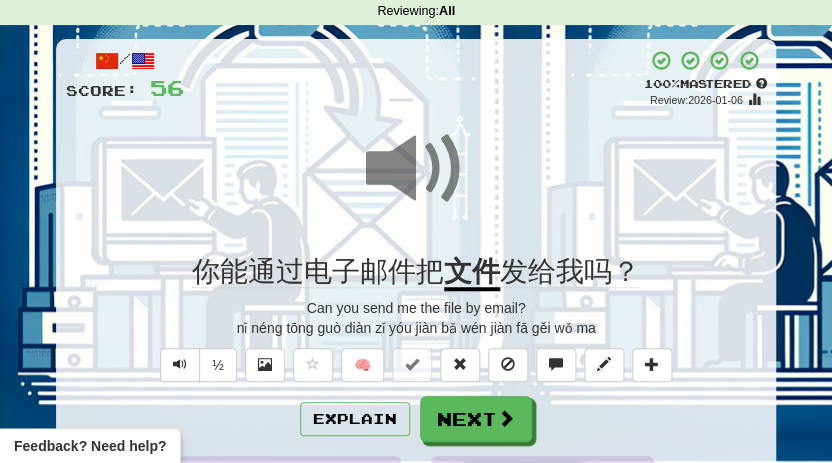 click at bounding box center [416, 169] 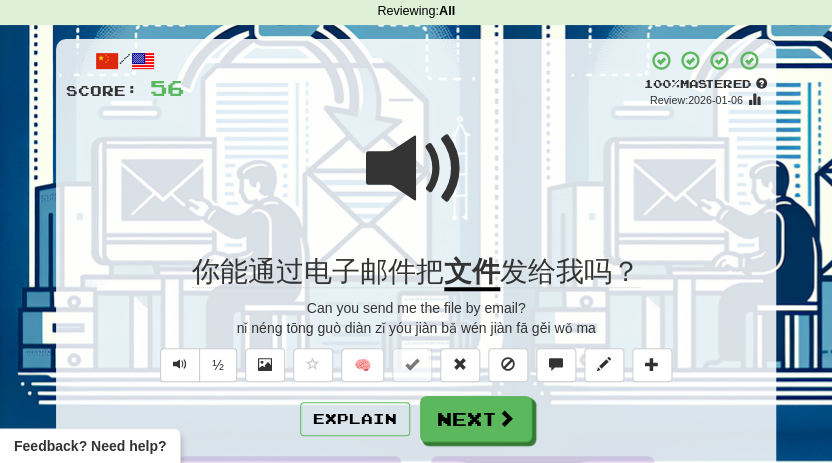 click at bounding box center (416, 169) 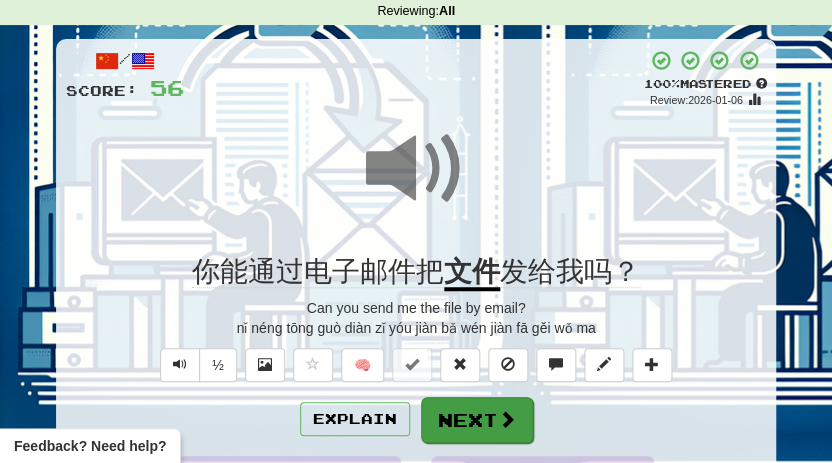 click on "Next" at bounding box center [477, 420] 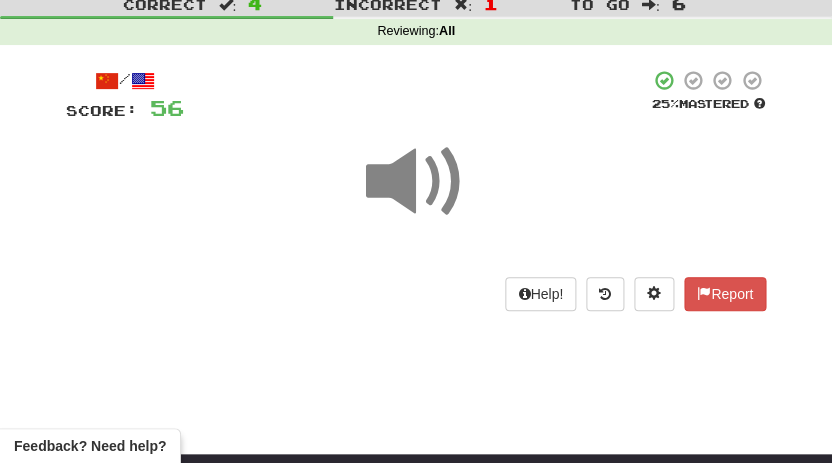 scroll, scrollTop: 12, scrollLeft: 0, axis: vertical 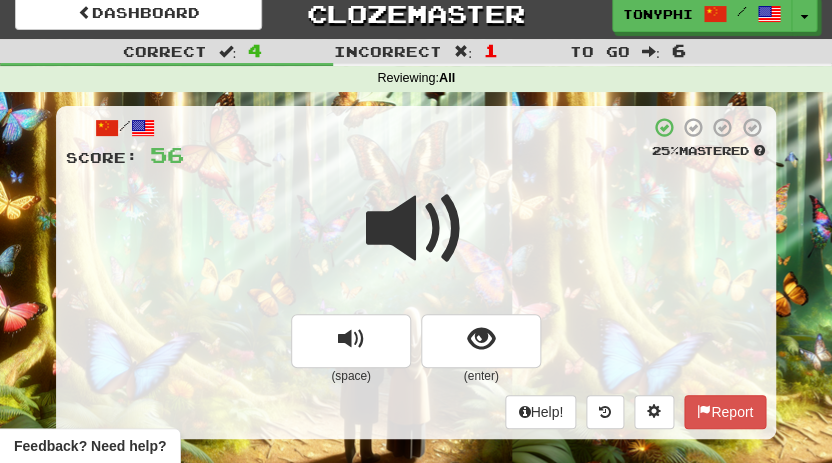 click at bounding box center [417, 143] 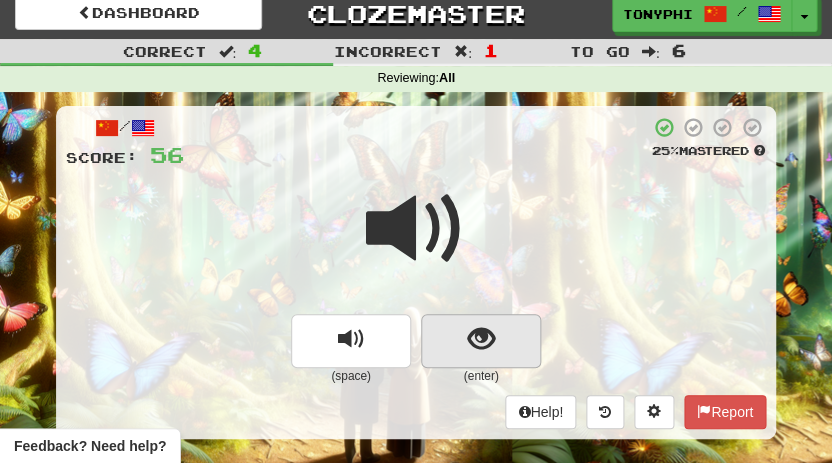 click at bounding box center (481, 339) 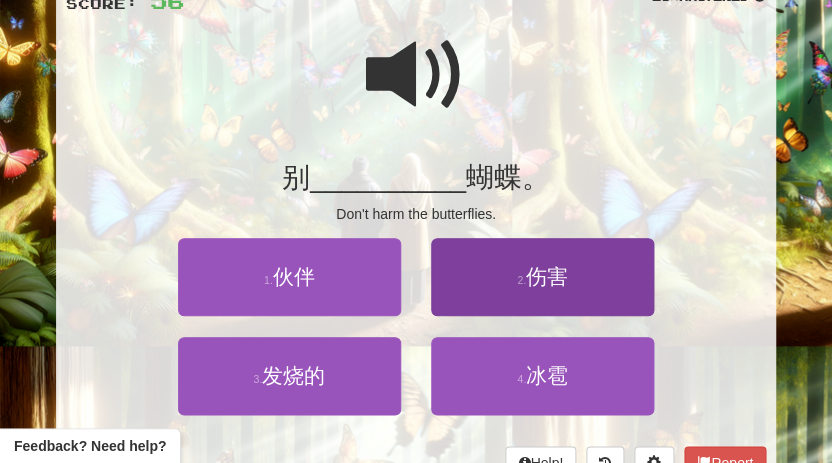 scroll, scrollTop: 169, scrollLeft: 0, axis: vertical 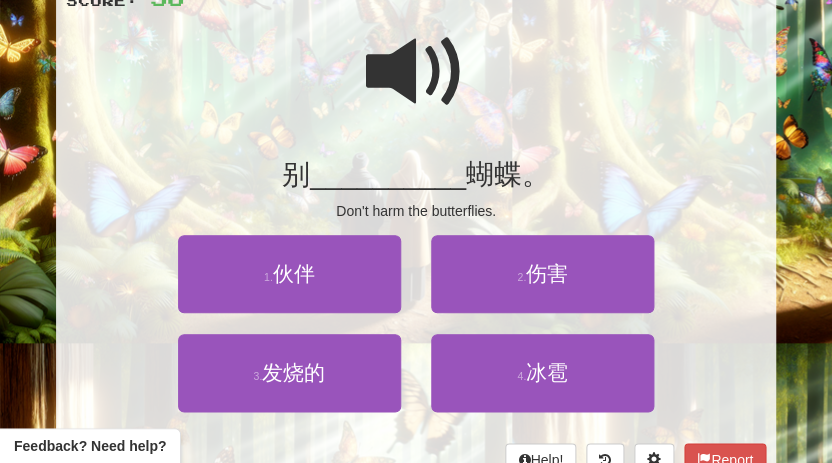click at bounding box center [416, 72] 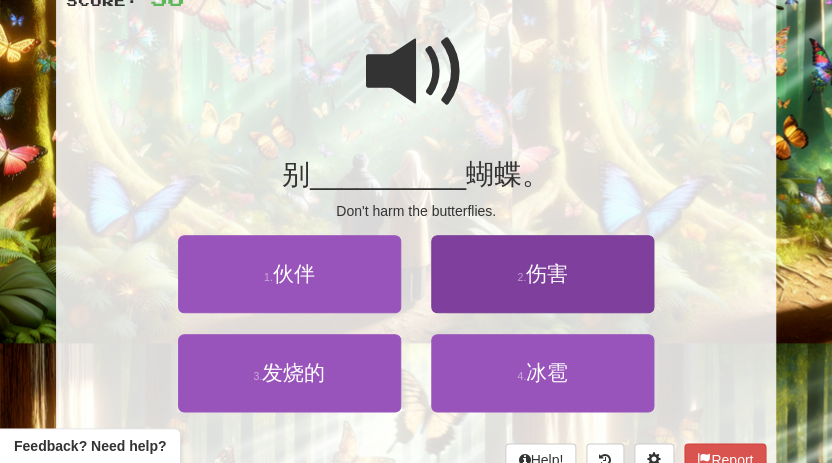 click on "伤害" at bounding box center (547, 273) 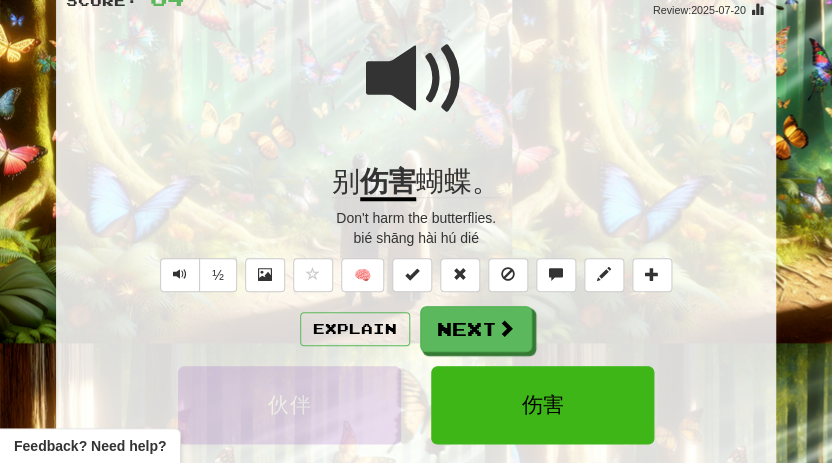click at bounding box center (416, 79) 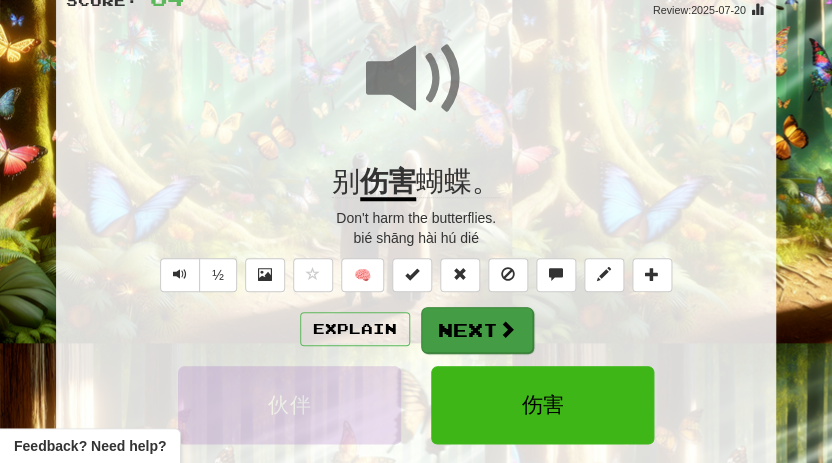 click on "Next" at bounding box center [477, 330] 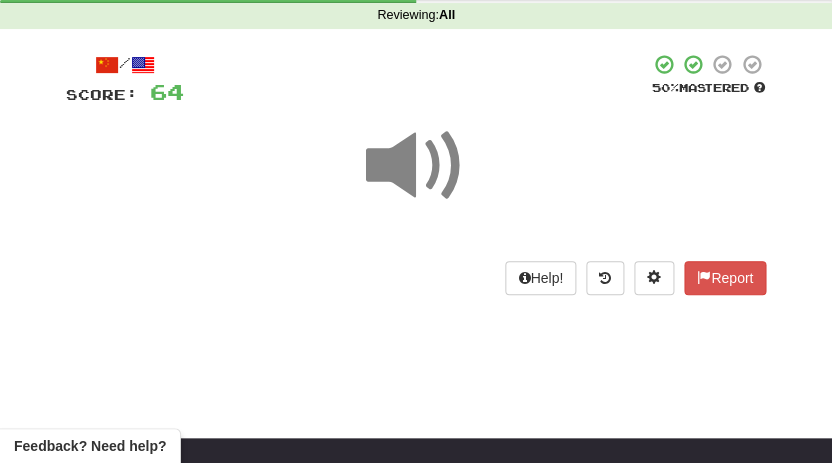 scroll, scrollTop: 57, scrollLeft: 0, axis: vertical 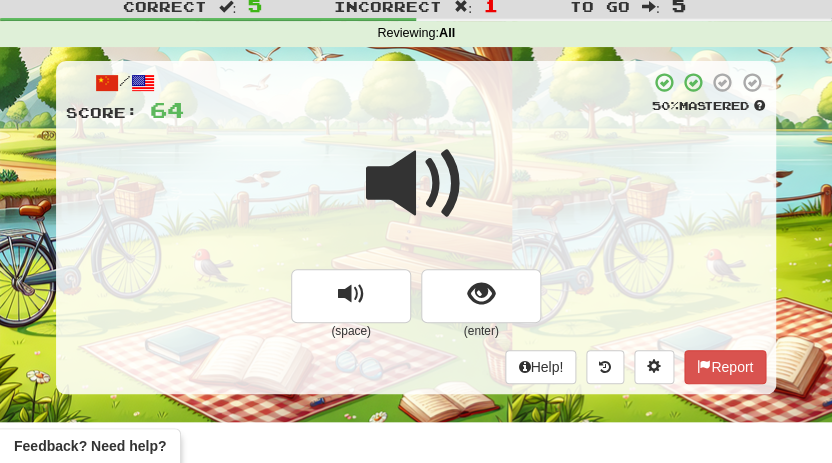 click at bounding box center [416, 197] 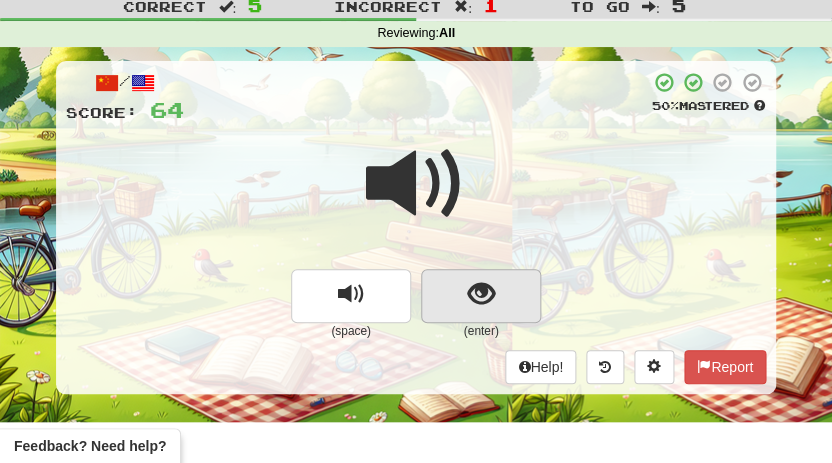 click at bounding box center [481, 294] 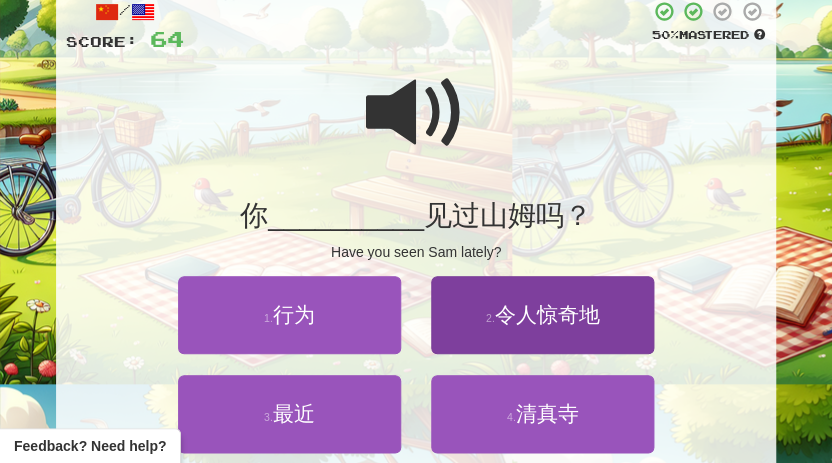 scroll, scrollTop: 145, scrollLeft: 0, axis: vertical 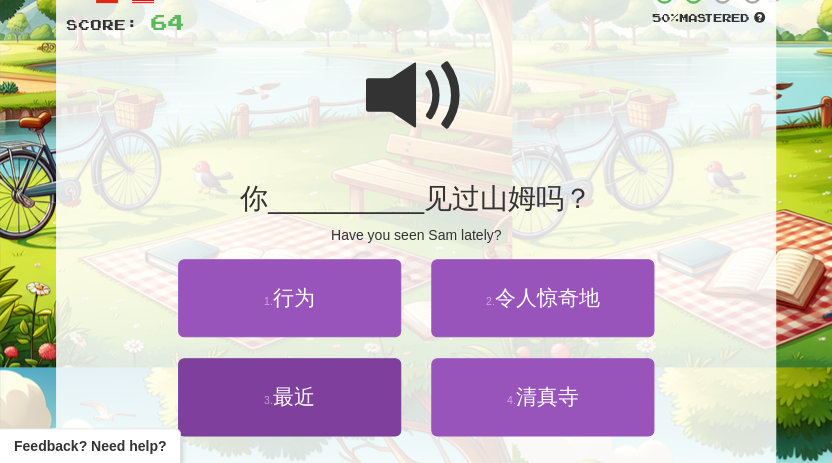 click on "最近" at bounding box center (294, 396) 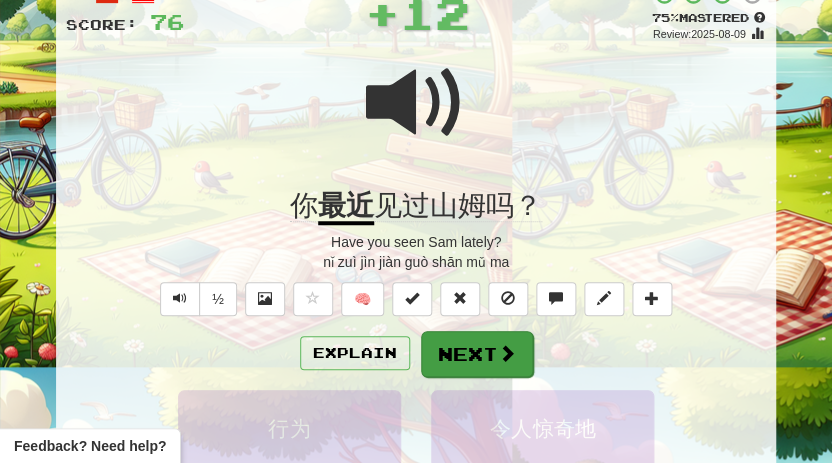 click on "Next" at bounding box center [477, 354] 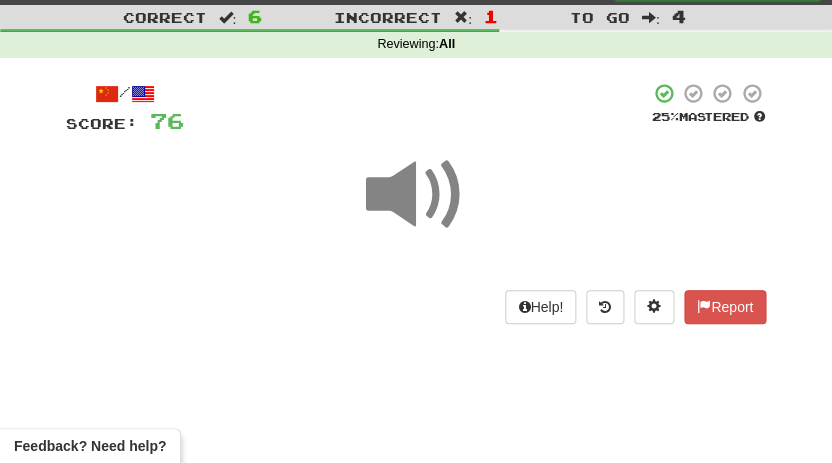scroll, scrollTop: 24, scrollLeft: 0, axis: vertical 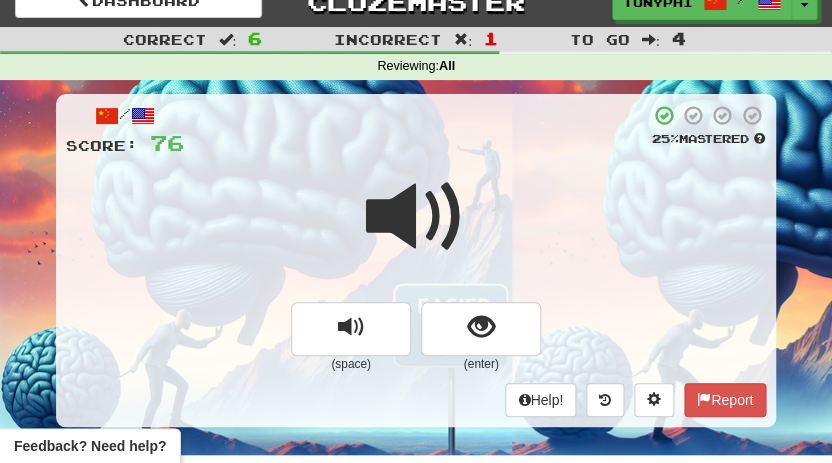 click at bounding box center [416, 230] 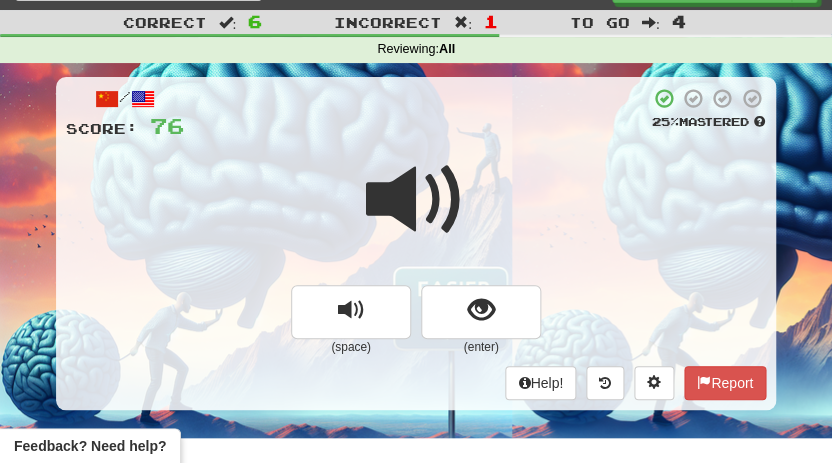 click at bounding box center [416, 213] 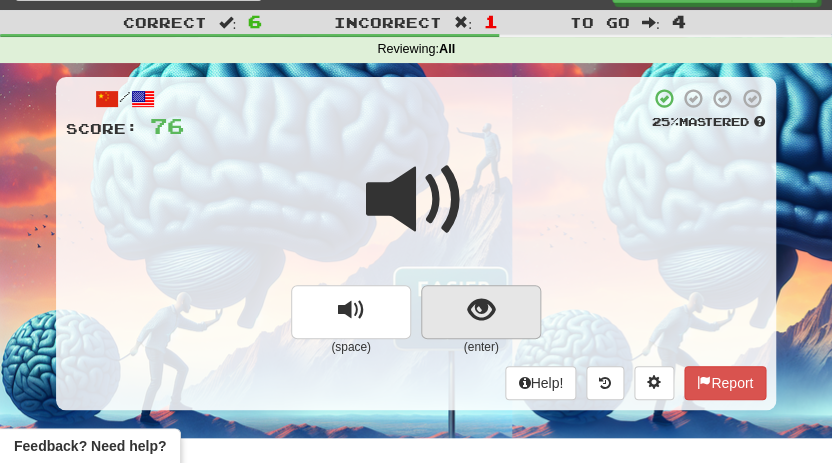 click at bounding box center (481, 310) 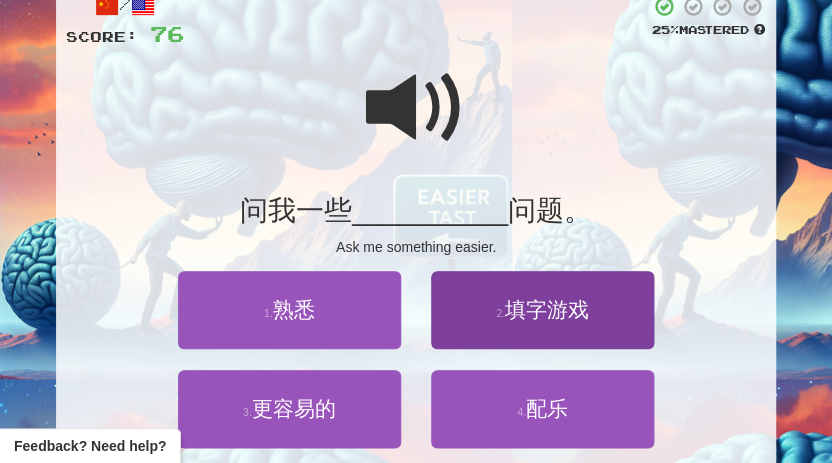 scroll, scrollTop: 137, scrollLeft: 0, axis: vertical 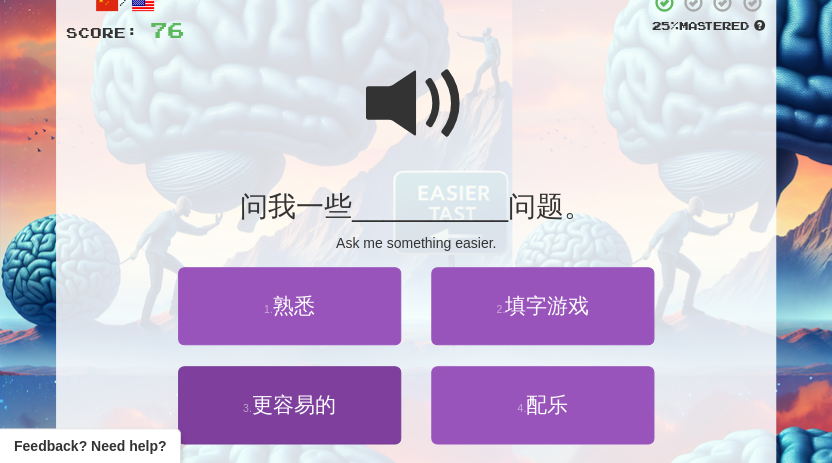 click on "更容易的" at bounding box center [294, 404] 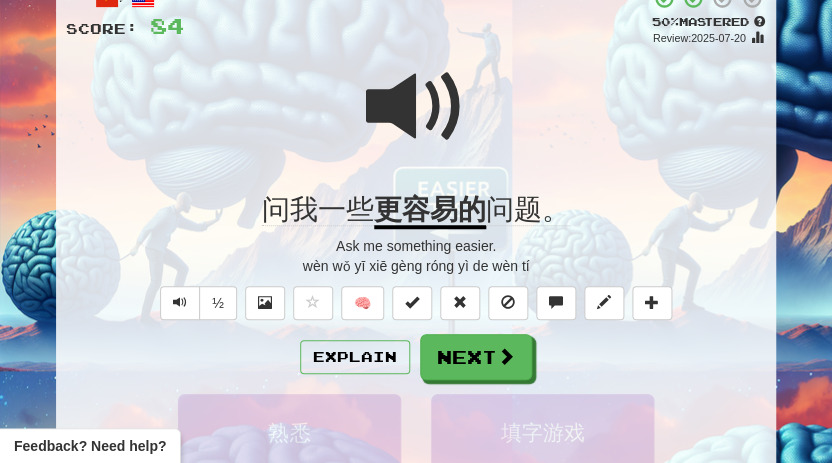 scroll, scrollTop: 156, scrollLeft: 0, axis: vertical 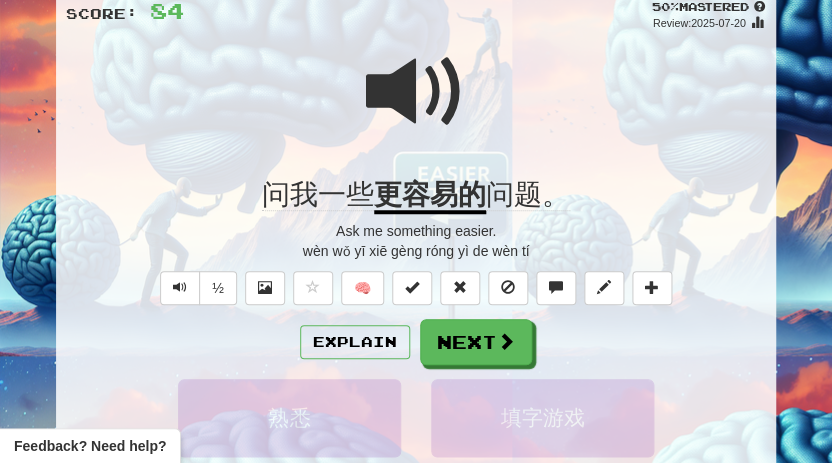 click on "Next" at bounding box center (476, 342) 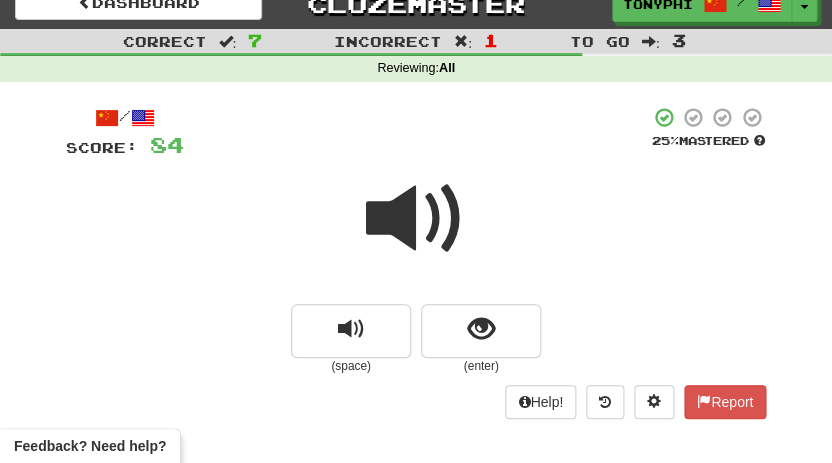 scroll, scrollTop: 25, scrollLeft: 0, axis: vertical 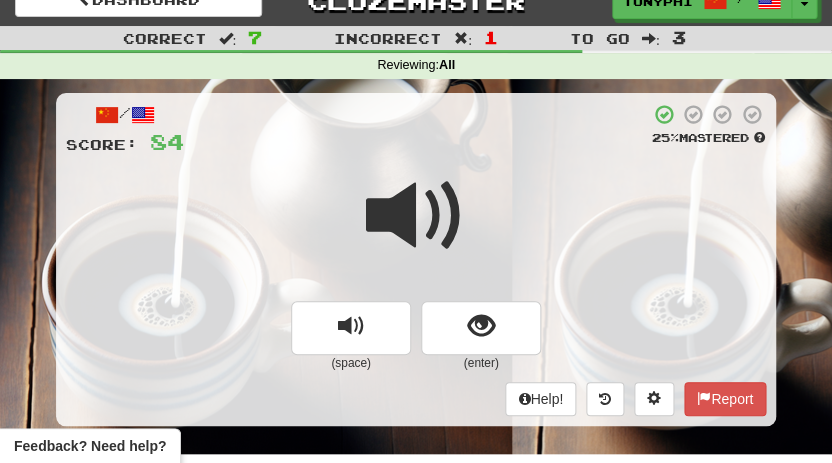 click at bounding box center [416, 216] 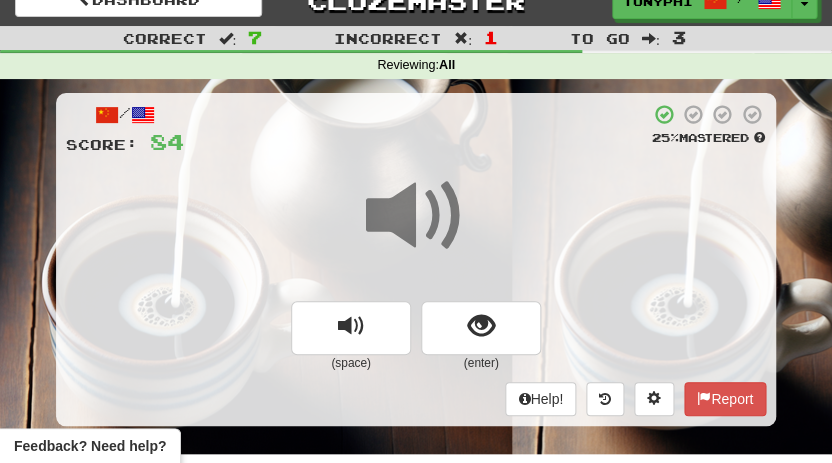 scroll, scrollTop: 40, scrollLeft: 0, axis: vertical 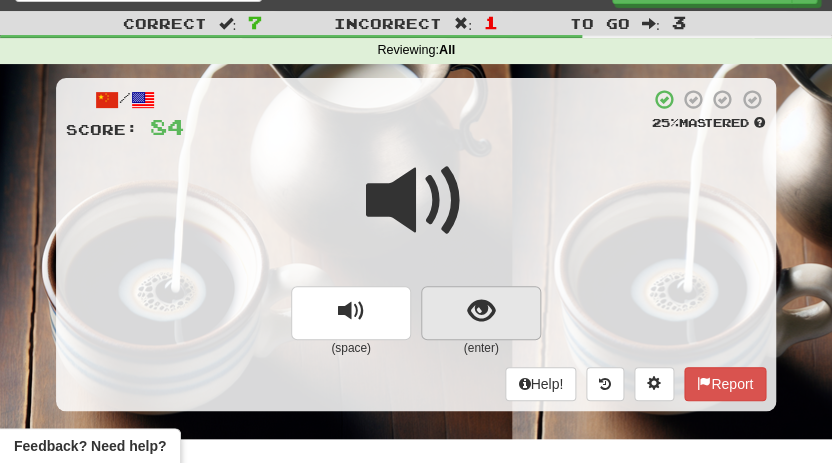 click at bounding box center (481, 311) 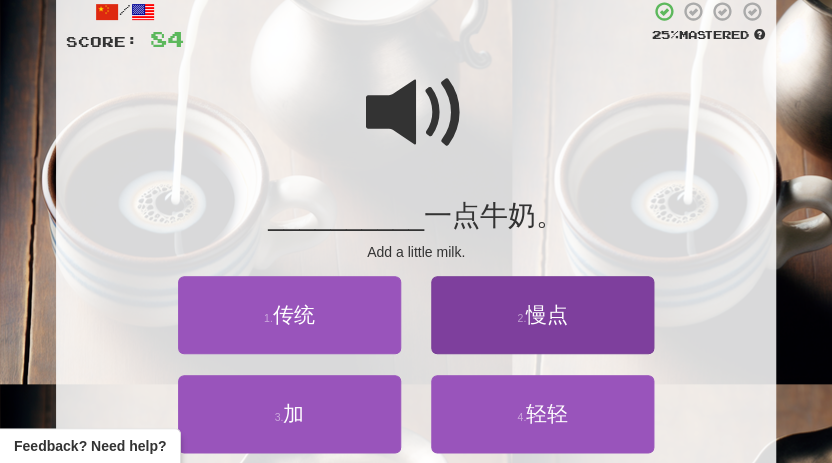 scroll, scrollTop: 141, scrollLeft: 0, axis: vertical 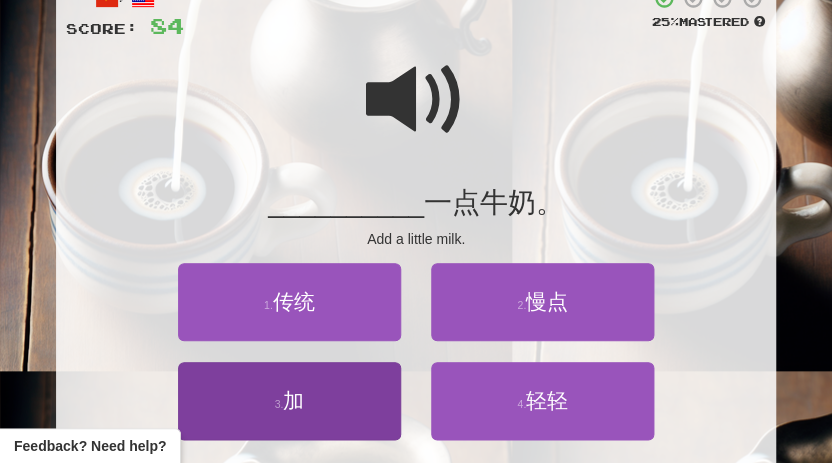 click on "3 .  加" at bounding box center (289, 401) 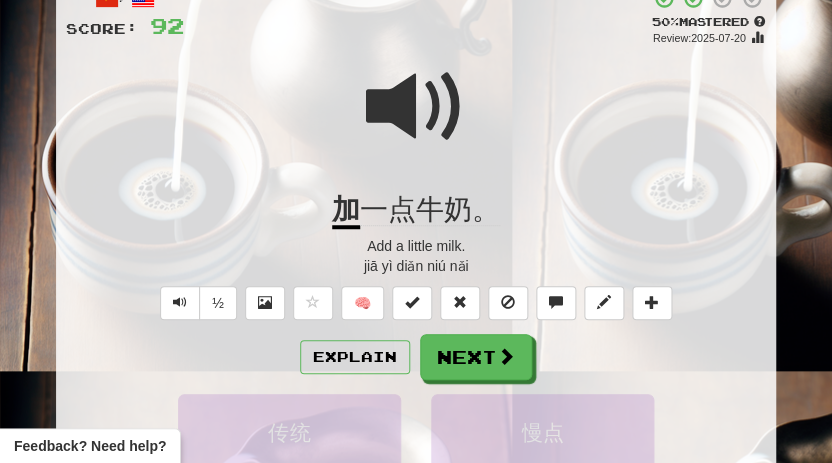 click at bounding box center (416, 107) 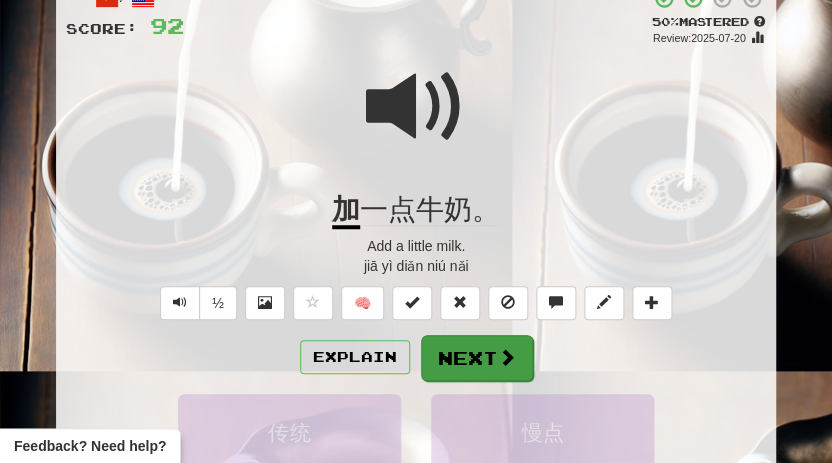 click on "Next" at bounding box center [477, 358] 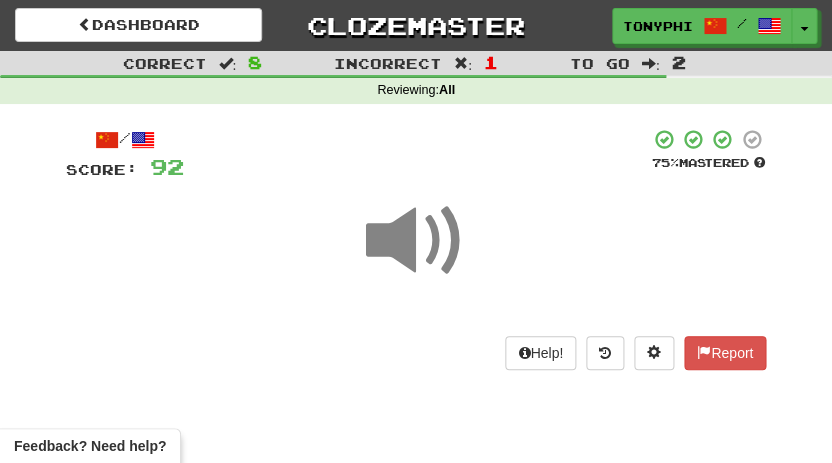 scroll, scrollTop: 18, scrollLeft: 0, axis: vertical 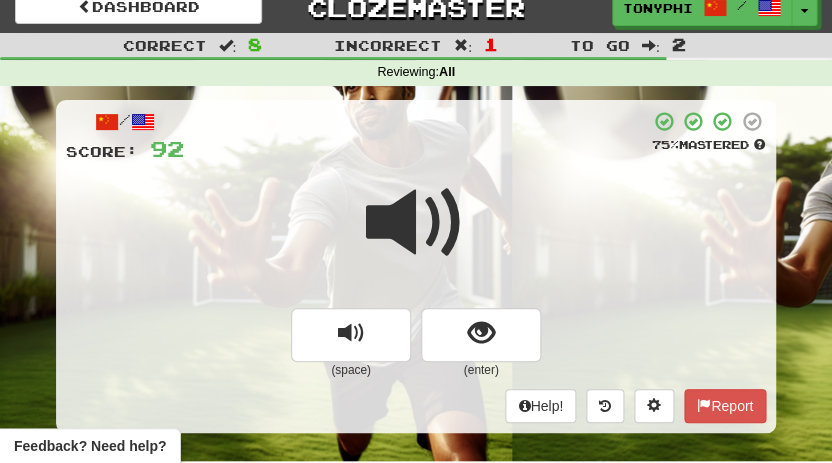 click at bounding box center [416, 223] 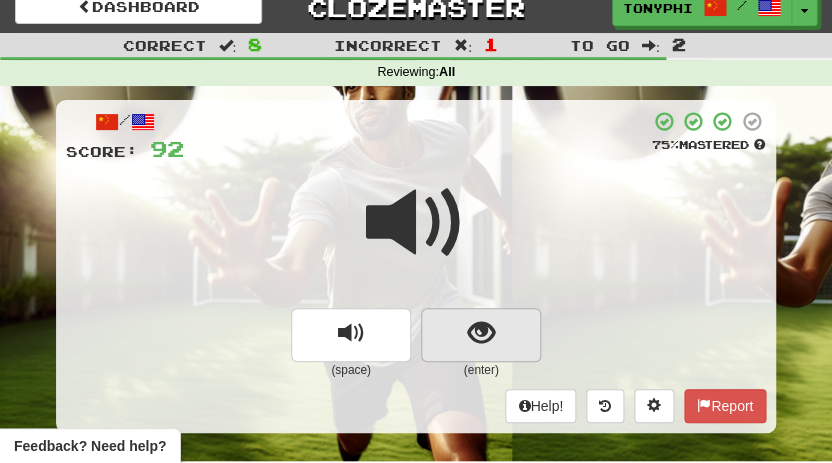 click at bounding box center (481, 333) 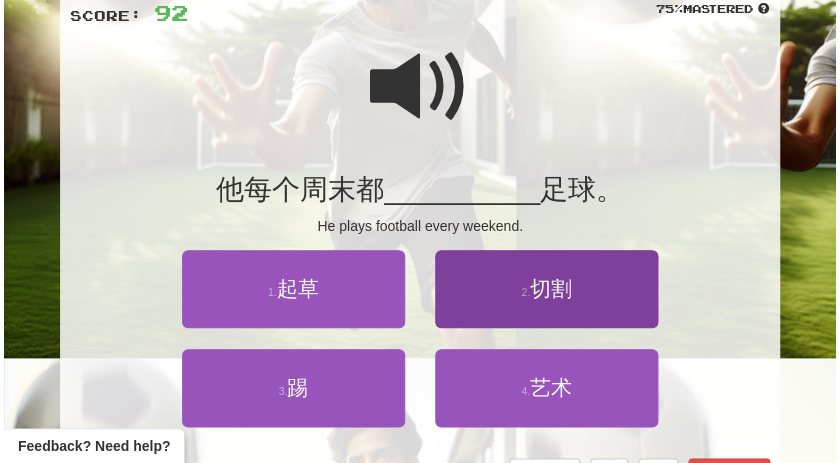 scroll, scrollTop: 157, scrollLeft: 0, axis: vertical 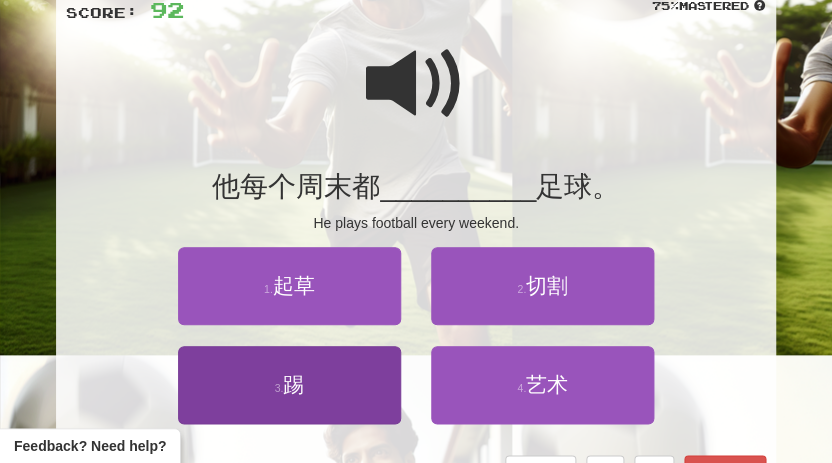click on "踢" at bounding box center [293, 384] 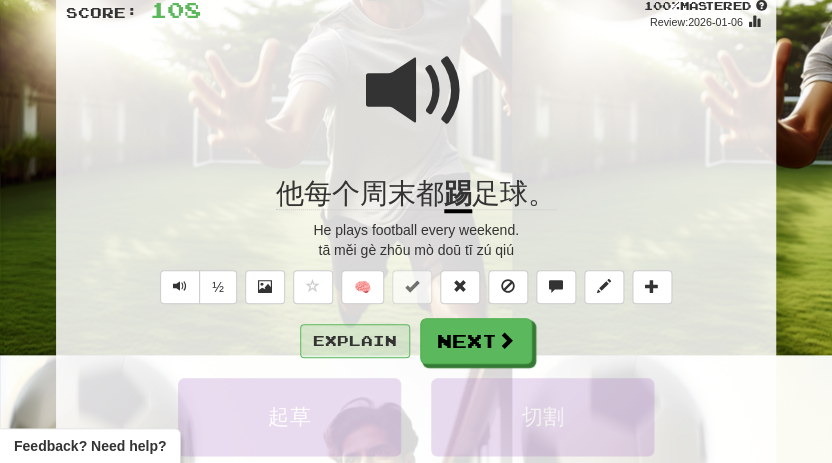click on "Explain" at bounding box center (355, 341) 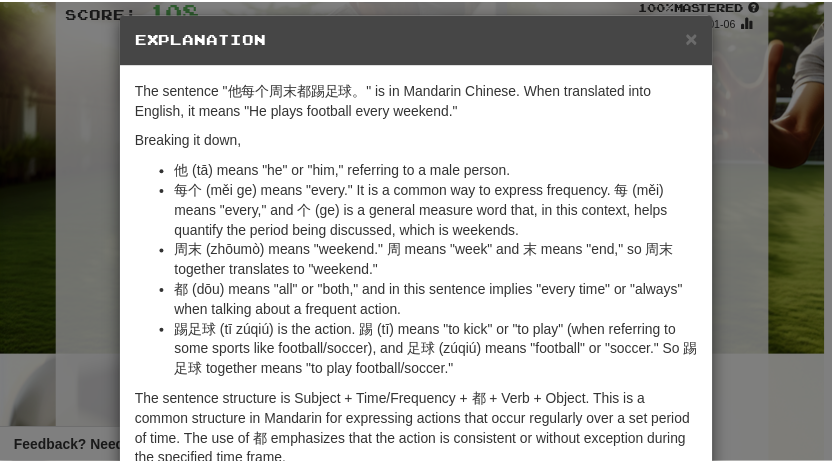 scroll, scrollTop: 0, scrollLeft: 0, axis: both 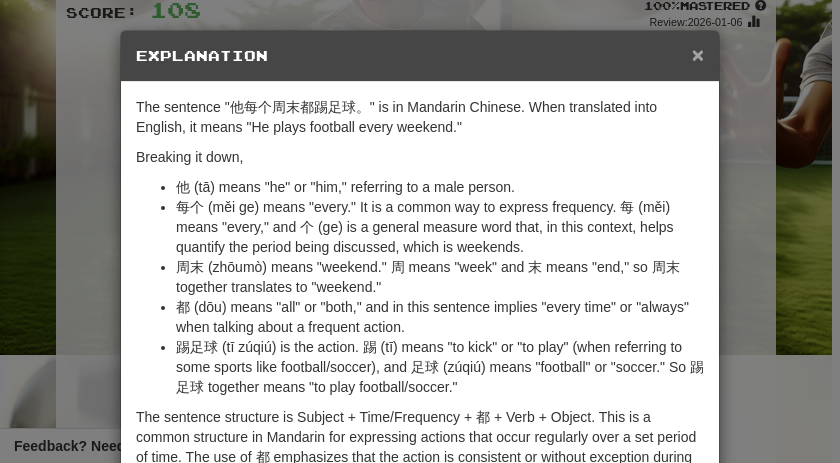 click on "×" at bounding box center [698, 54] 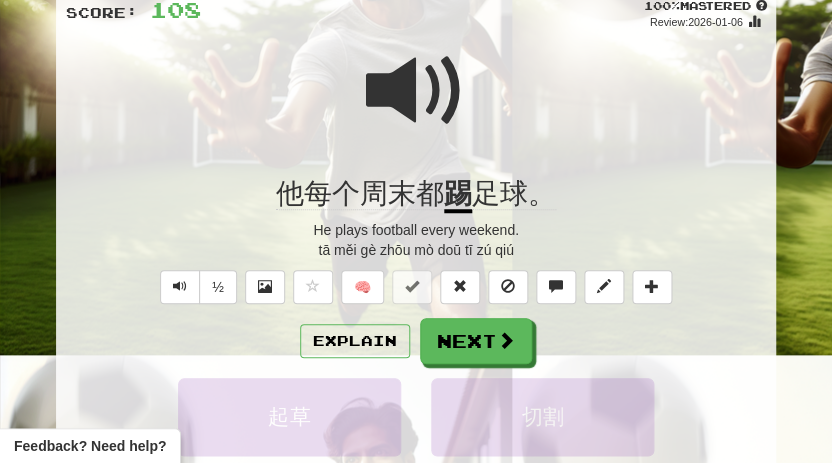 scroll, scrollTop: 159, scrollLeft: 0, axis: vertical 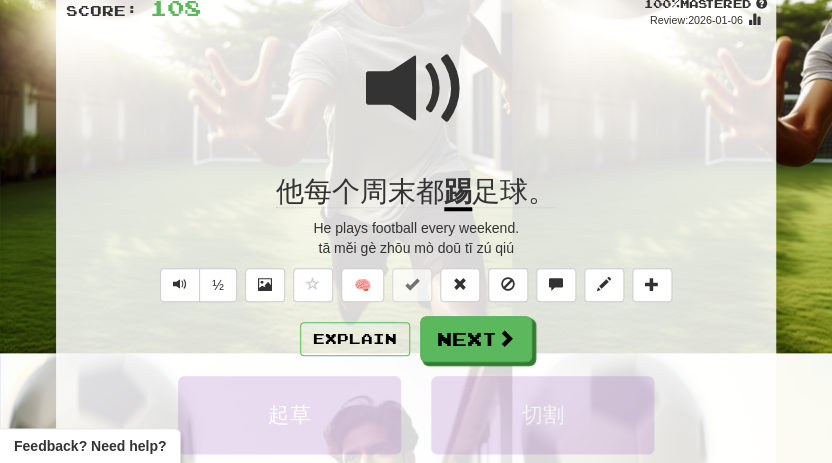 click at bounding box center [416, 89] 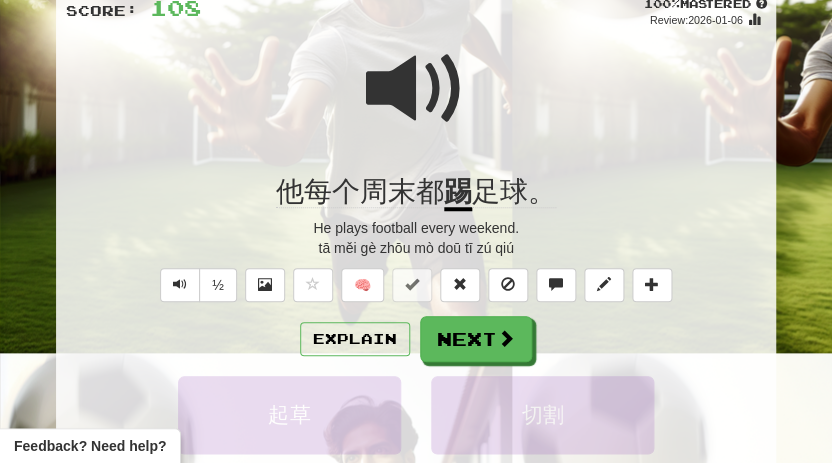 click on "Next" at bounding box center [476, 339] 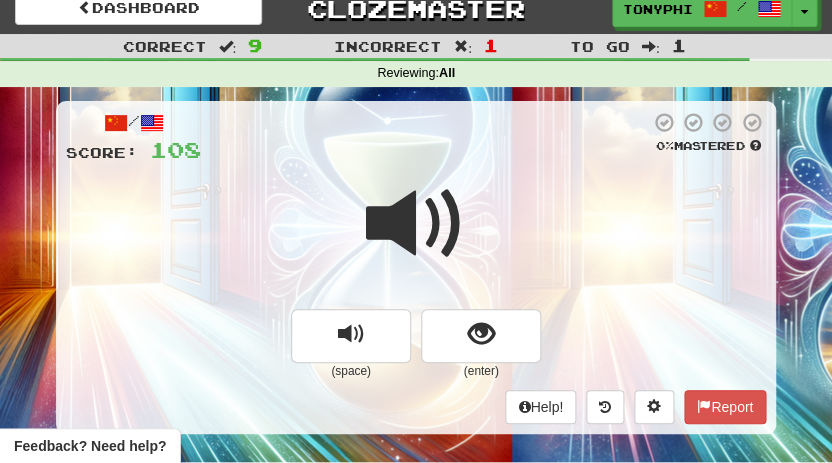 scroll, scrollTop: 19, scrollLeft: 0, axis: vertical 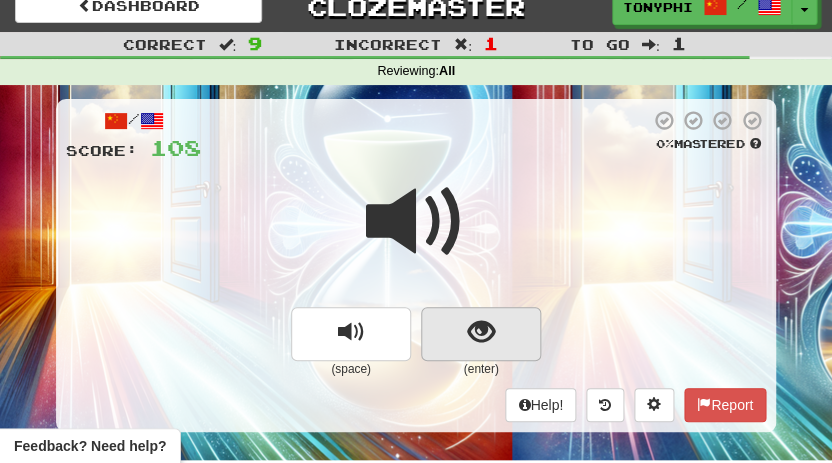 click at bounding box center [481, 332] 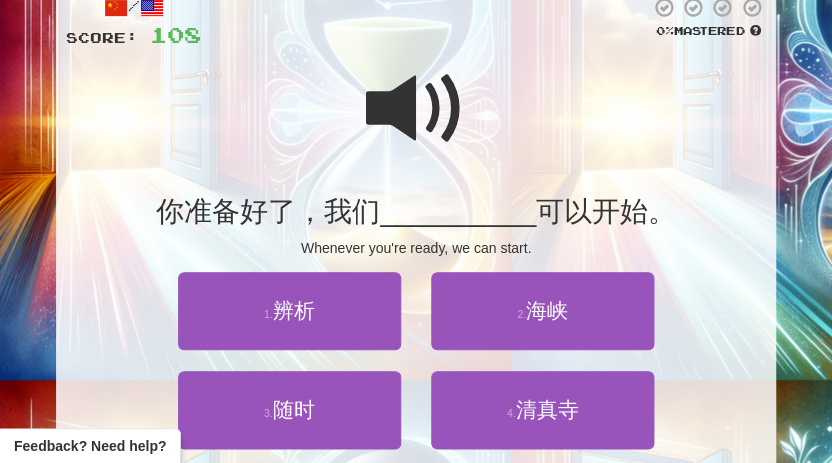 scroll, scrollTop: 150, scrollLeft: 0, axis: vertical 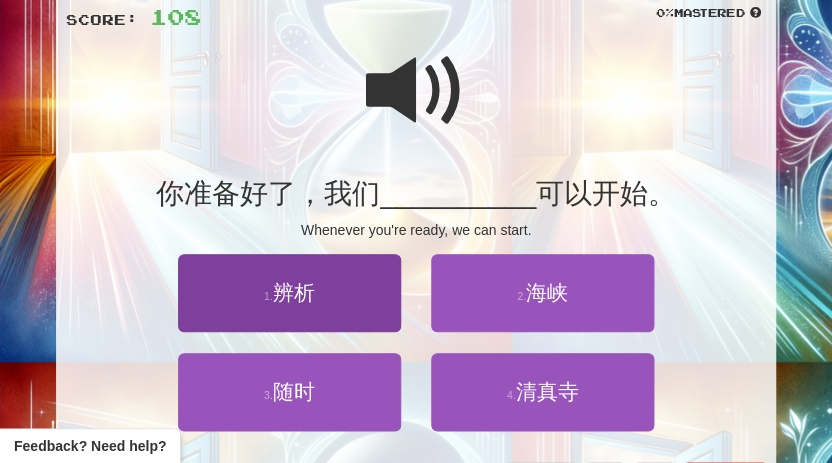 click on "随时" at bounding box center (294, 391) 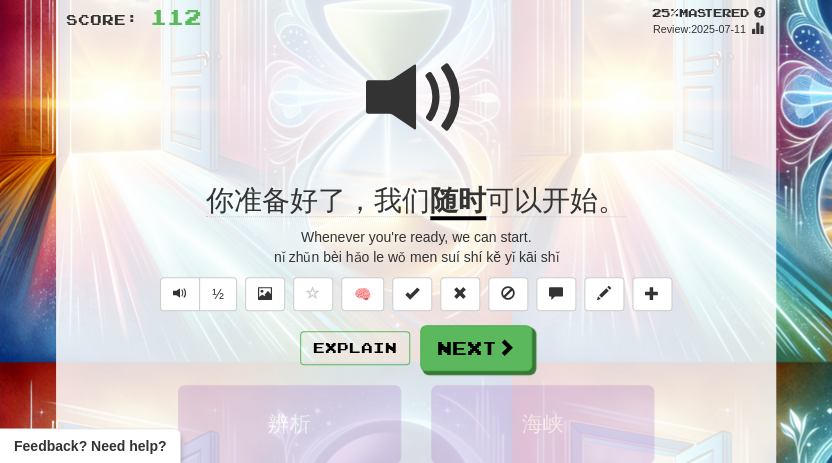 click at bounding box center [416, 98] 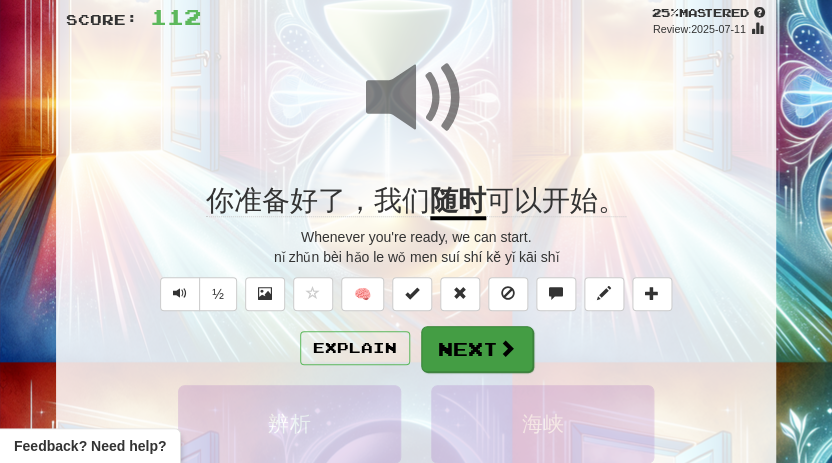 click on "Next" at bounding box center (477, 349) 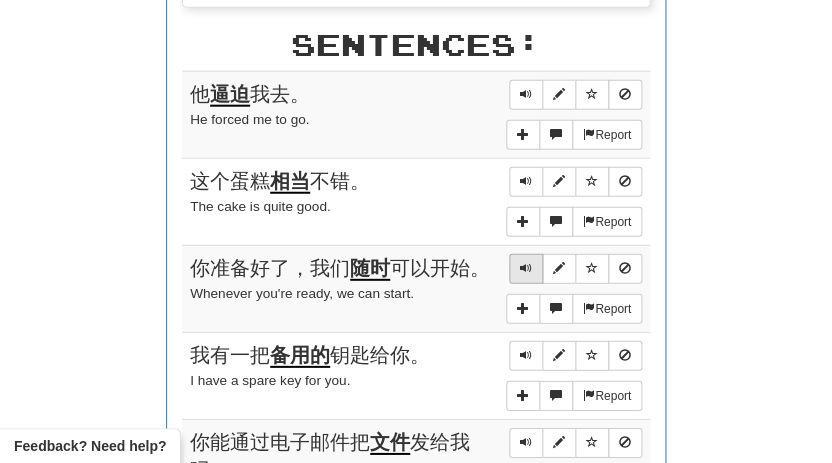 scroll, scrollTop: 972, scrollLeft: 0, axis: vertical 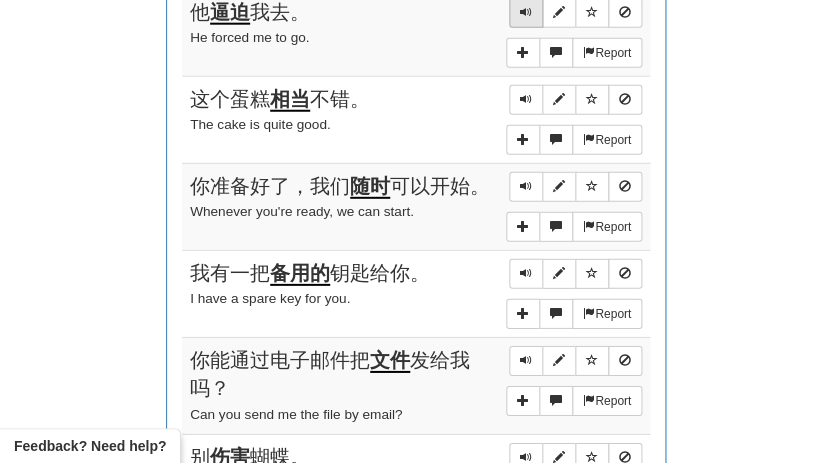 click at bounding box center [526, 12] 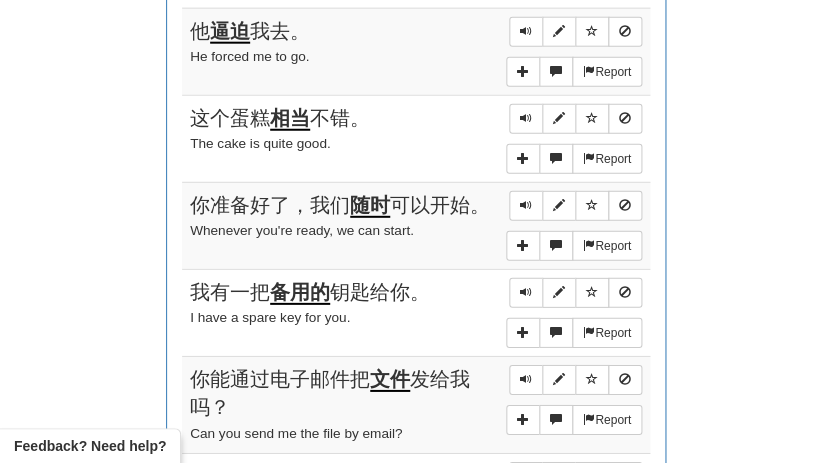 scroll, scrollTop: 914, scrollLeft: 0, axis: vertical 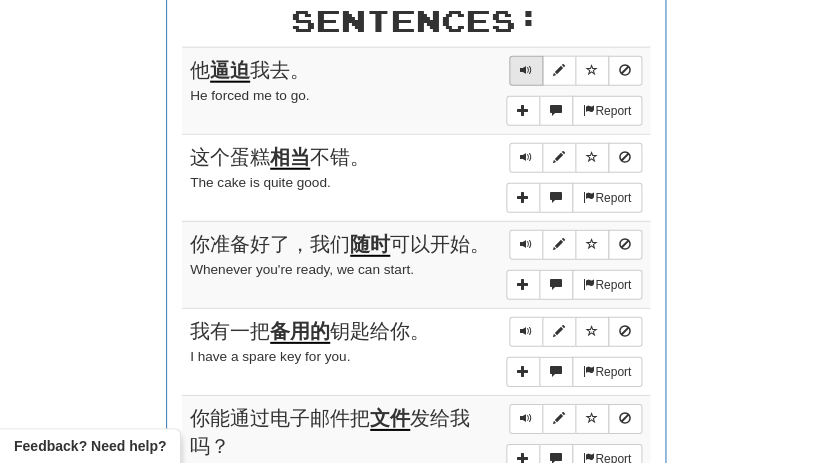 click at bounding box center (526, 70) 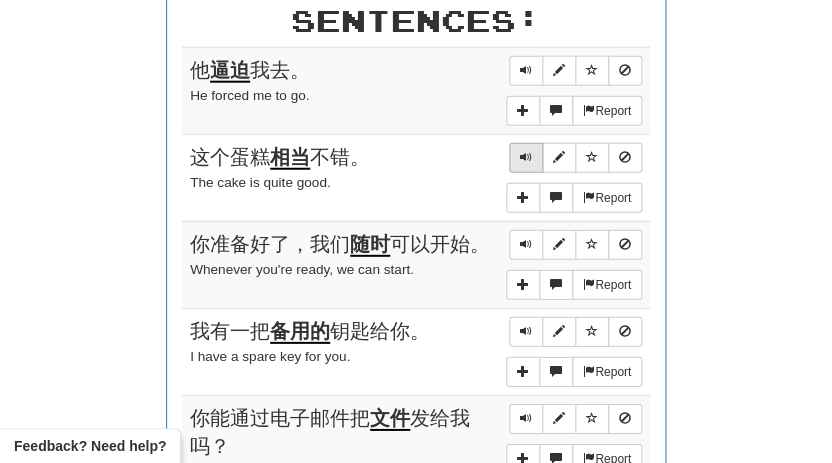 click at bounding box center (526, 157) 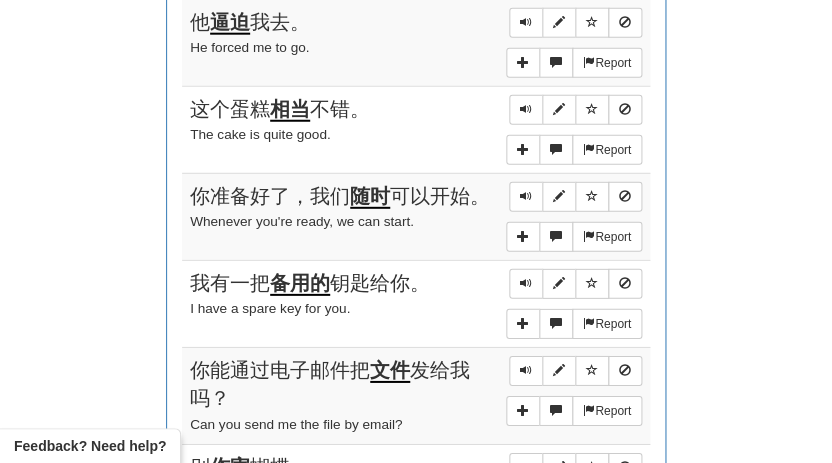 scroll, scrollTop: 979, scrollLeft: 0, axis: vertical 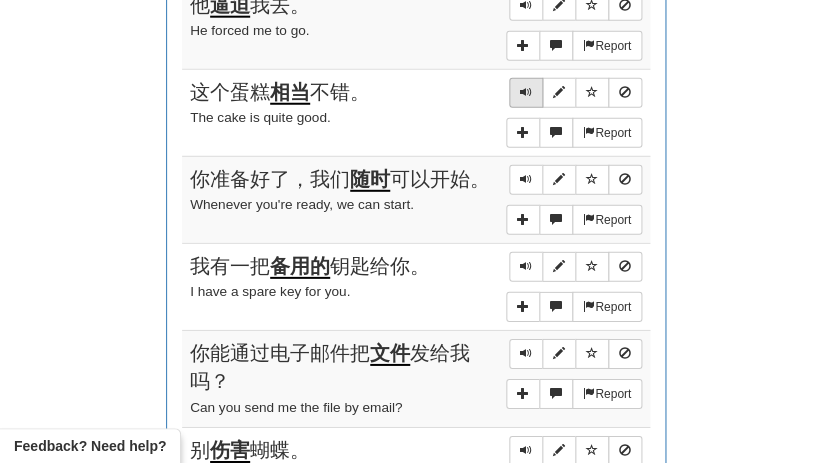 click at bounding box center (526, 92) 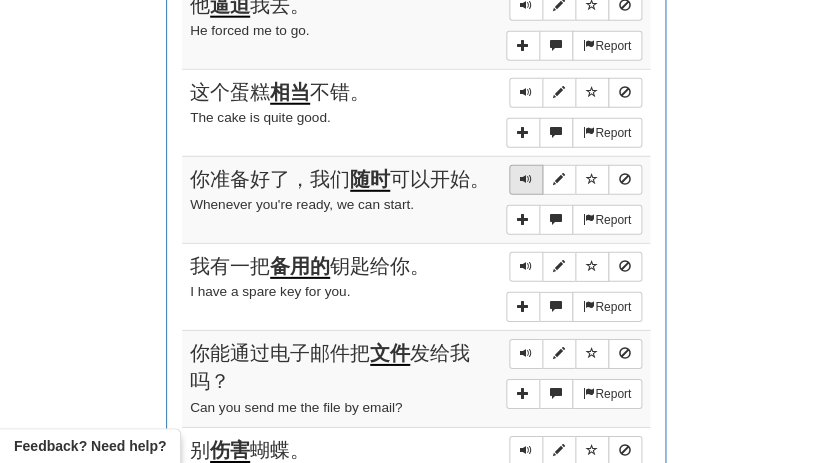 click at bounding box center (526, 179) 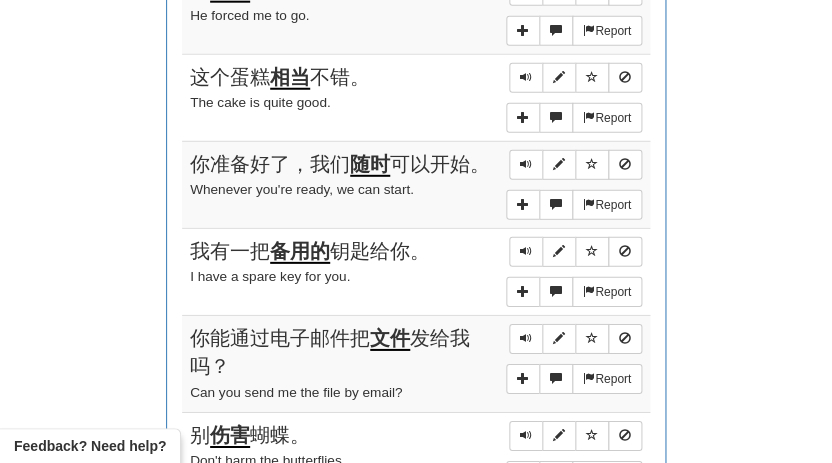 scroll, scrollTop: 1012, scrollLeft: 0, axis: vertical 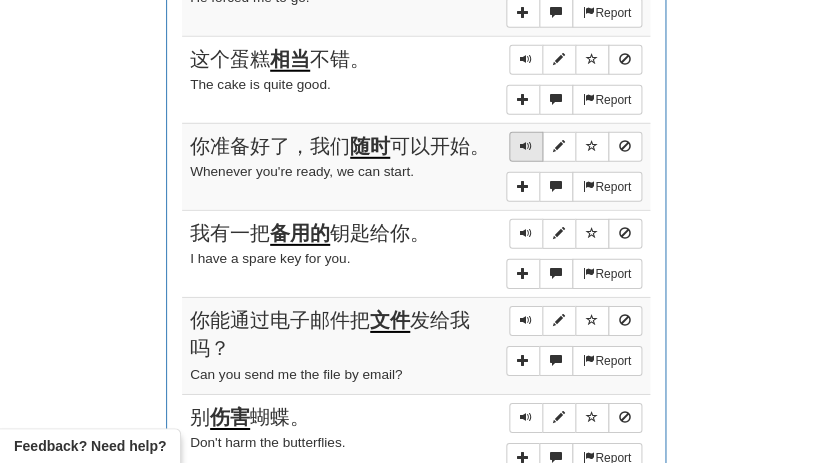 click at bounding box center (526, 146) 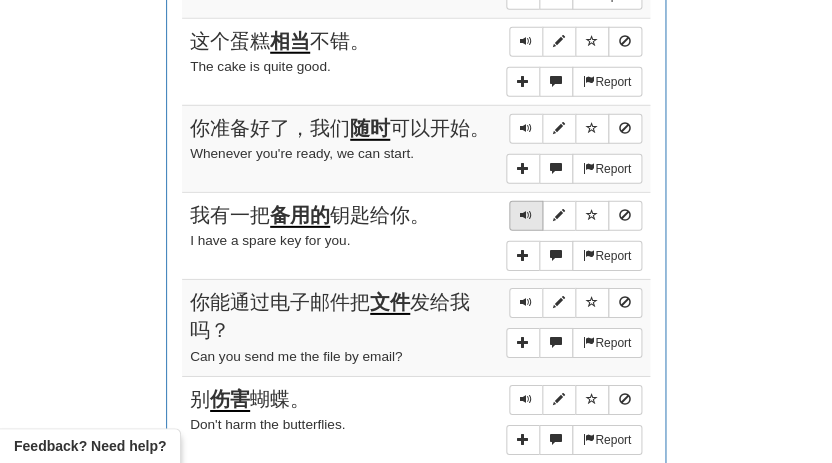 click at bounding box center [526, 216] 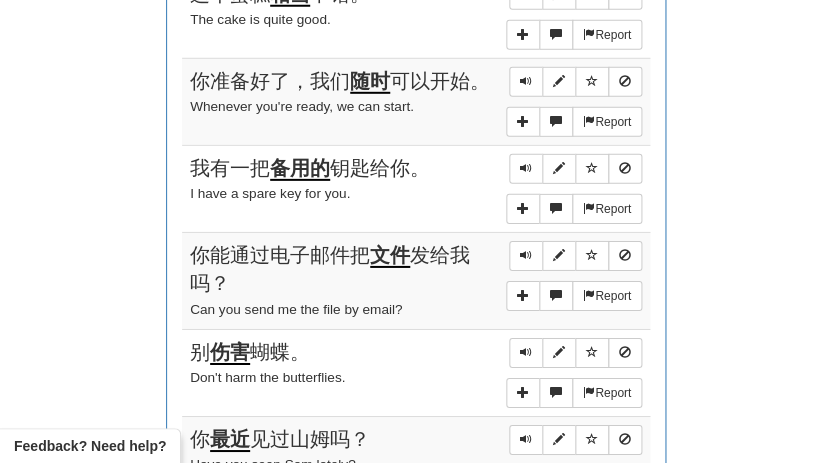 scroll, scrollTop: 1099, scrollLeft: 0, axis: vertical 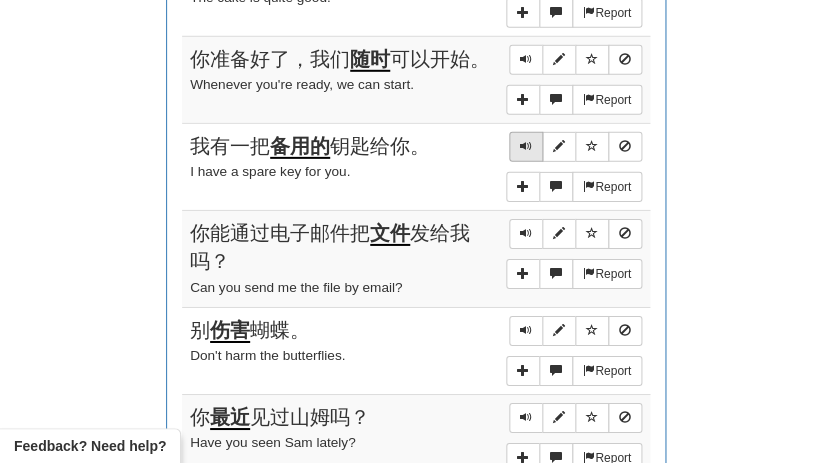 click at bounding box center [526, 146] 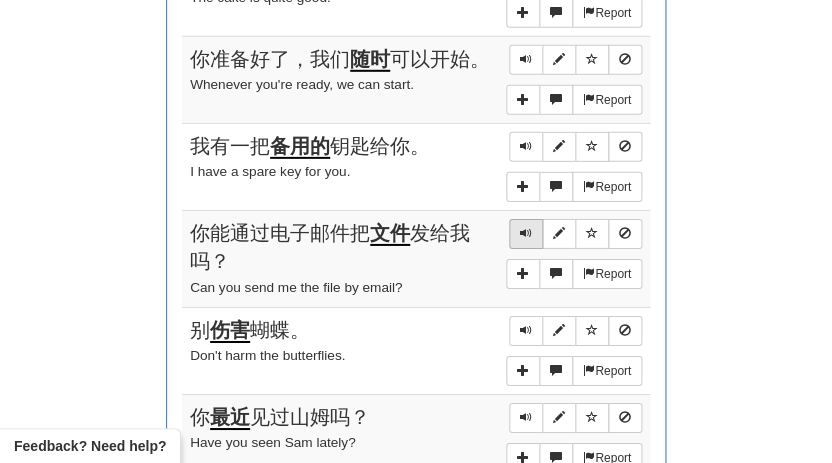 click at bounding box center [526, 234] 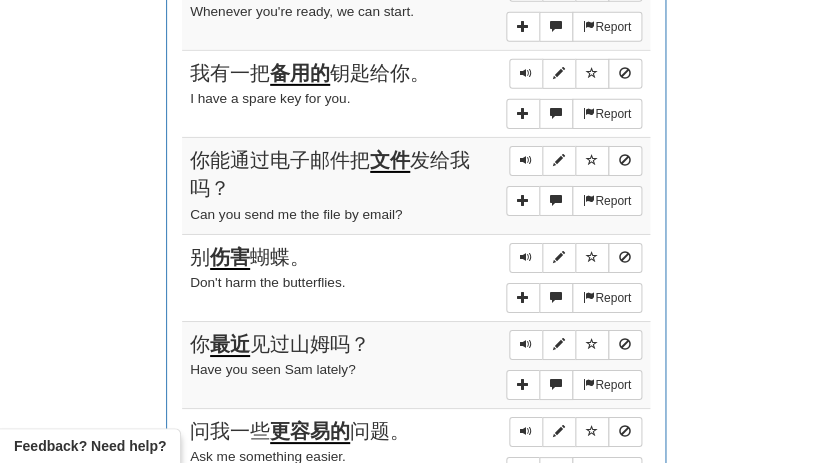 scroll, scrollTop: 1185, scrollLeft: 0, axis: vertical 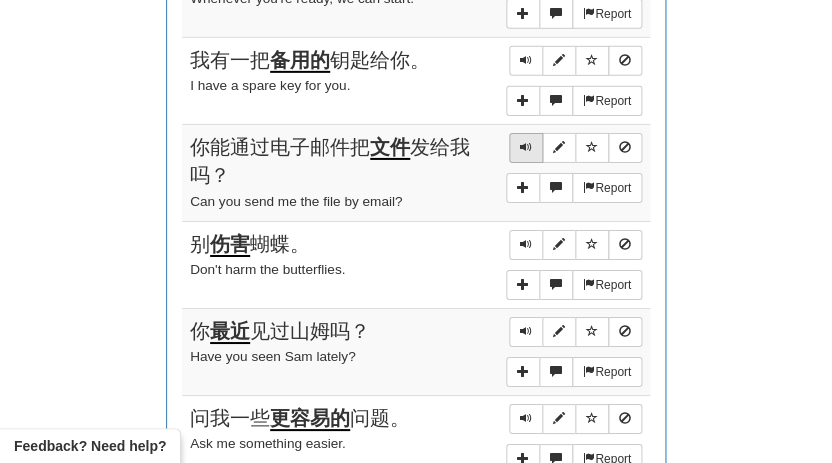click at bounding box center [526, 147] 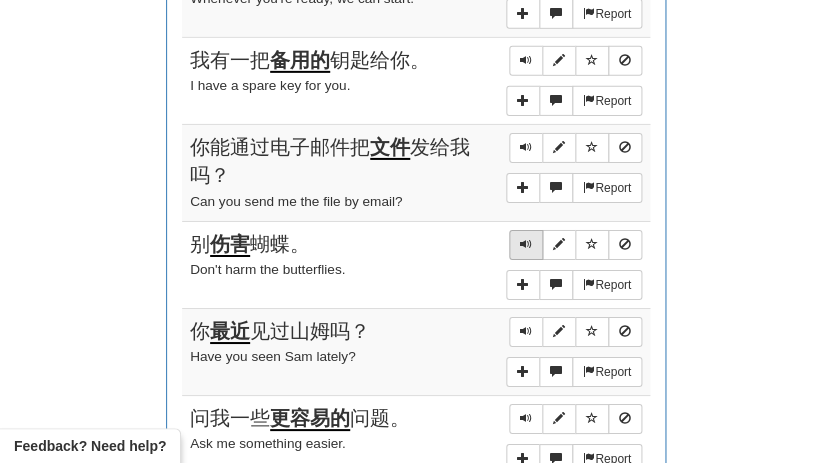 click at bounding box center [526, 245] 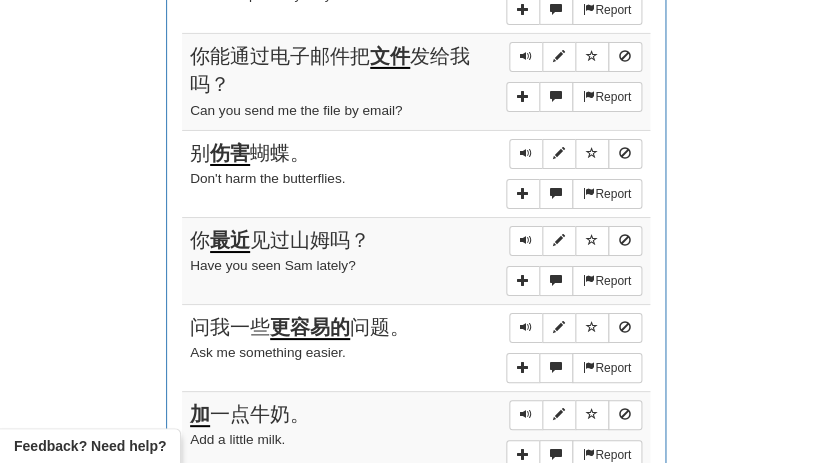 scroll, scrollTop: 1278, scrollLeft: 0, axis: vertical 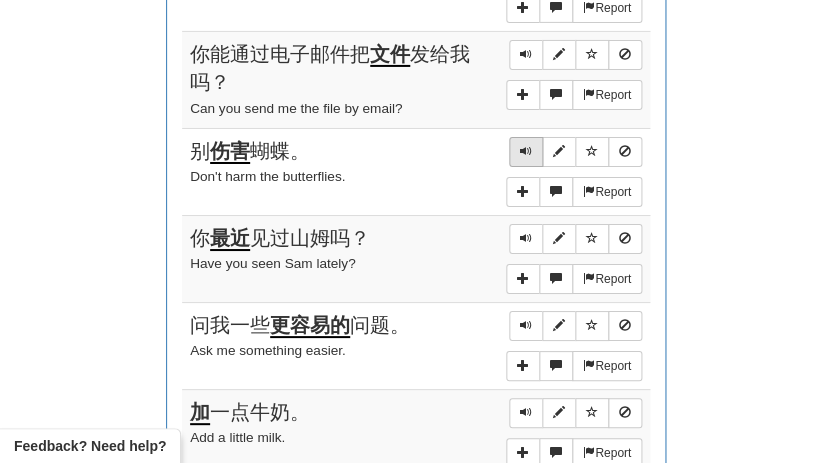 click at bounding box center (526, 152) 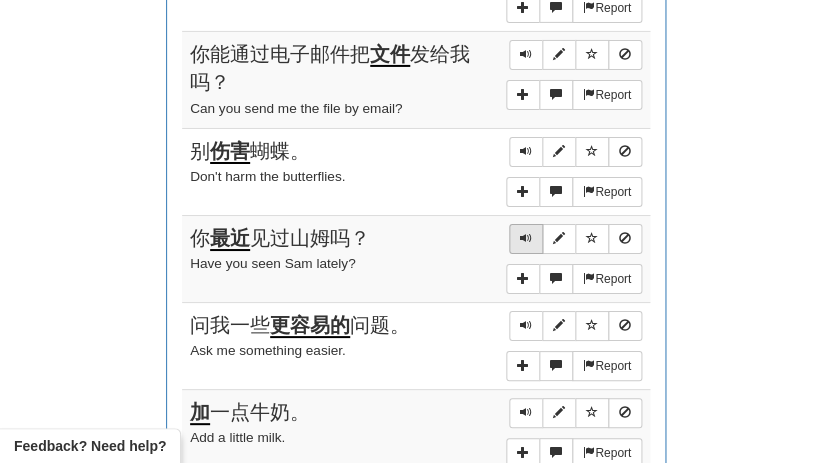 click at bounding box center (526, 238) 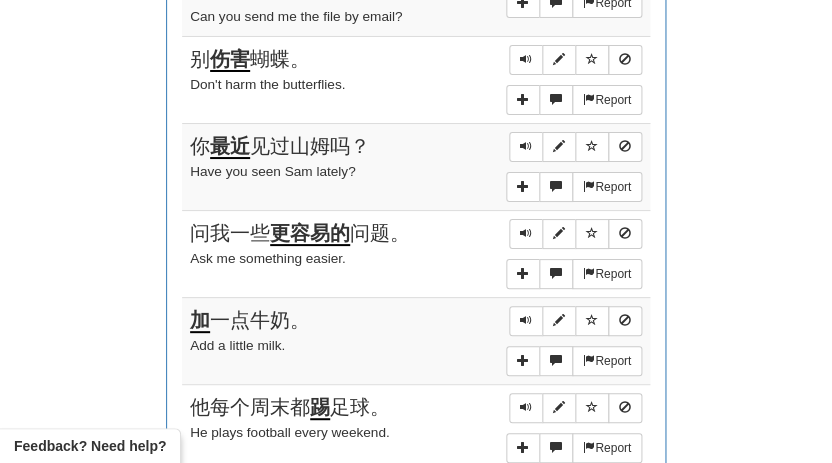 scroll, scrollTop: 1392, scrollLeft: 0, axis: vertical 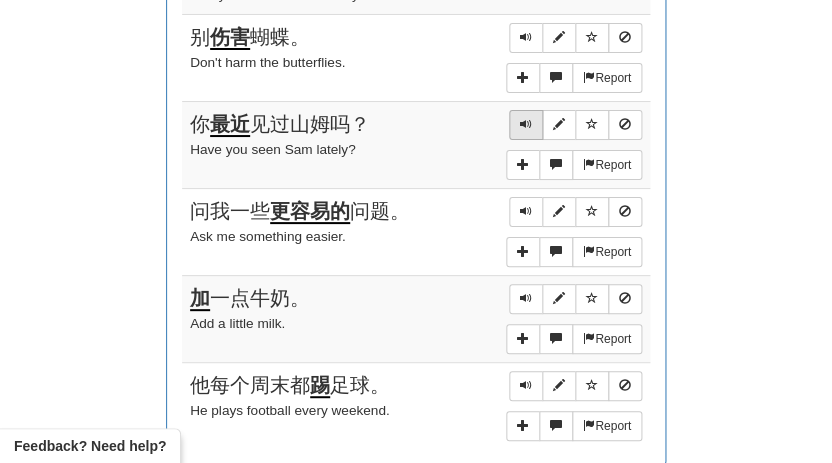 click at bounding box center (526, 125) 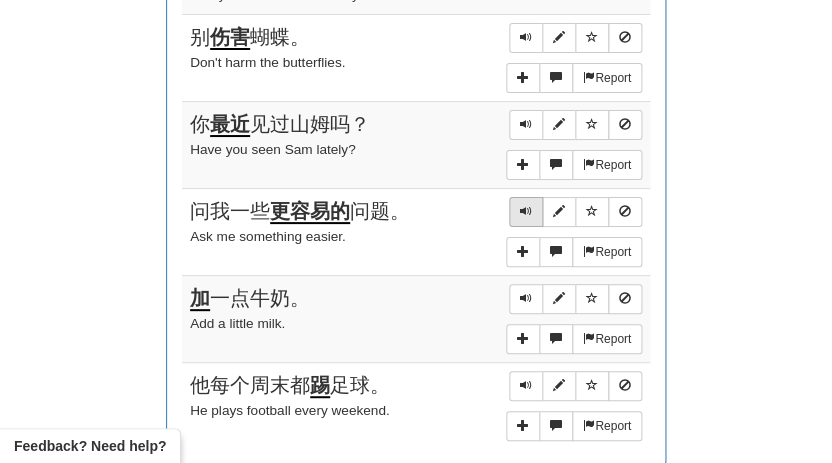 click at bounding box center [526, 212] 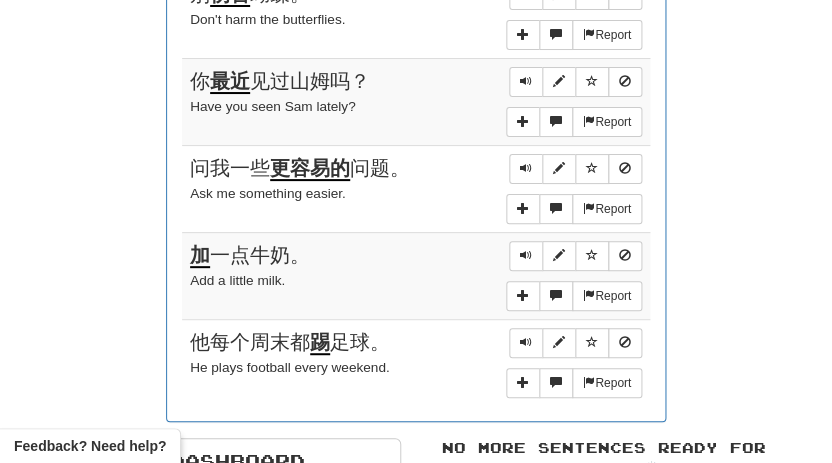 scroll, scrollTop: 1450, scrollLeft: 0, axis: vertical 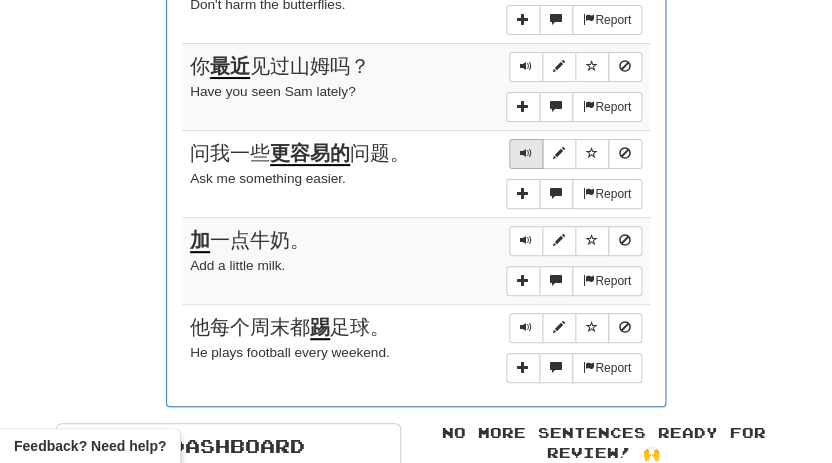 click at bounding box center (526, 153) 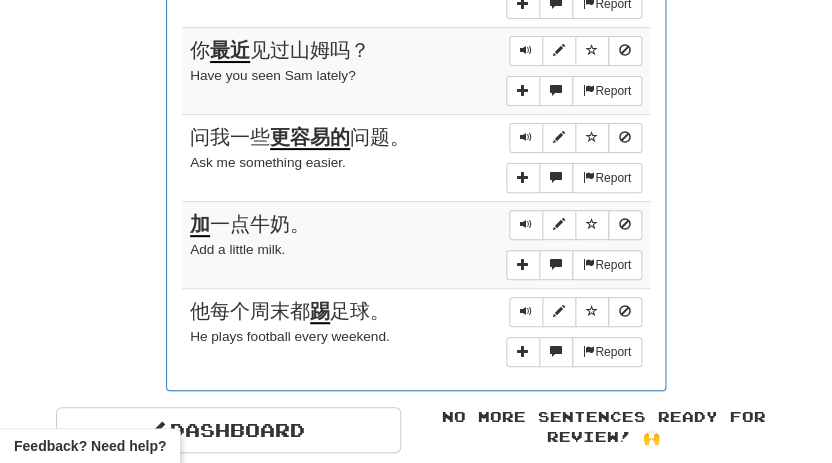 scroll, scrollTop: 1485, scrollLeft: 0, axis: vertical 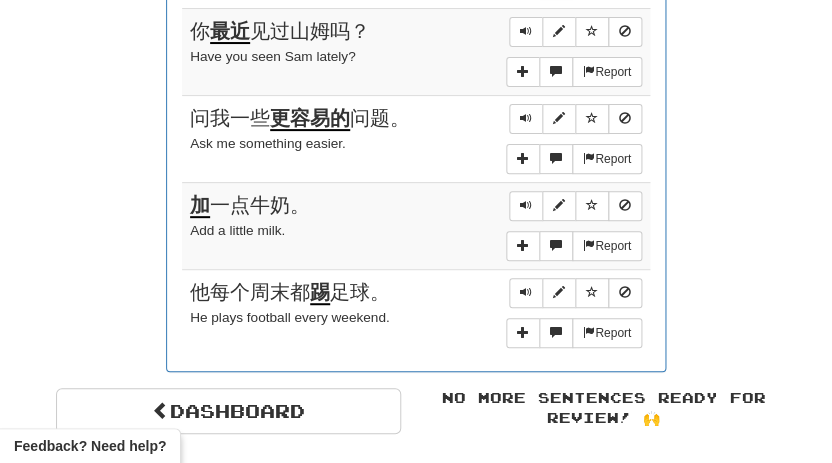 drag, startPoint x: 524, startPoint y: 178, endPoint x: 470, endPoint y: 157, distance: 57.939625 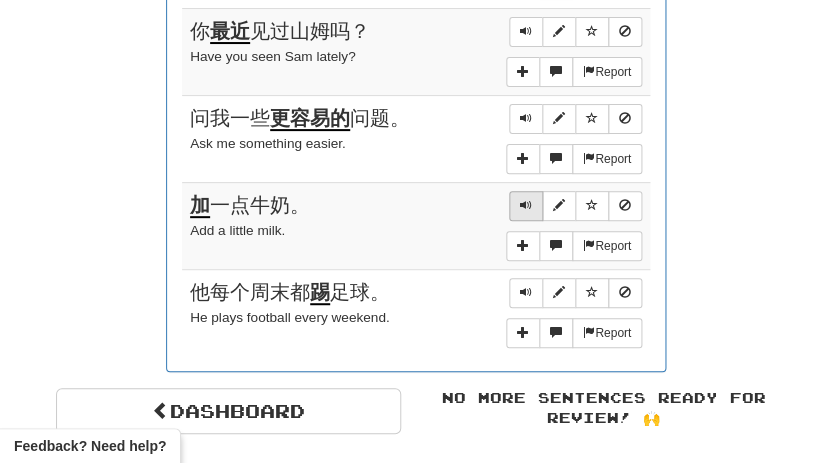 click at bounding box center (526, 205) 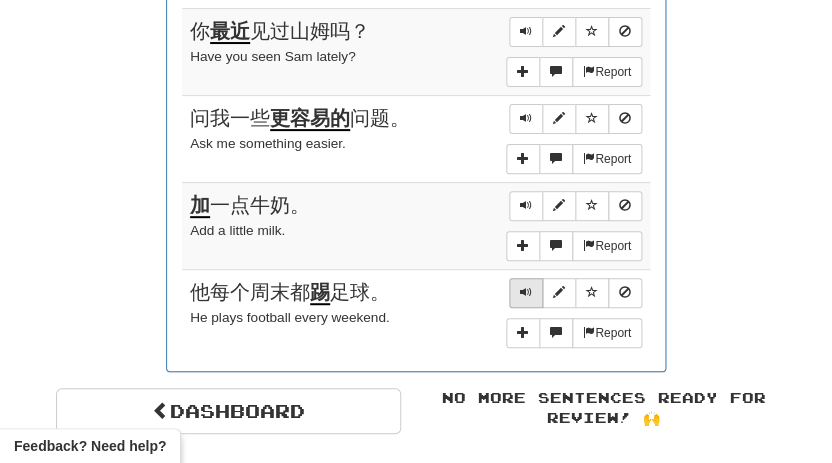 click at bounding box center (526, 293) 